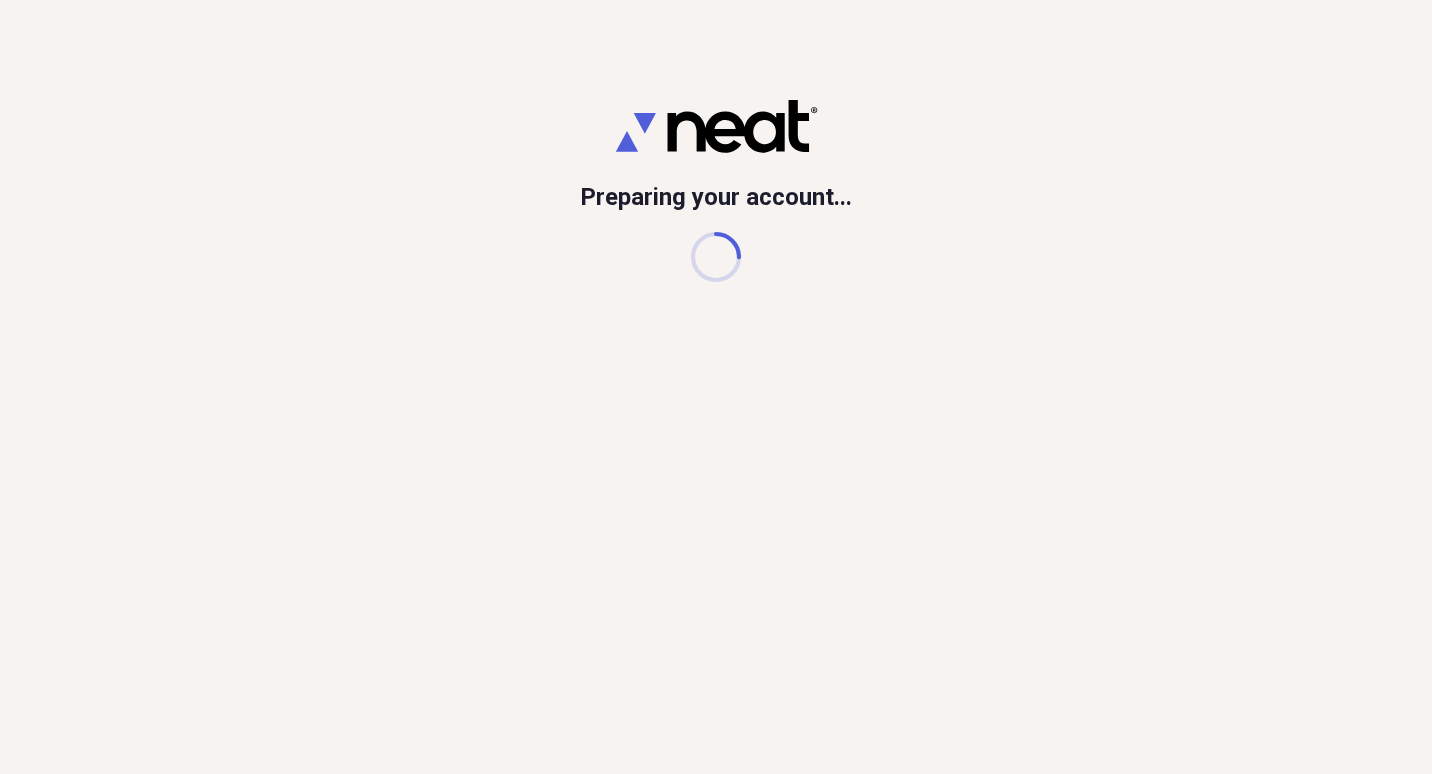 scroll, scrollTop: 0, scrollLeft: 0, axis: both 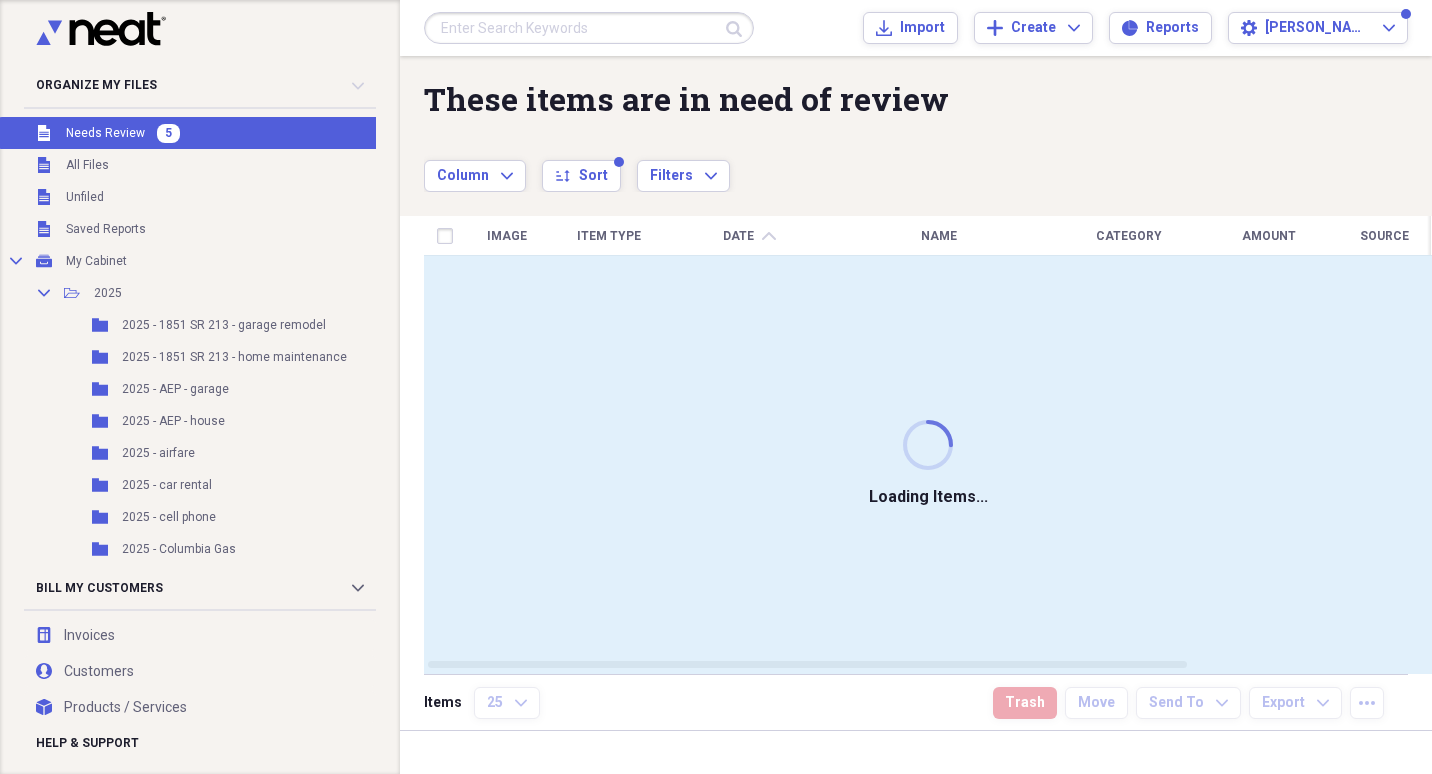 click on "Needs Review" at bounding box center (105, 133) 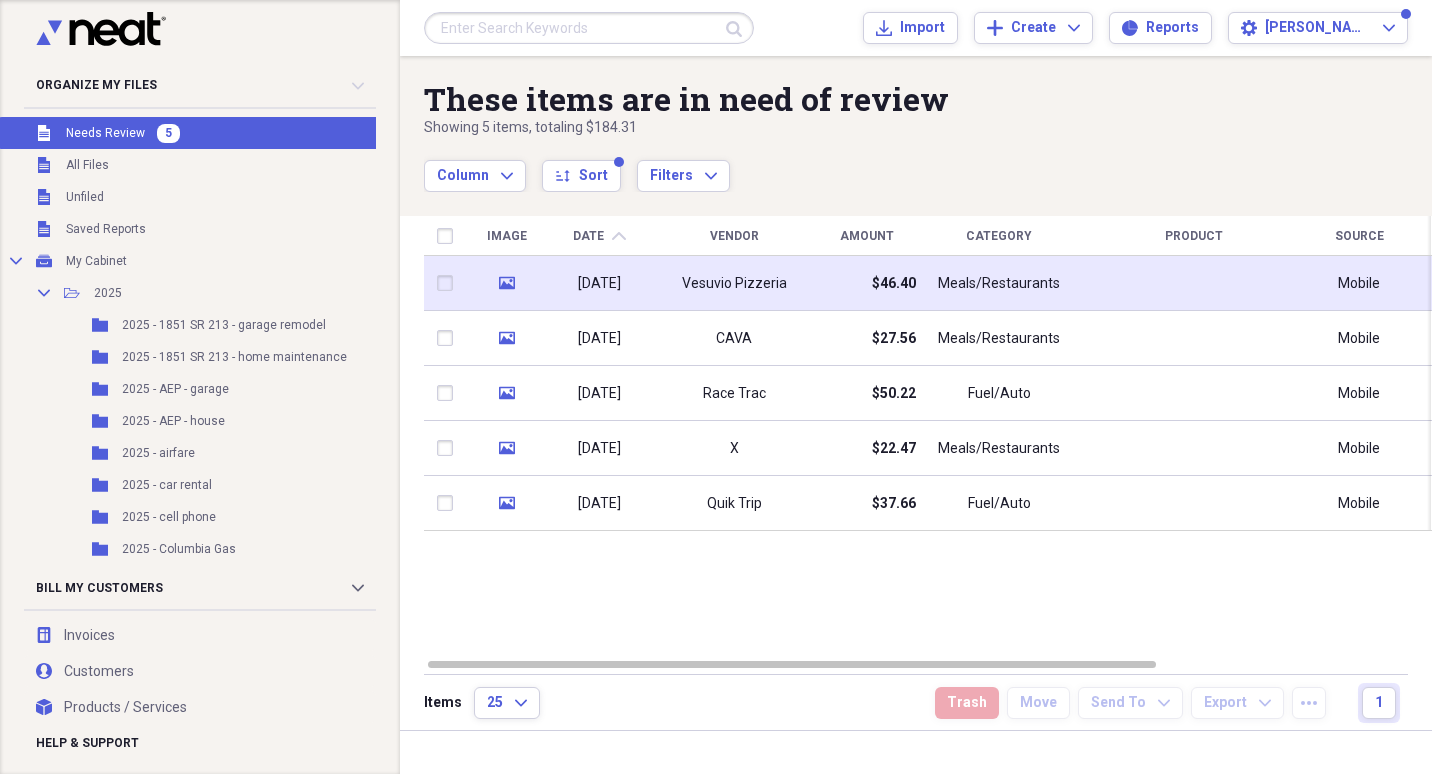 click on "Vesuvio Pizzeria" at bounding box center [734, 283] 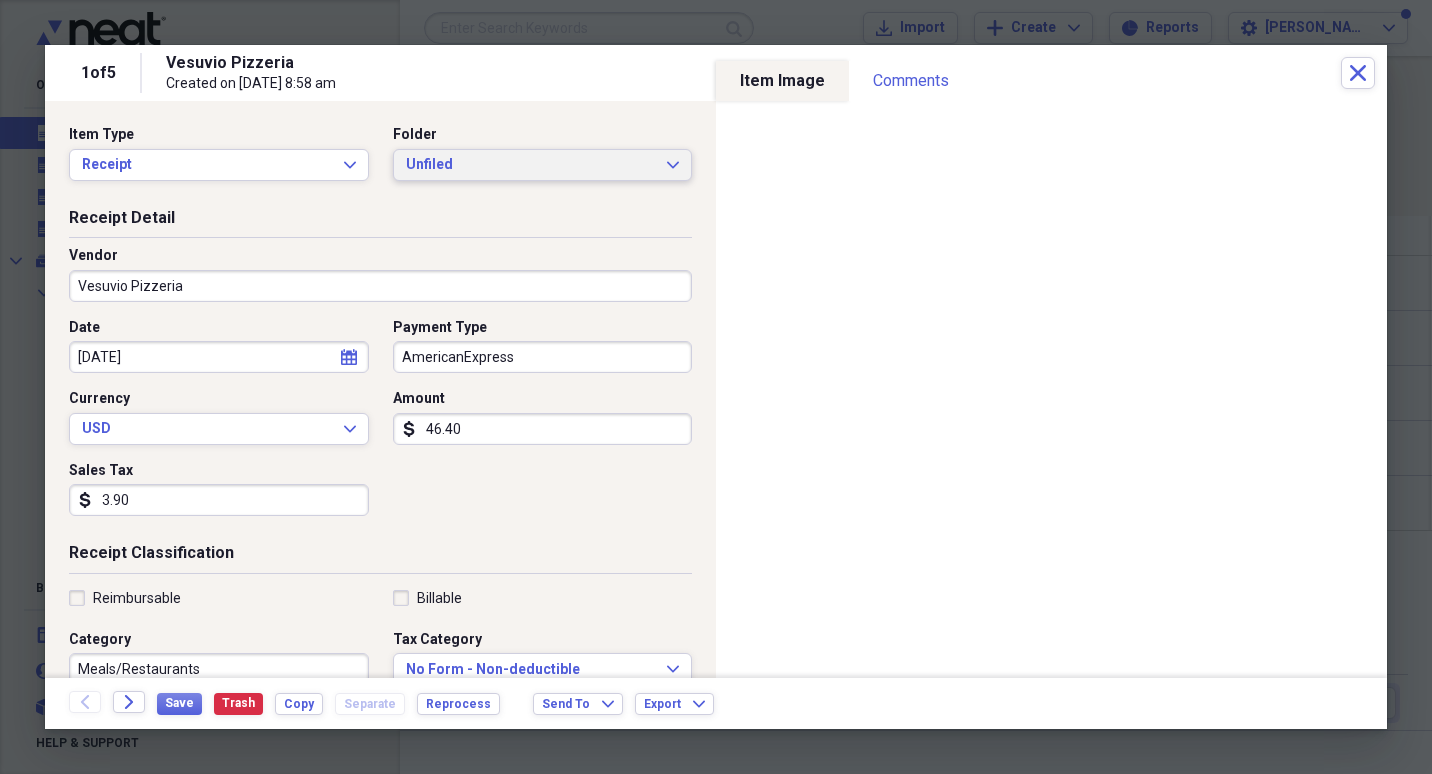 click on "Unfiled" at bounding box center (531, 165) 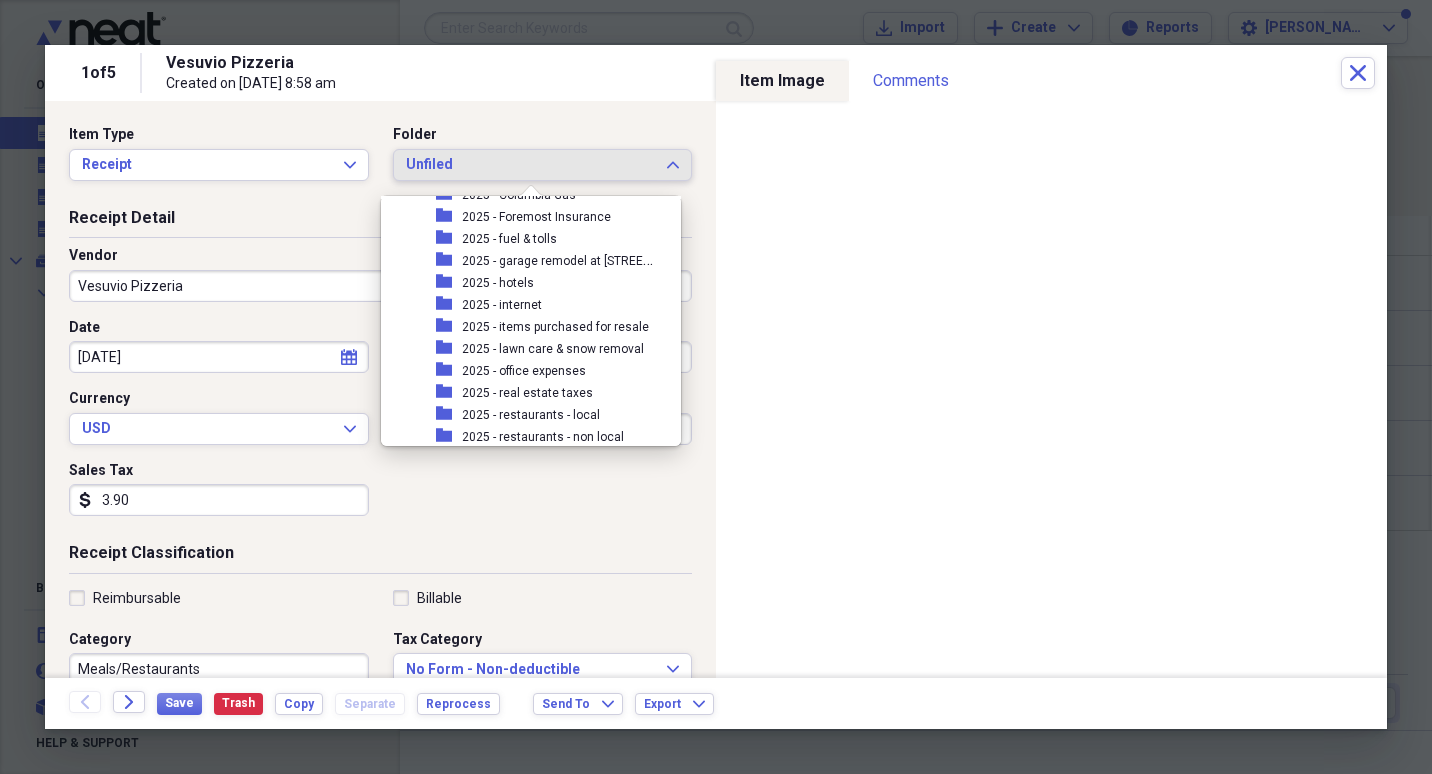 scroll, scrollTop: 300, scrollLeft: 0, axis: vertical 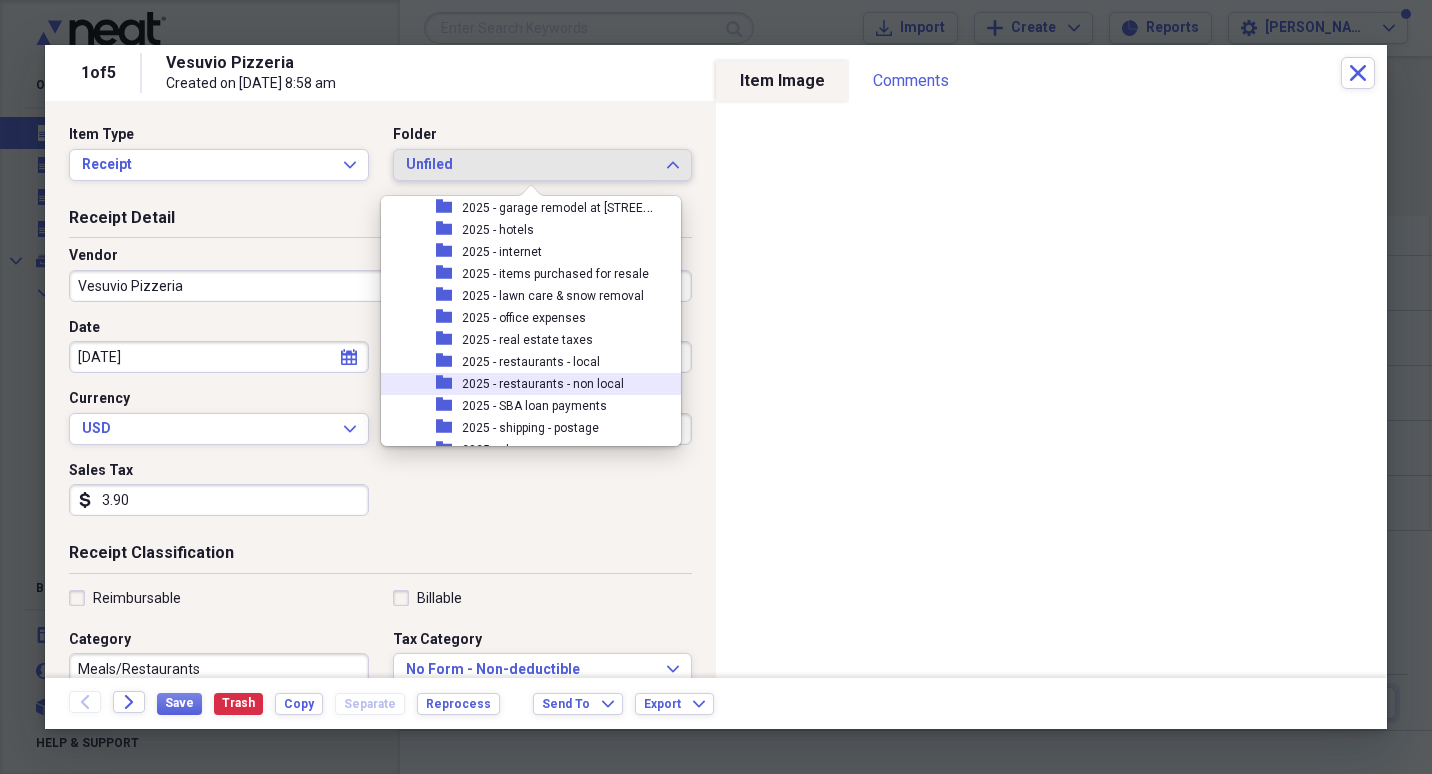 click on "2025 - restaurants - non local" at bounding box center (543, 384) 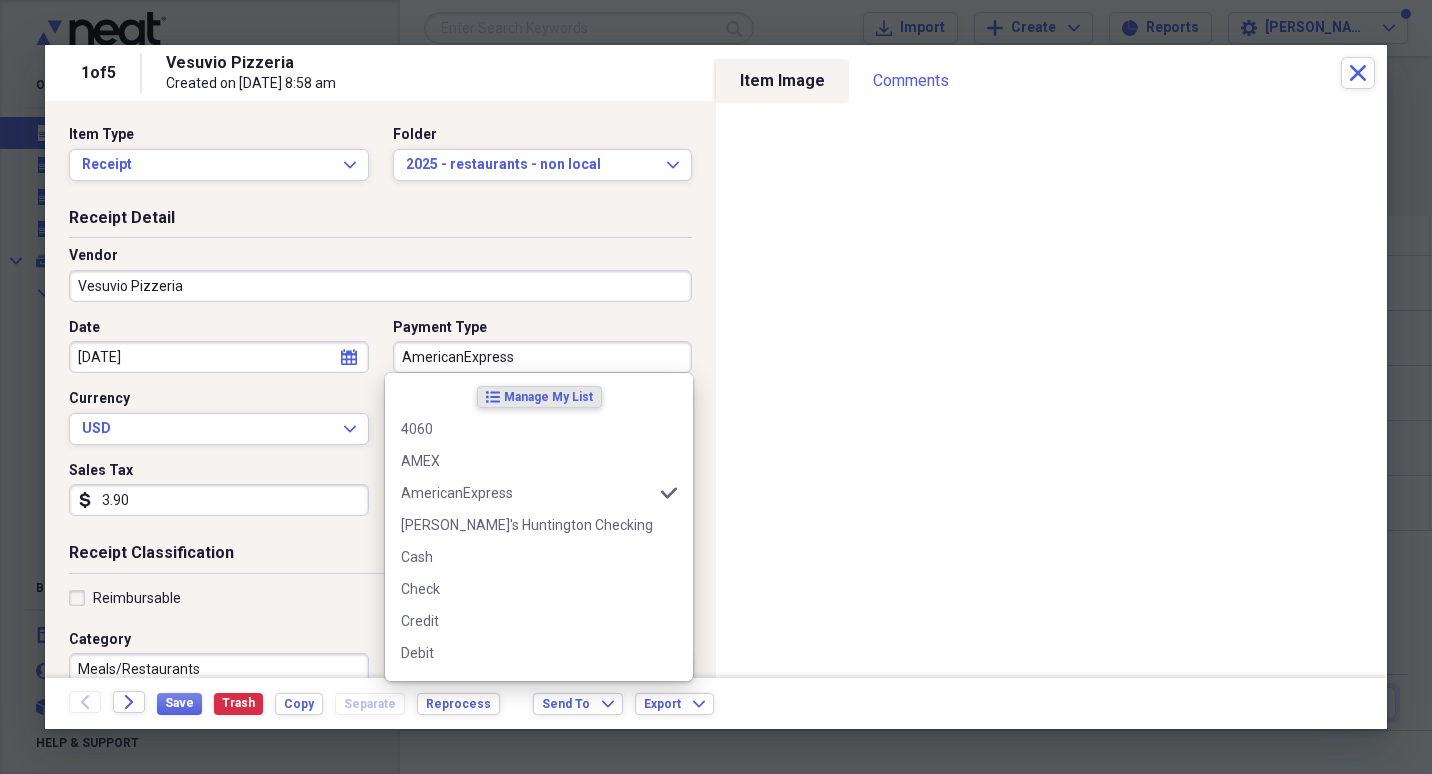 click on "AmericanExpress" at bounding box center (543, 357) 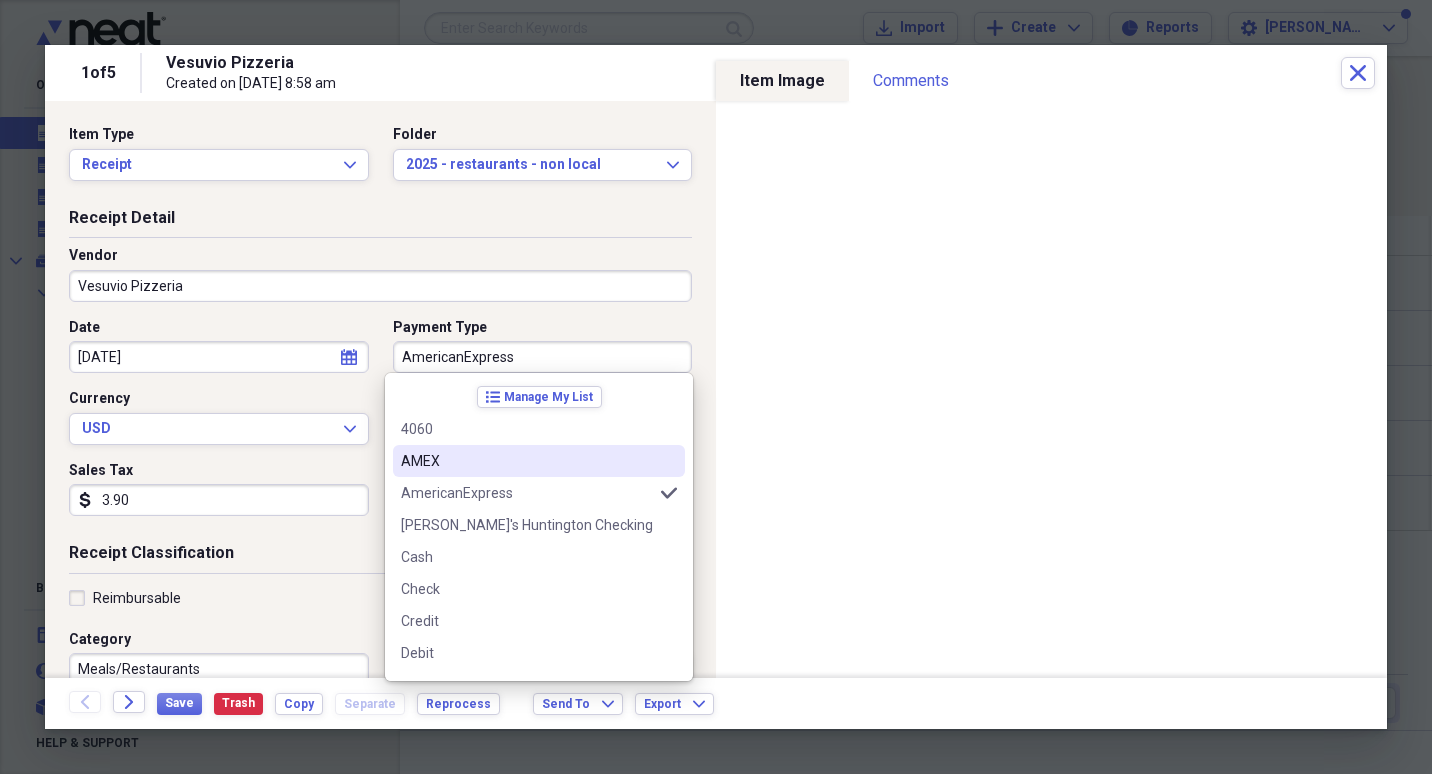 click on "AMEX" at bounding box center [527, 461] 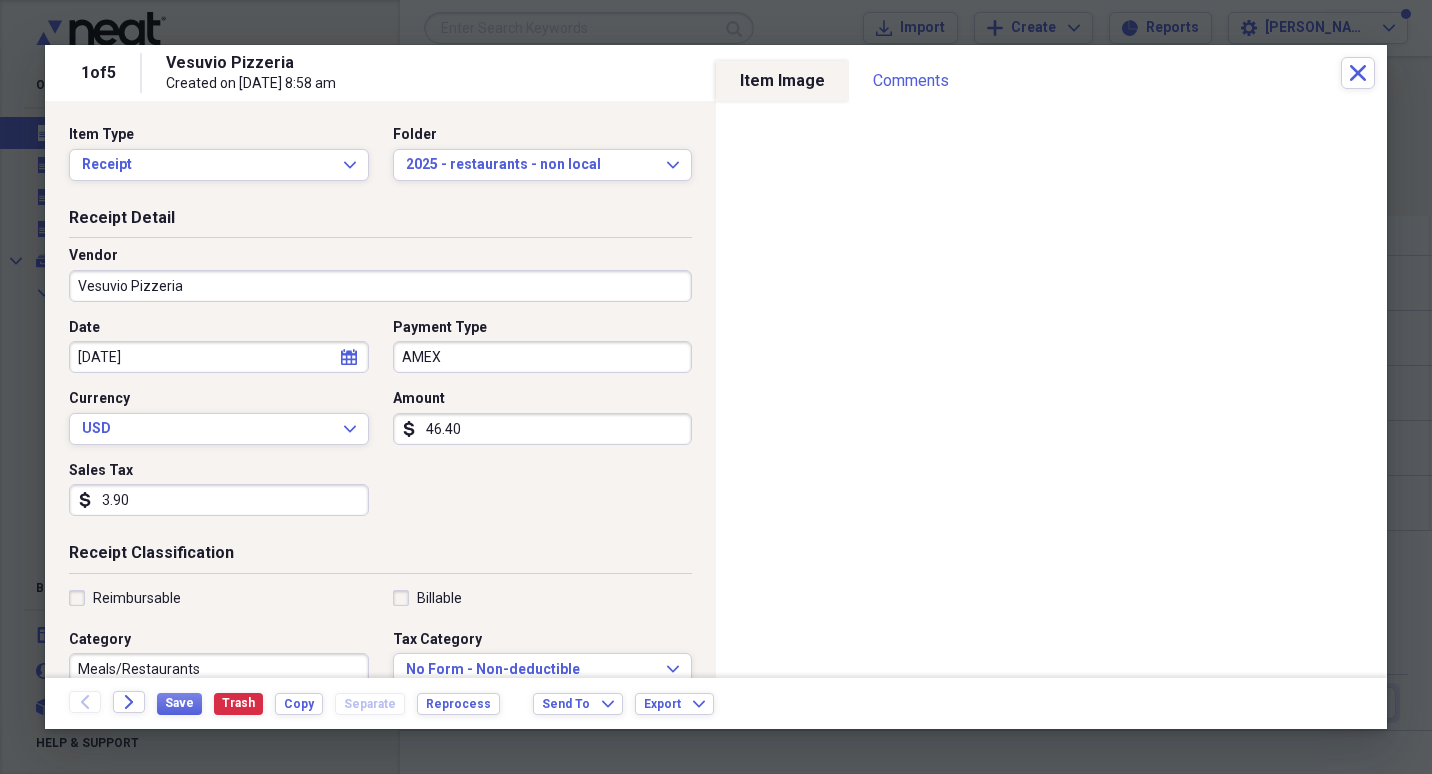 click on "3.90" at bounding box center (219, 500) 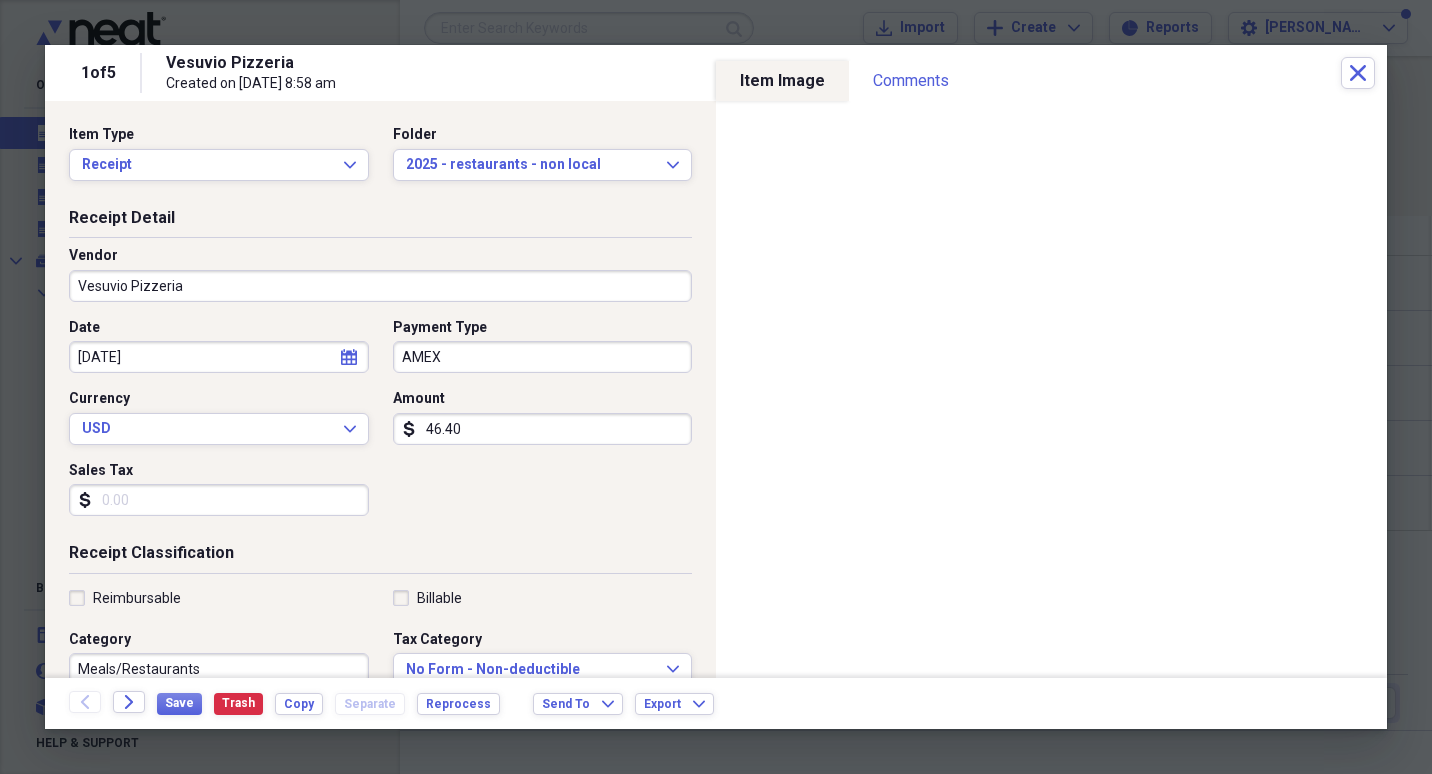 type 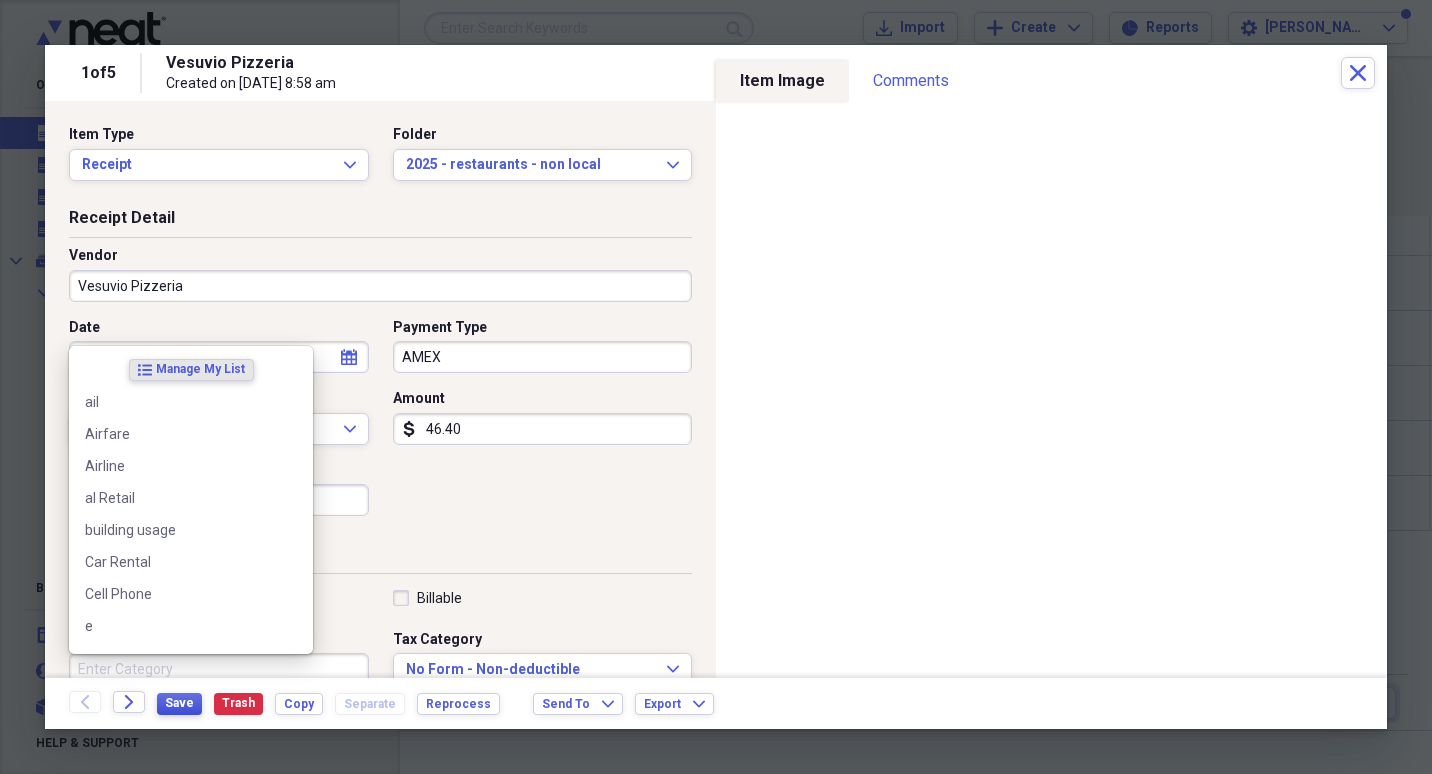 type 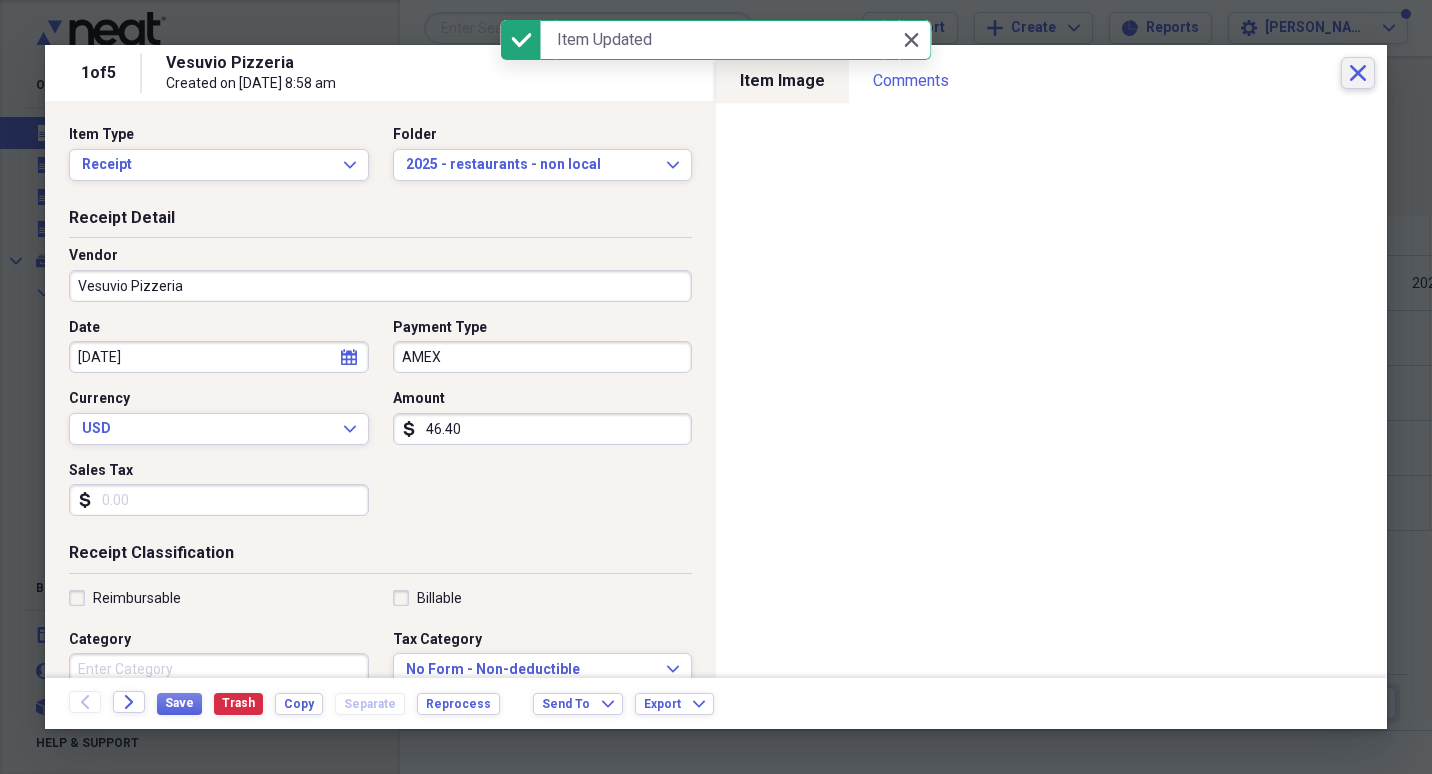 click on "Close" 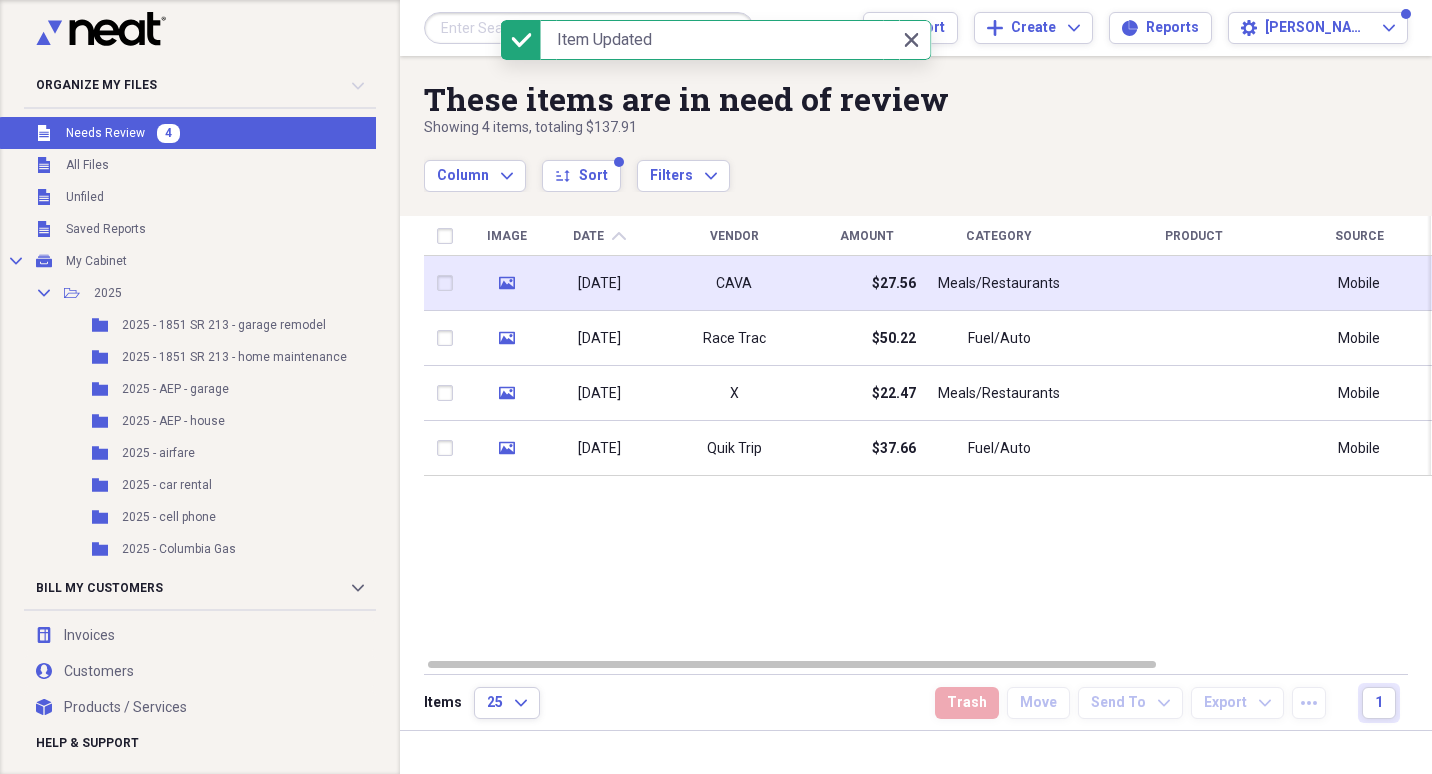 click on "[DATE]" at bounding box center (599, 283) 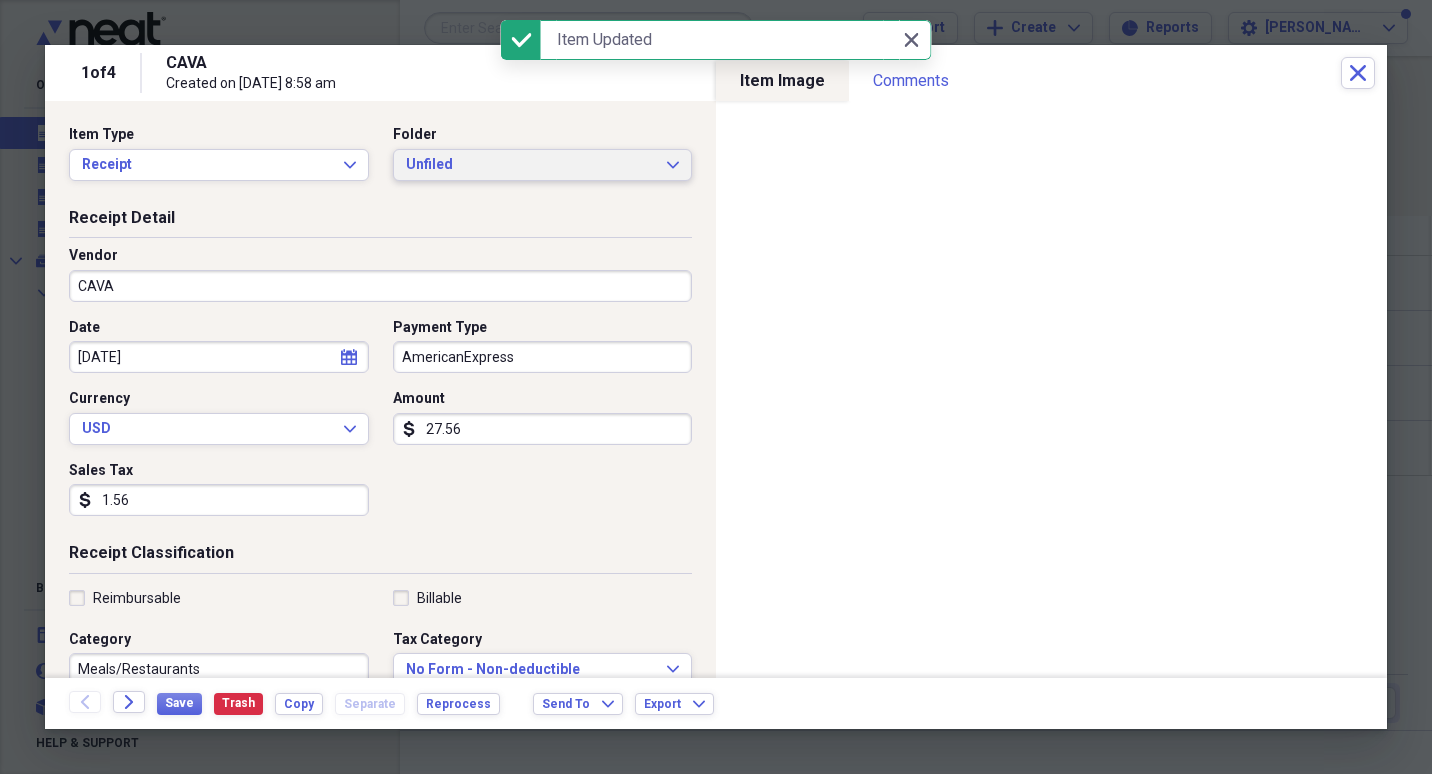 click on "Unfiled" at bounding box center [531, 165] 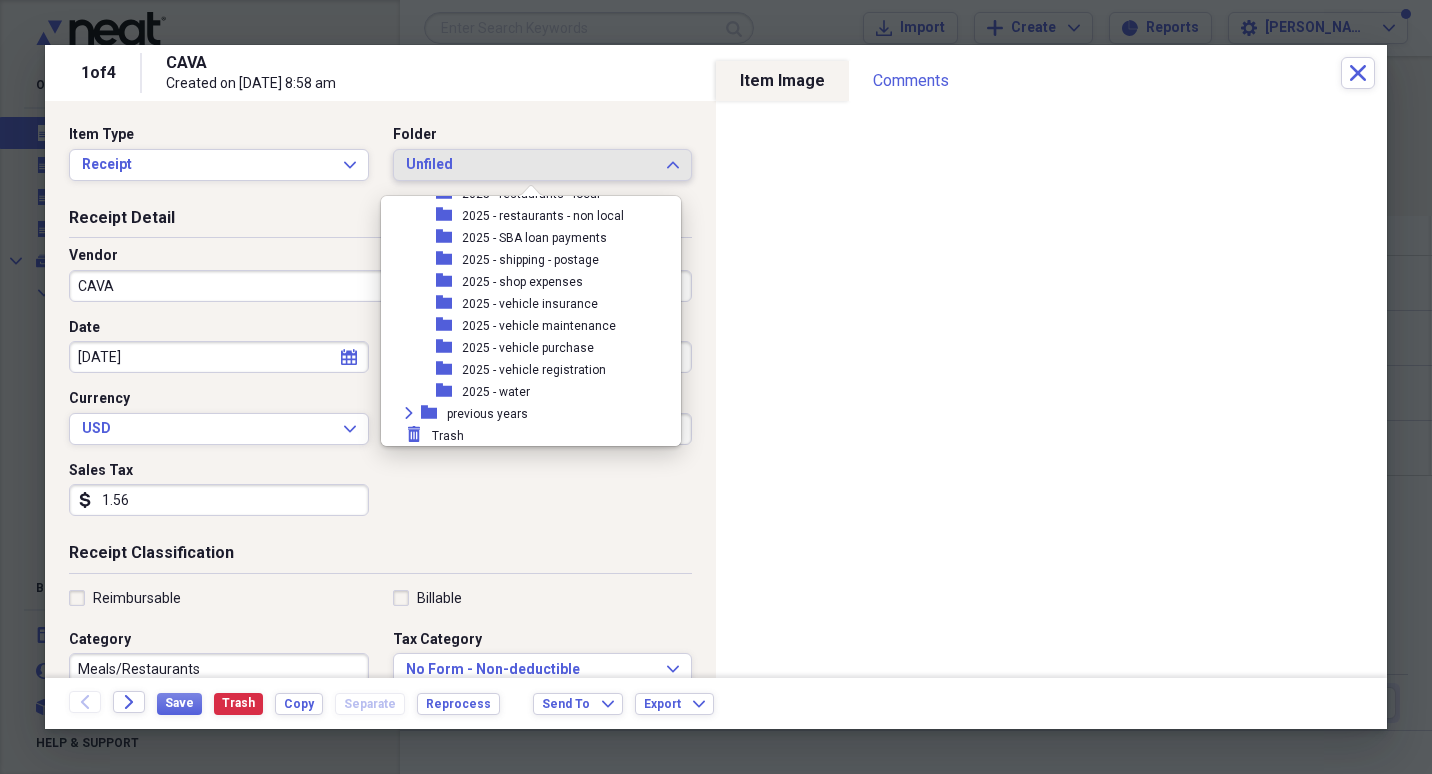 scroll, scrollTop: 469, scrollLeft: 0, axis: vertical 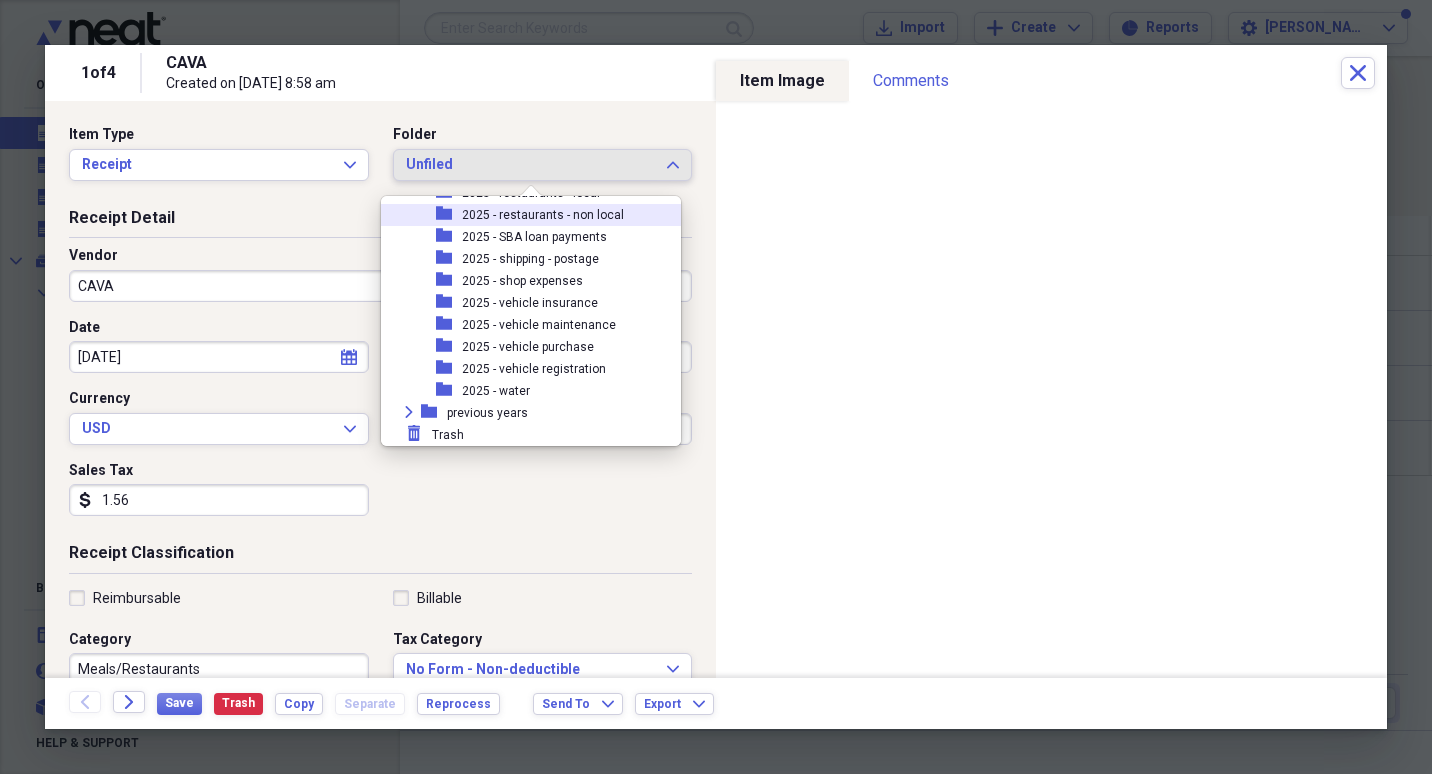 click on "2025 - restaurants - non local" at bounding box center (543, 215) 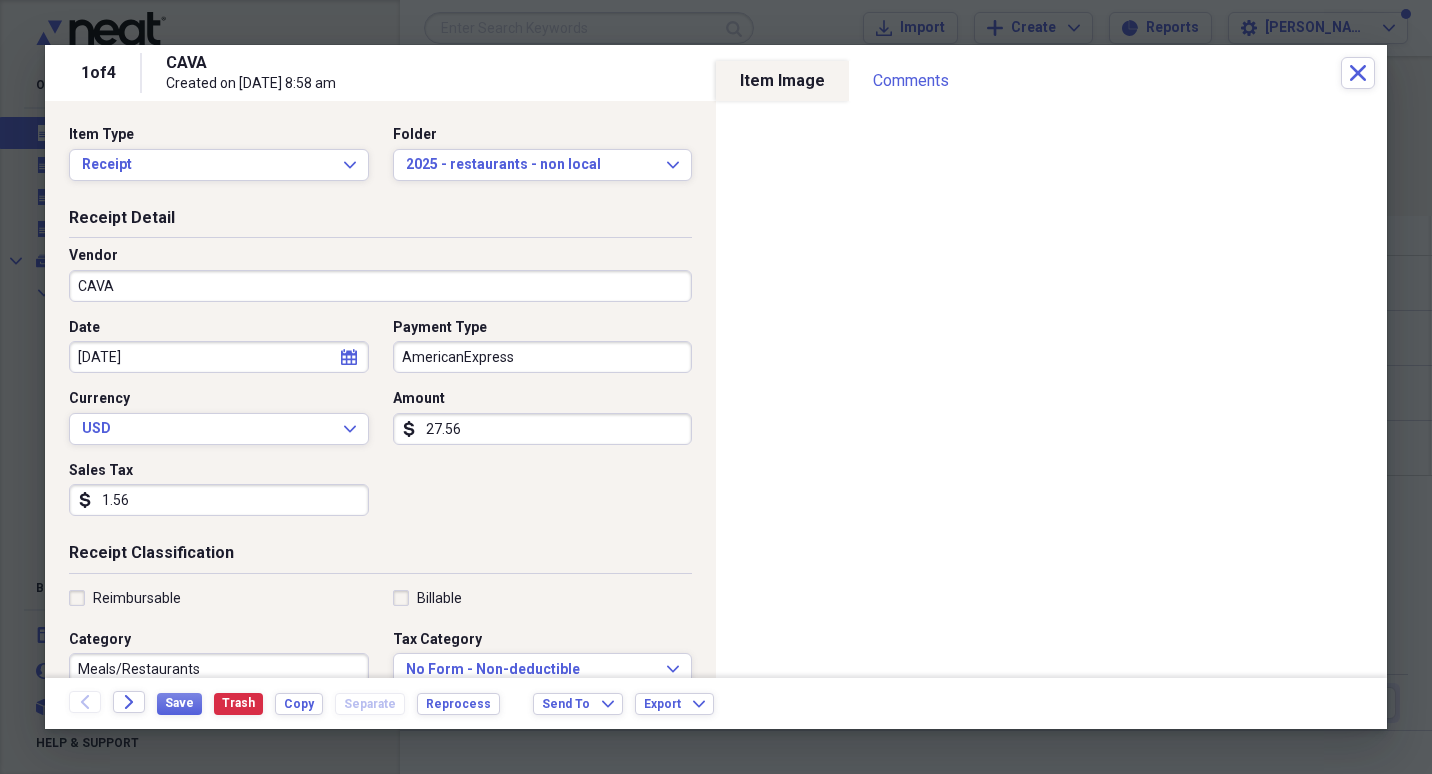 click on "AmericanExpress" at bounding box center [543, 357] 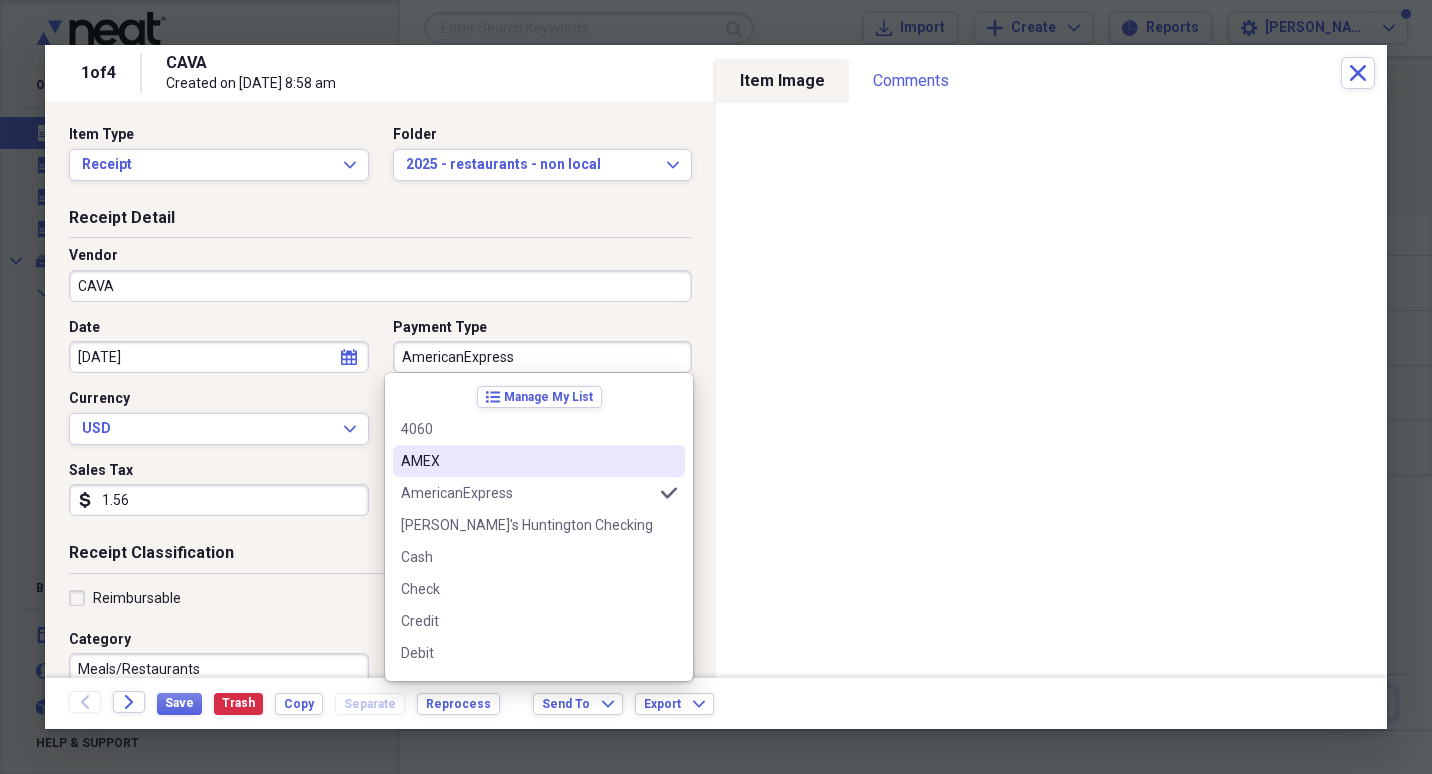 click on "AMEX" at bounding box center (527, 461) 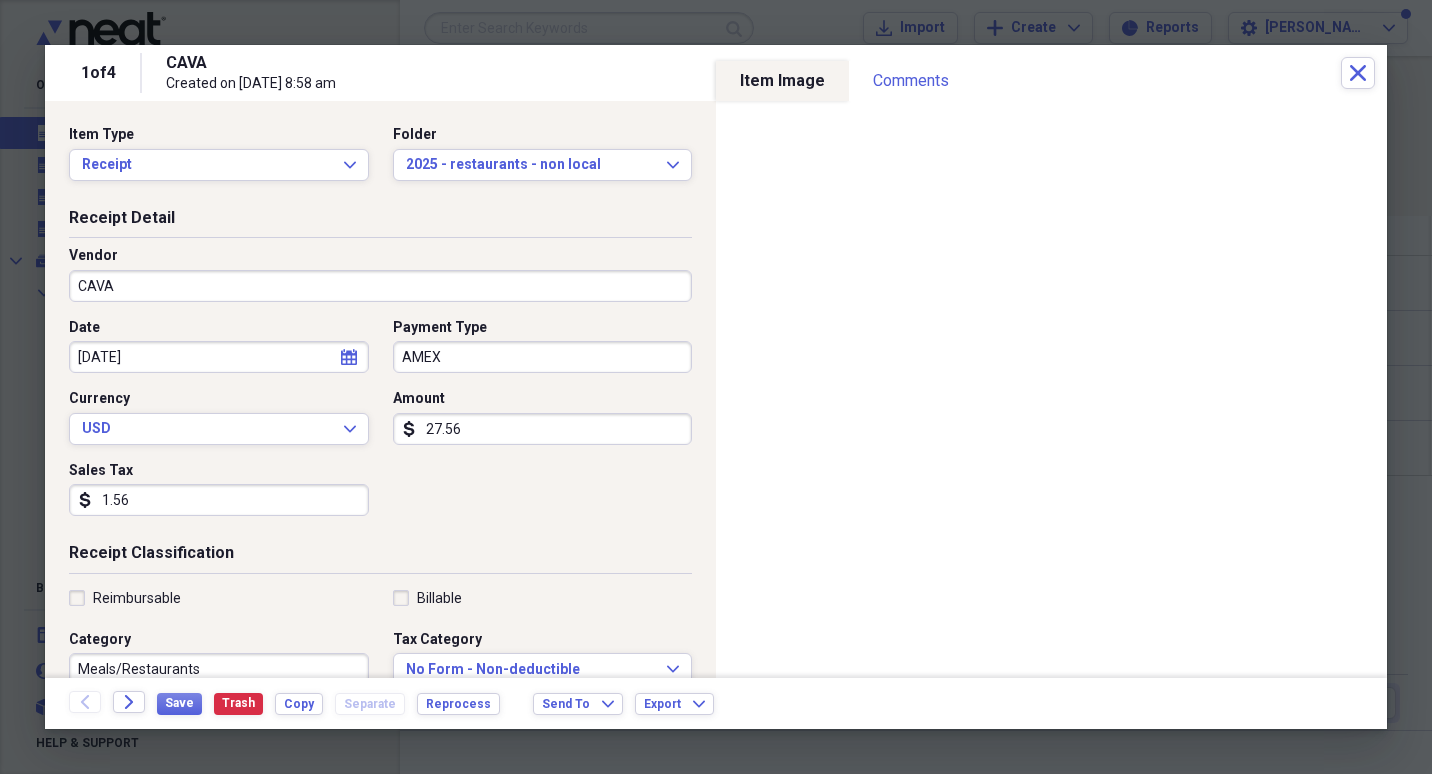 click on "1.56" at bounding box center [219, 500] 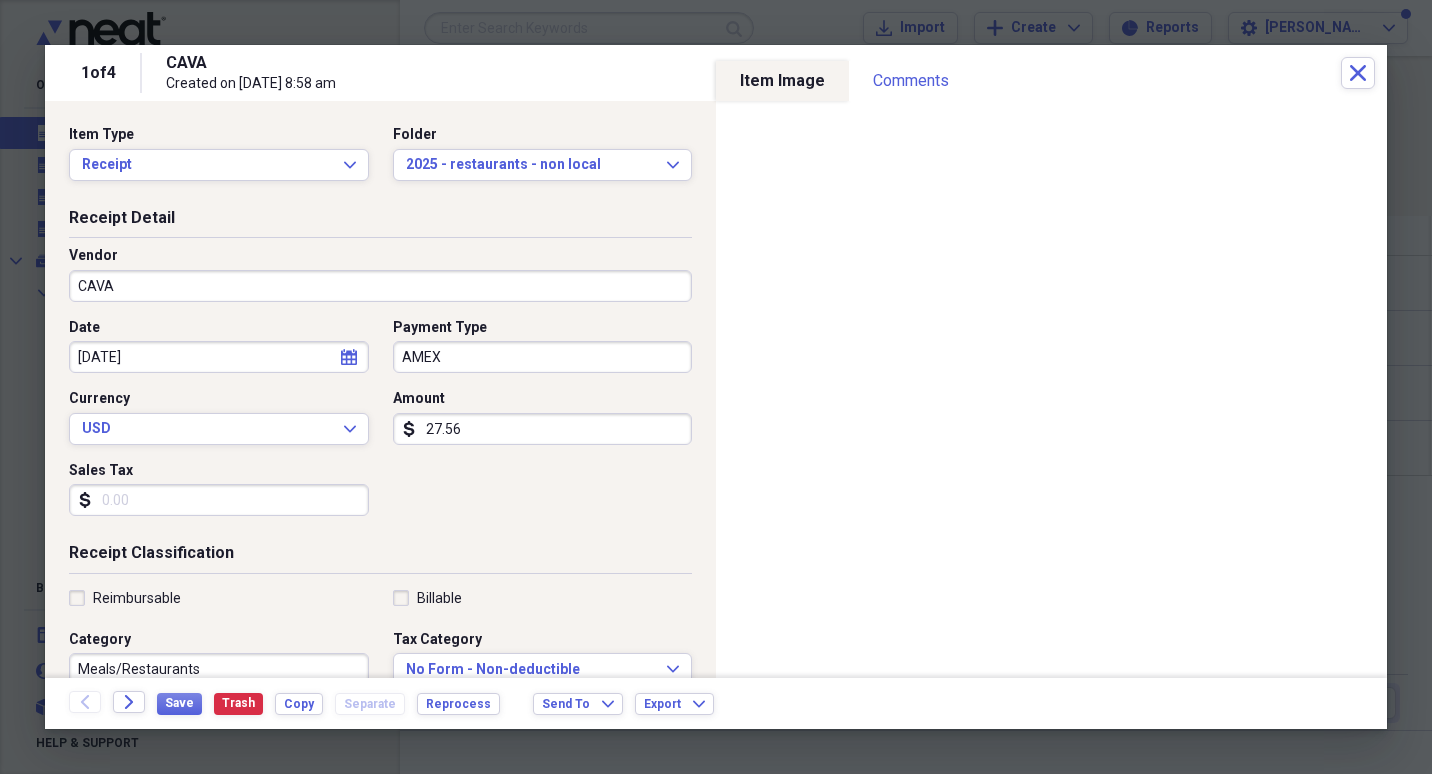 type 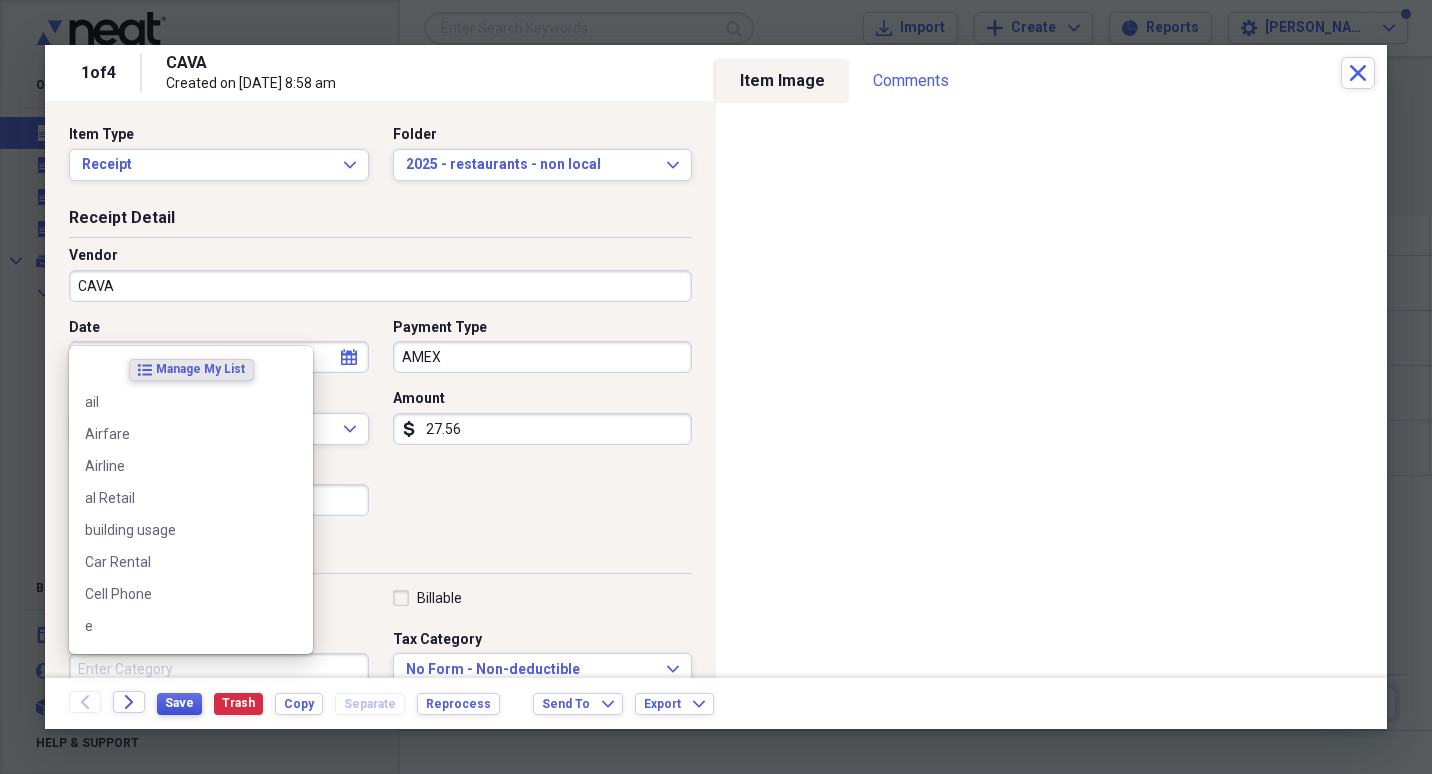 type 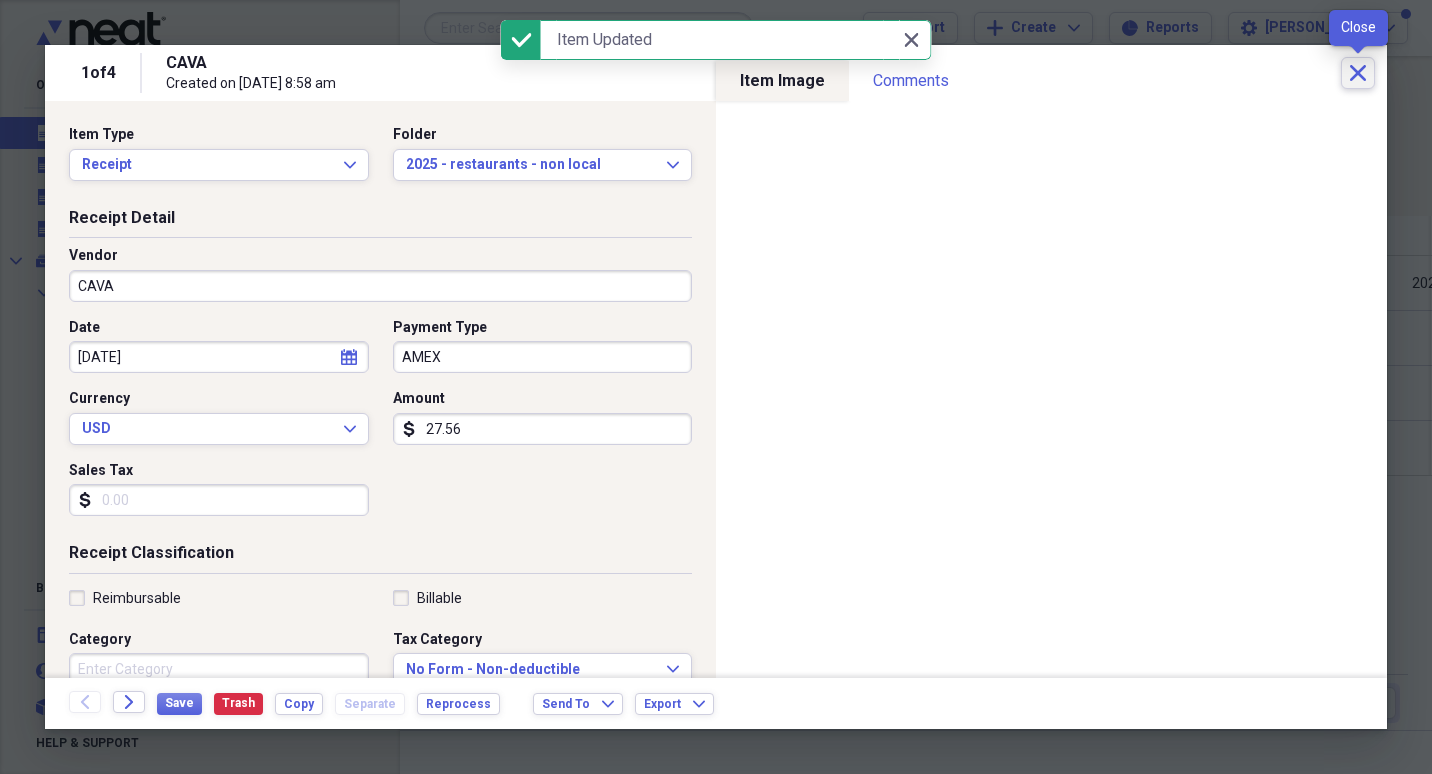 click on "Close" 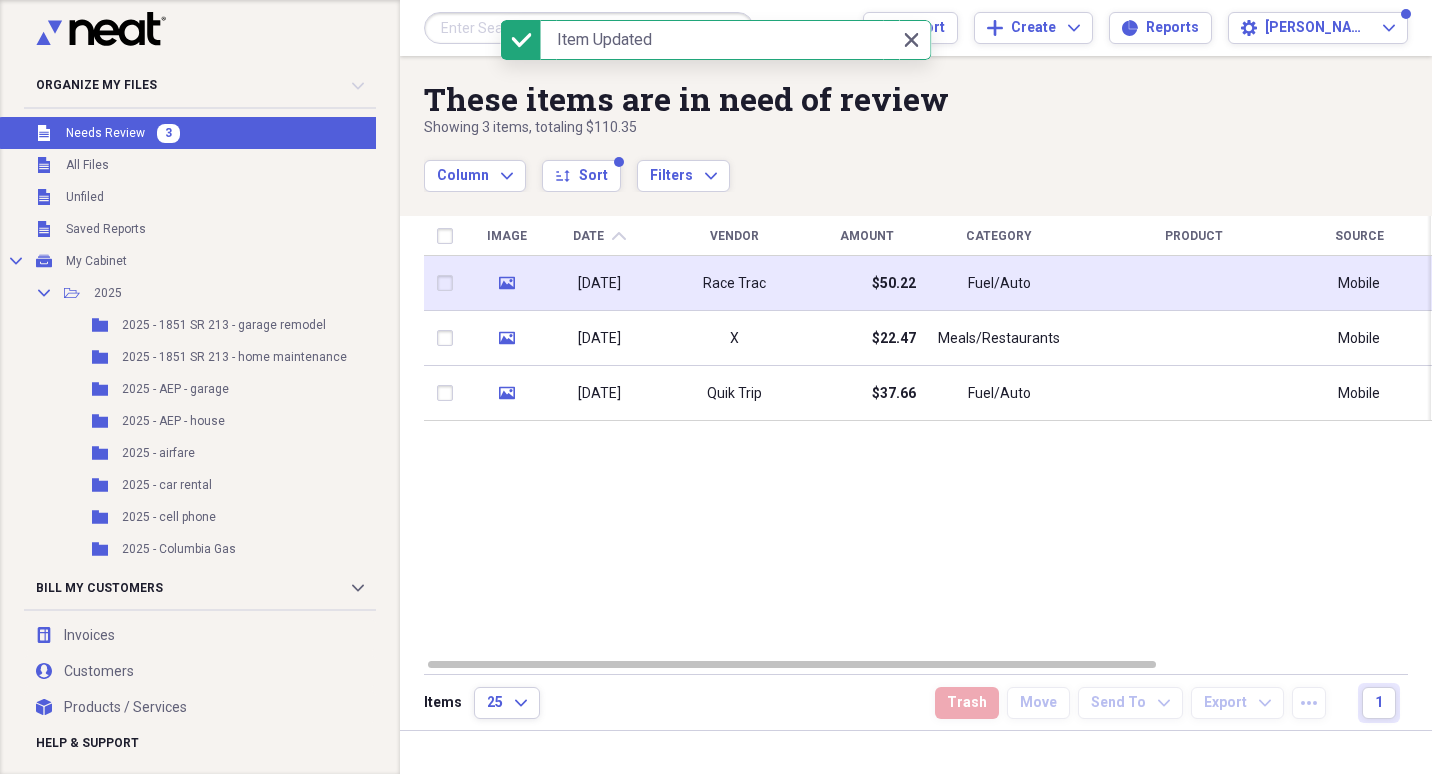 click on "[DATE]" at bounding box center (599, 284) 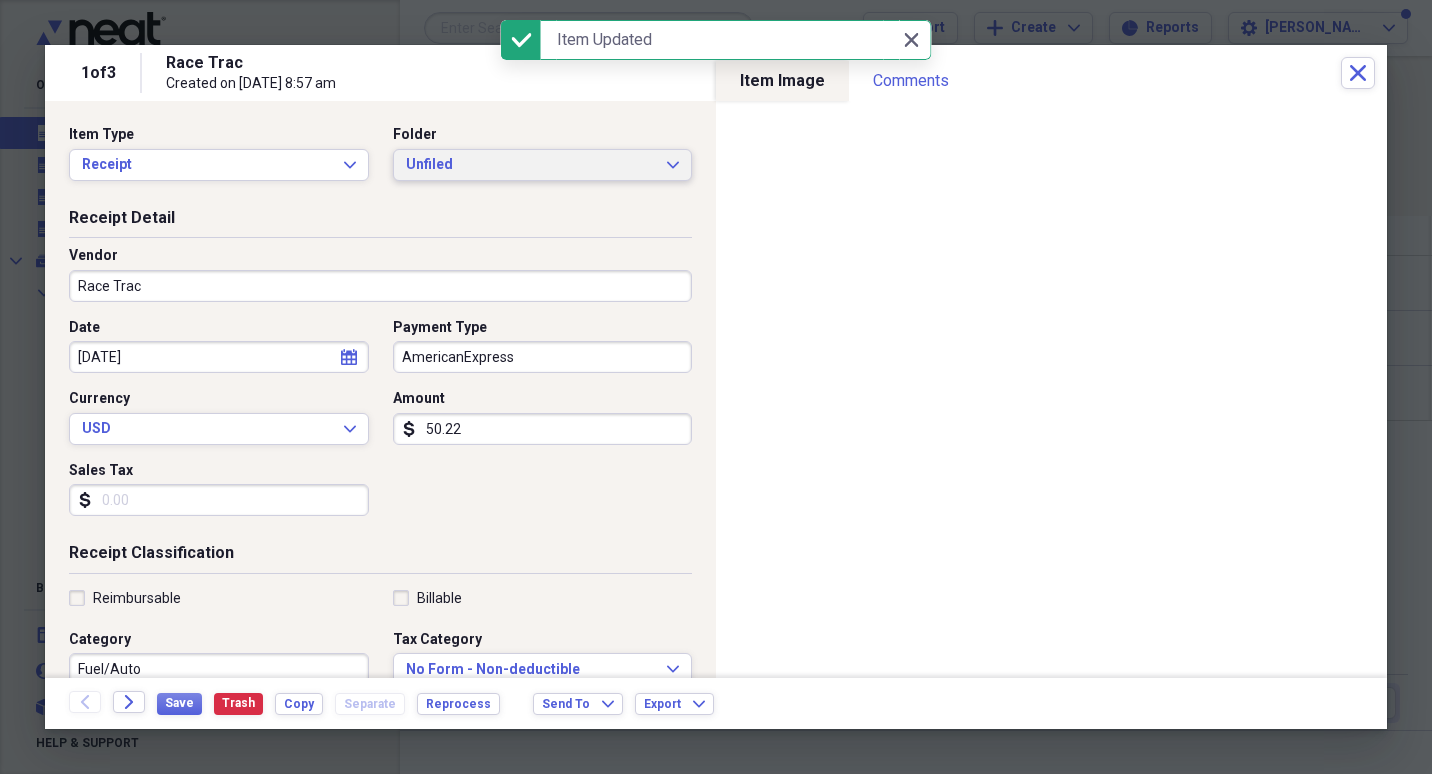 click on "Unfiled" at bounding box center (531, 165) 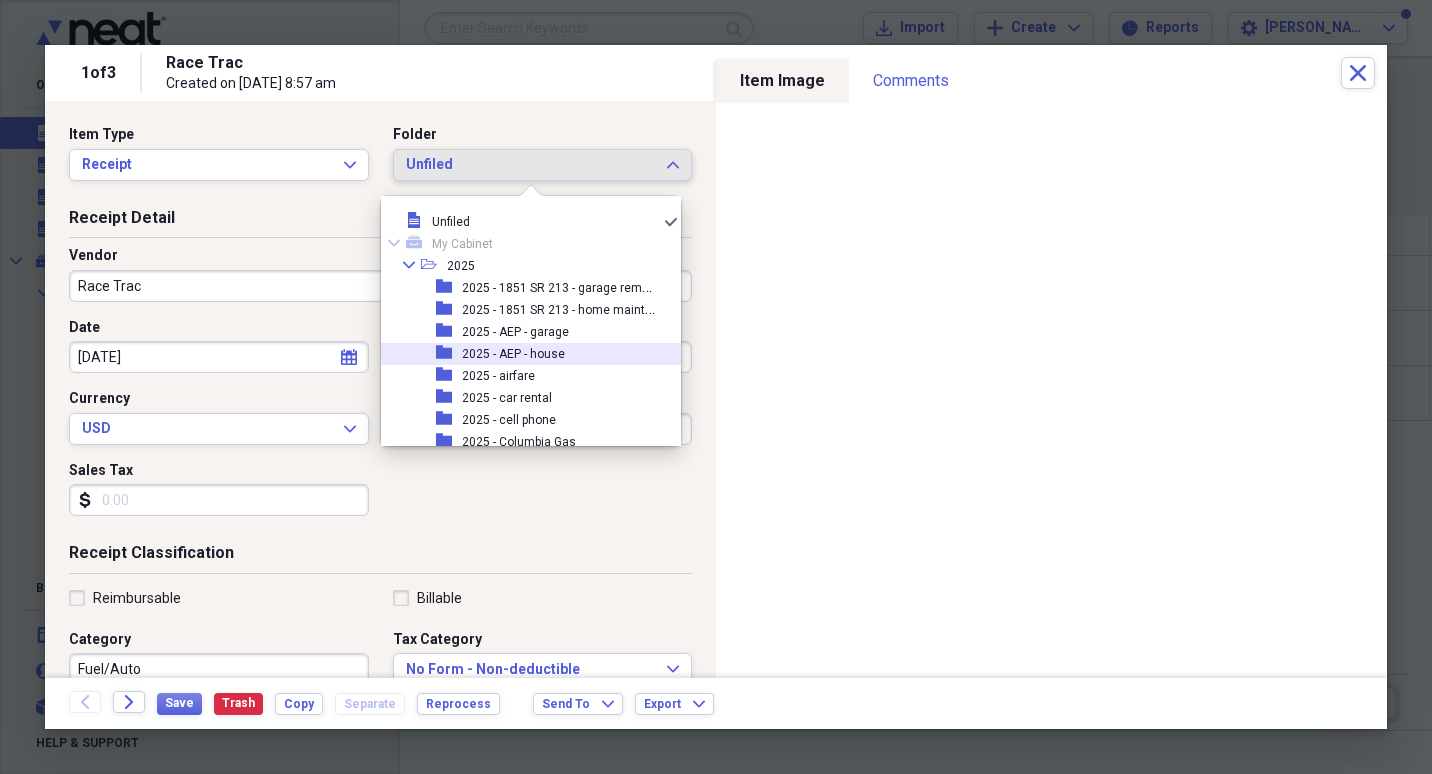 scroll, scrollTop: 100, scrollLeft: 0, axis: vertical 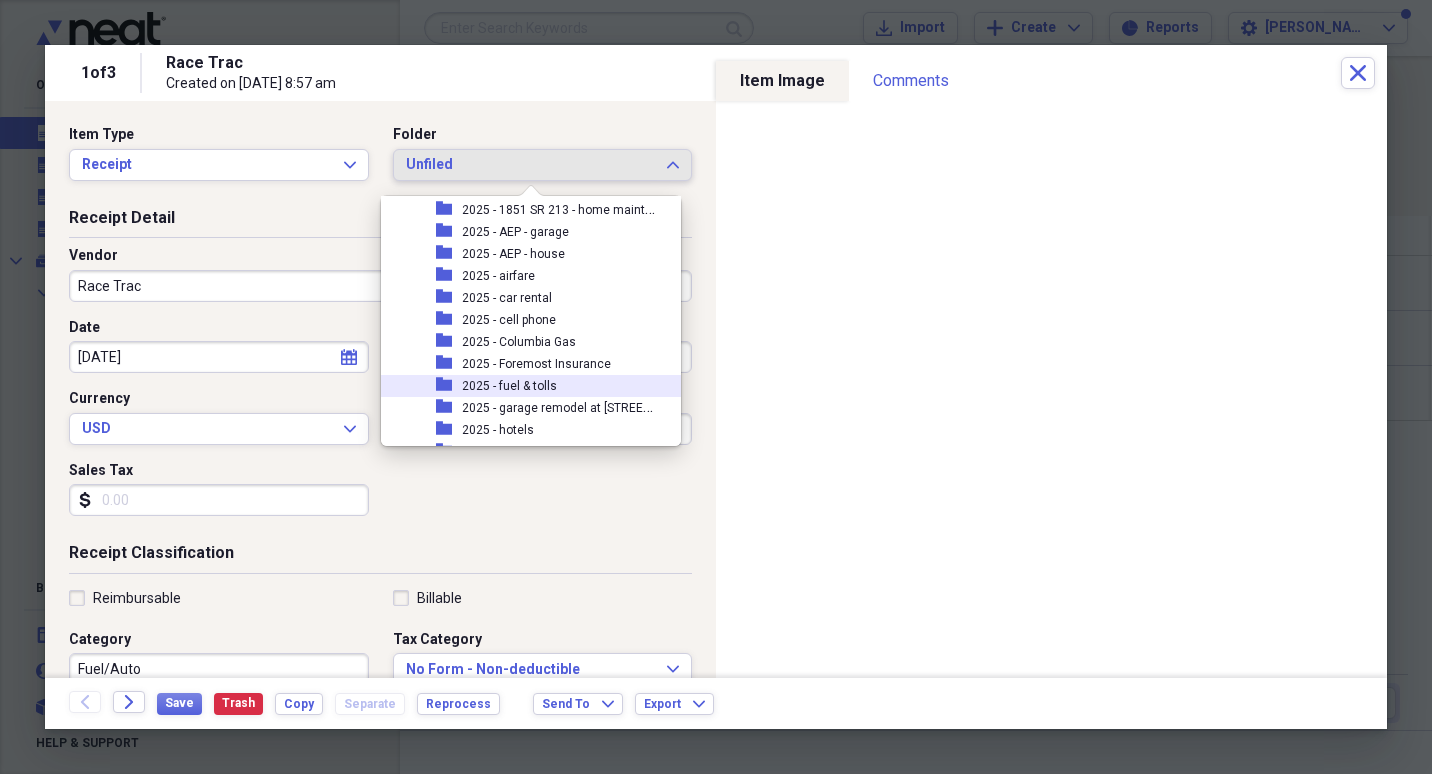 click on "2025 - fuel & tolls" at bounding box center (509, 386) 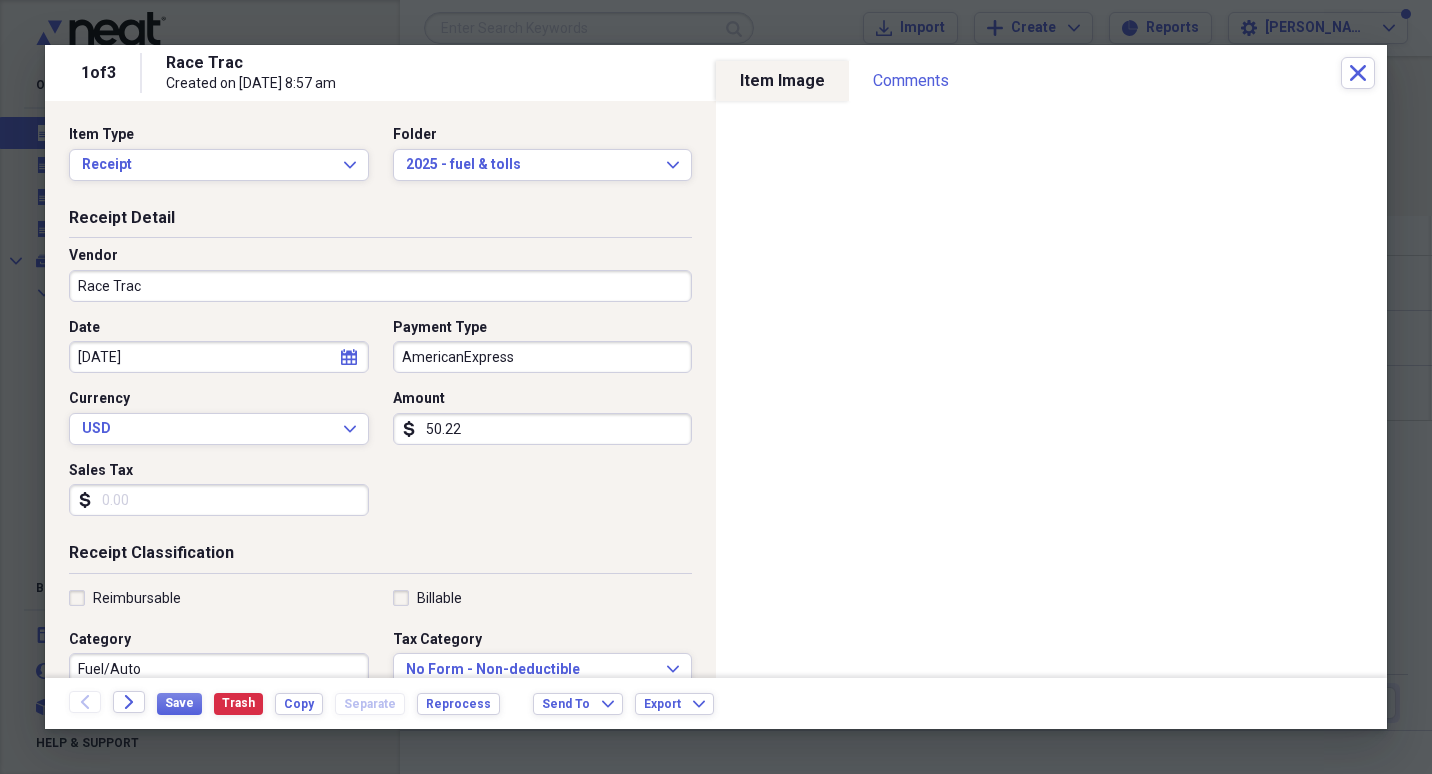click on "AmericanExpress" at bounding box center (543, 357) 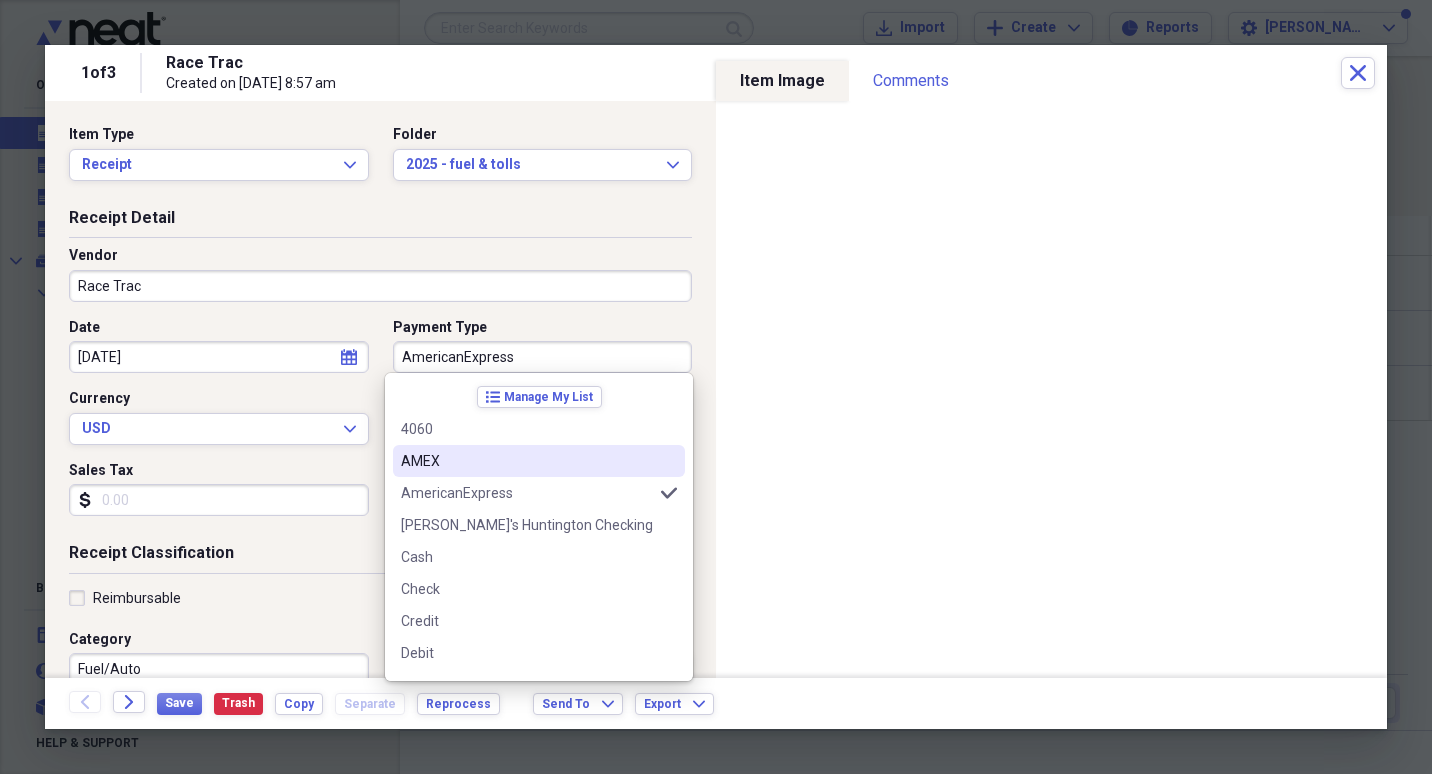 click on "AMEX" at bounding box center (527, 461) 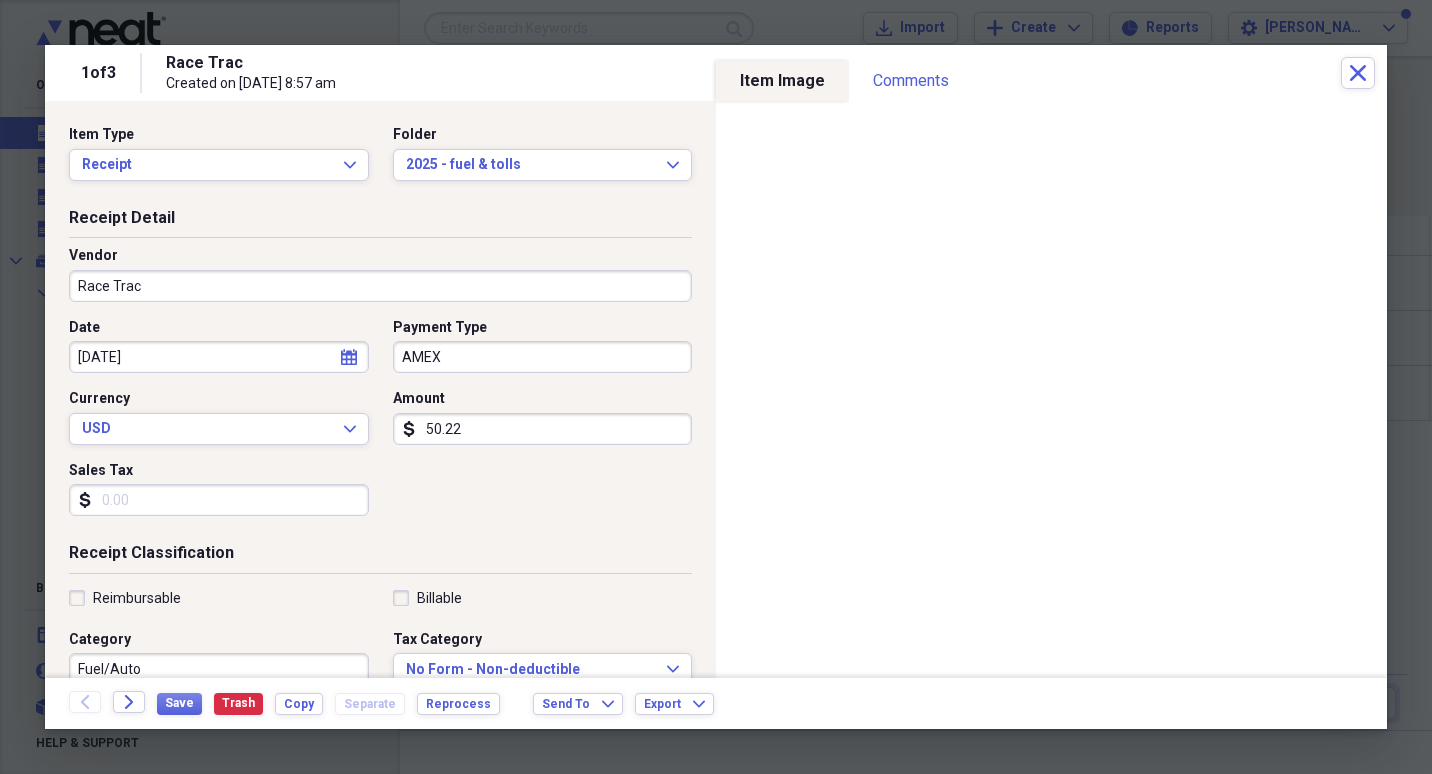 click on "Fuel/Auto" at bounding box center [219, 669] 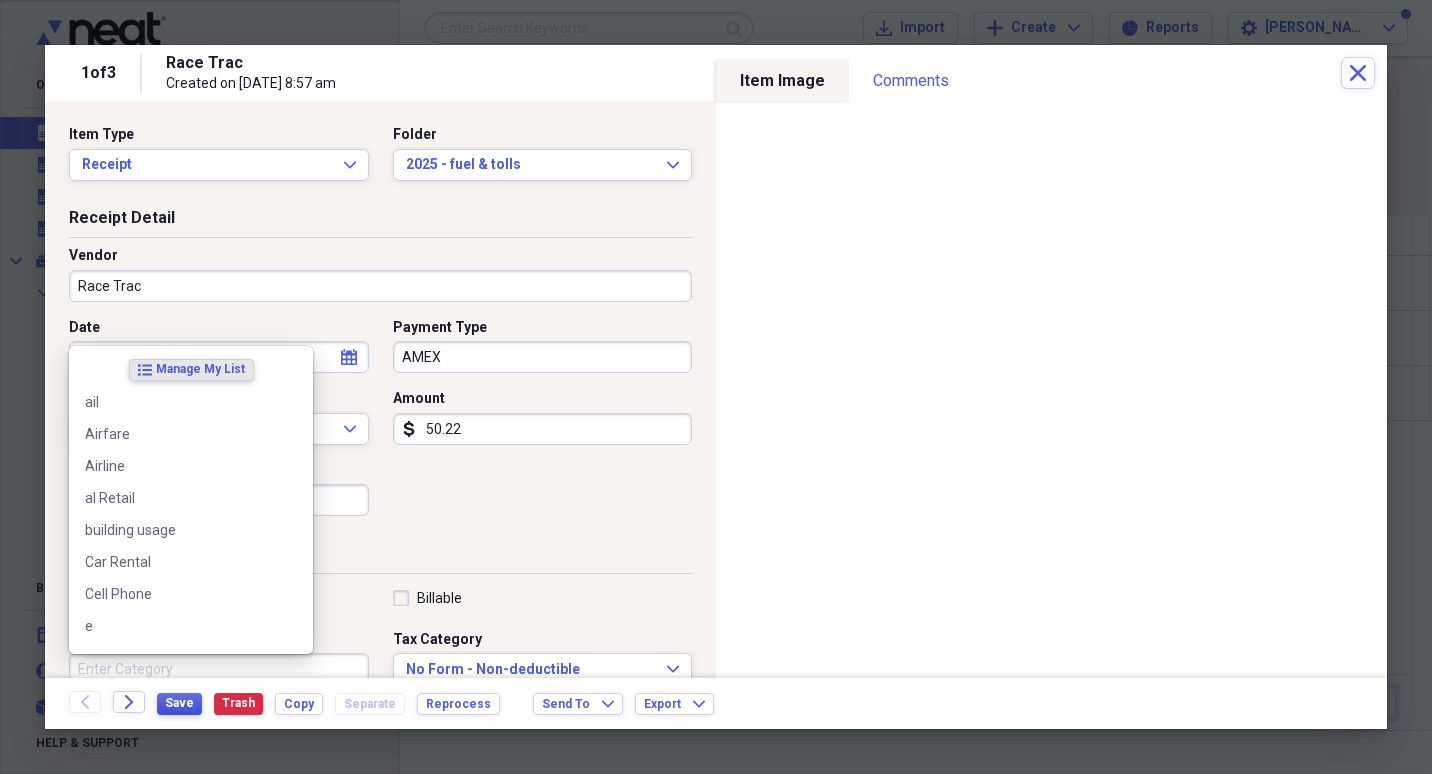 type 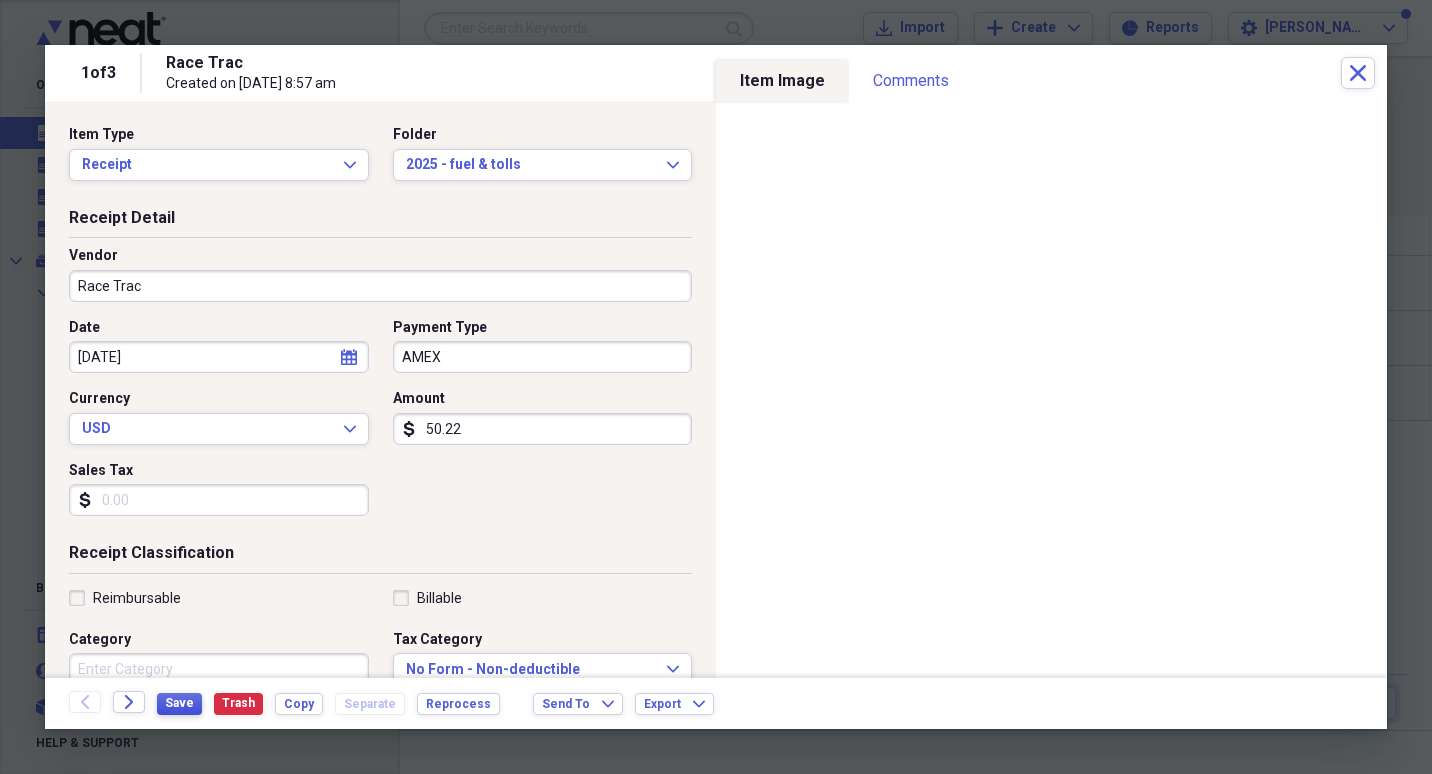 click on "Save" at bounding box center (179, 703) 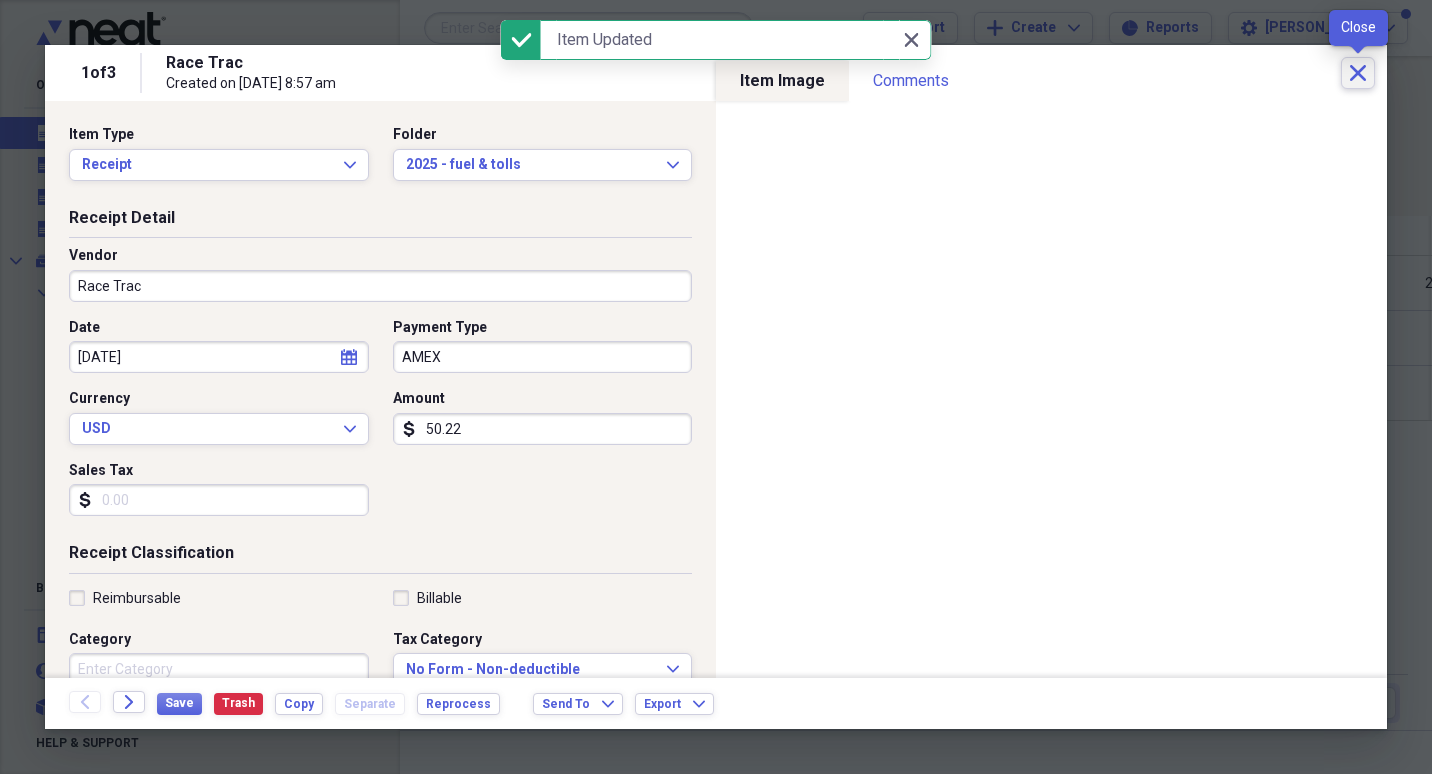 click on "Close" at bounding box center (1358, 73) 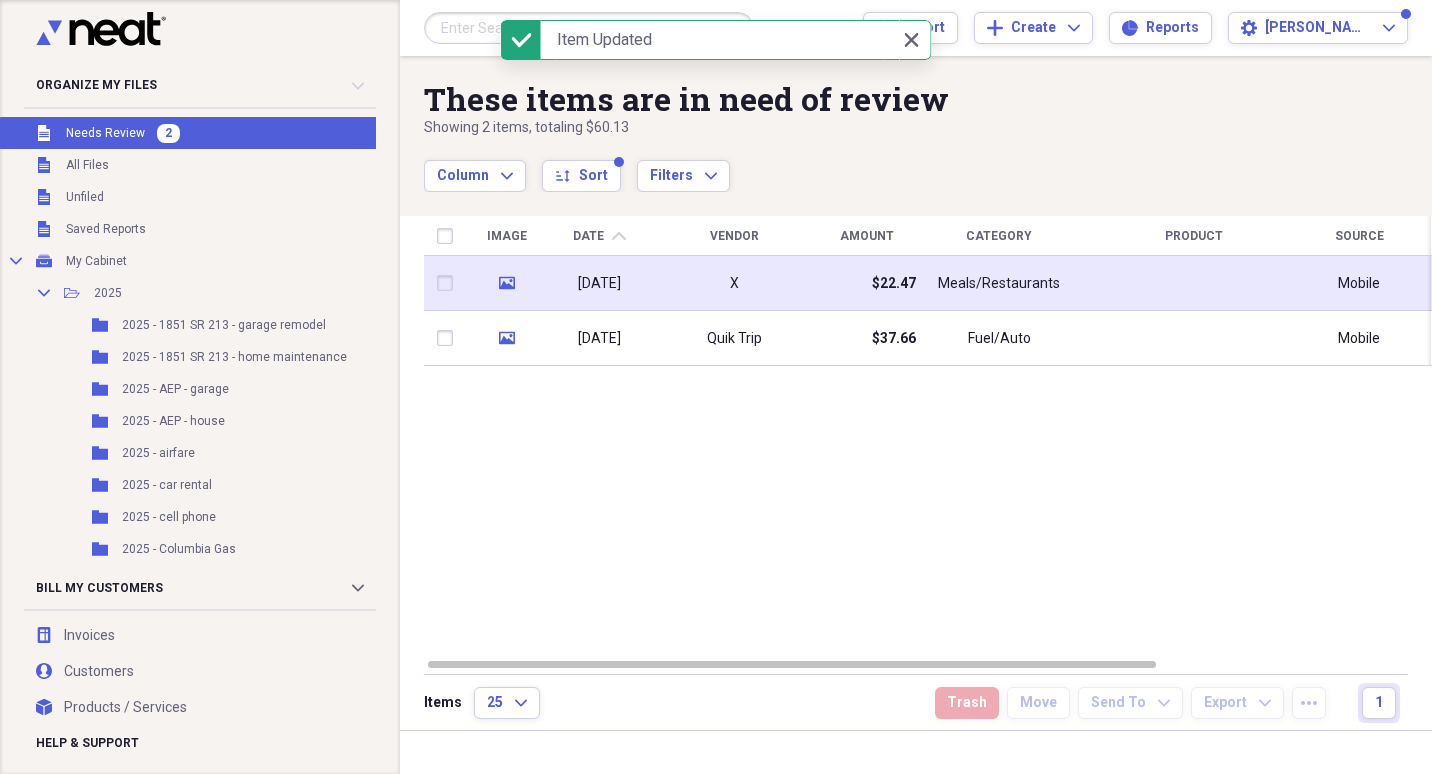 click on "[DATE]" at bounding box center [599, 284] 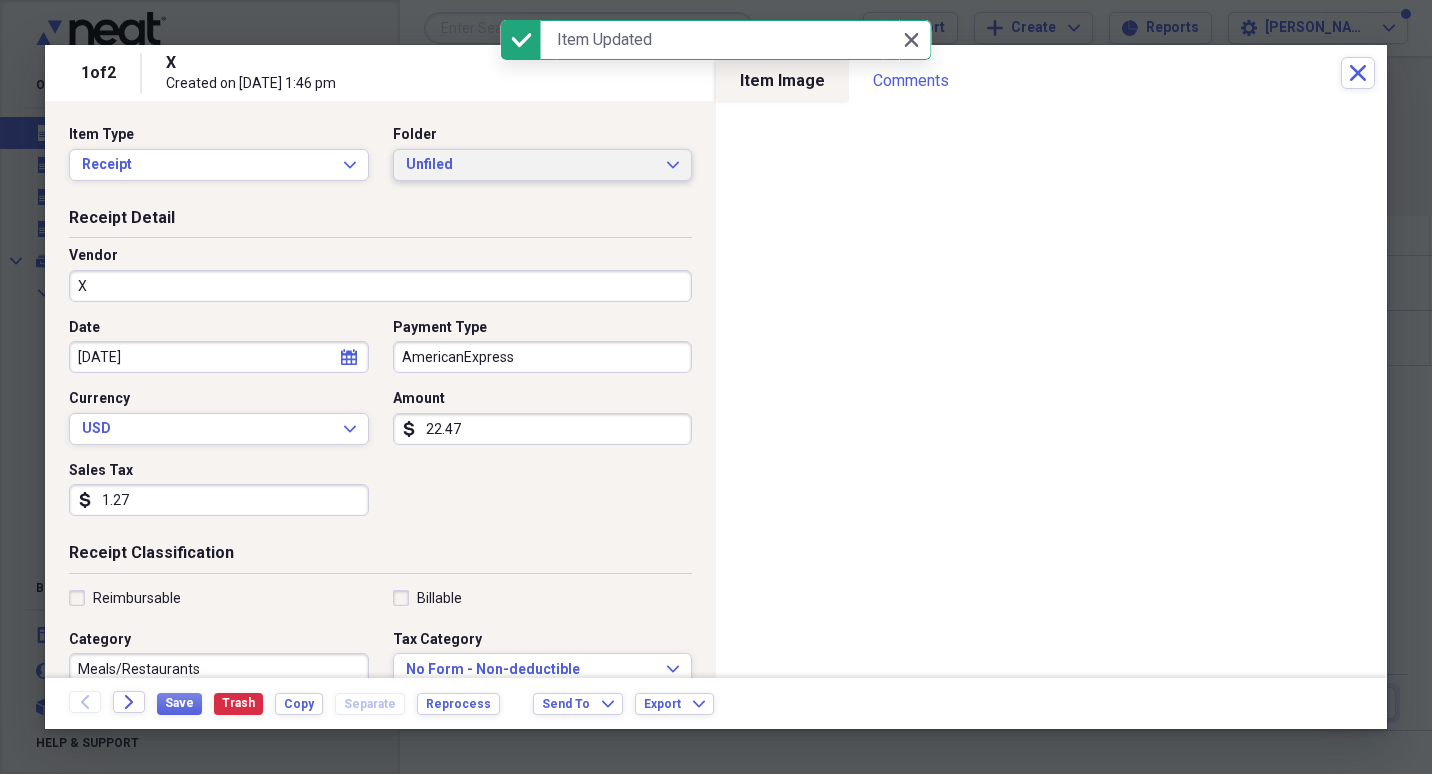 click on "Unfiled" at bounding box center (531, 165) 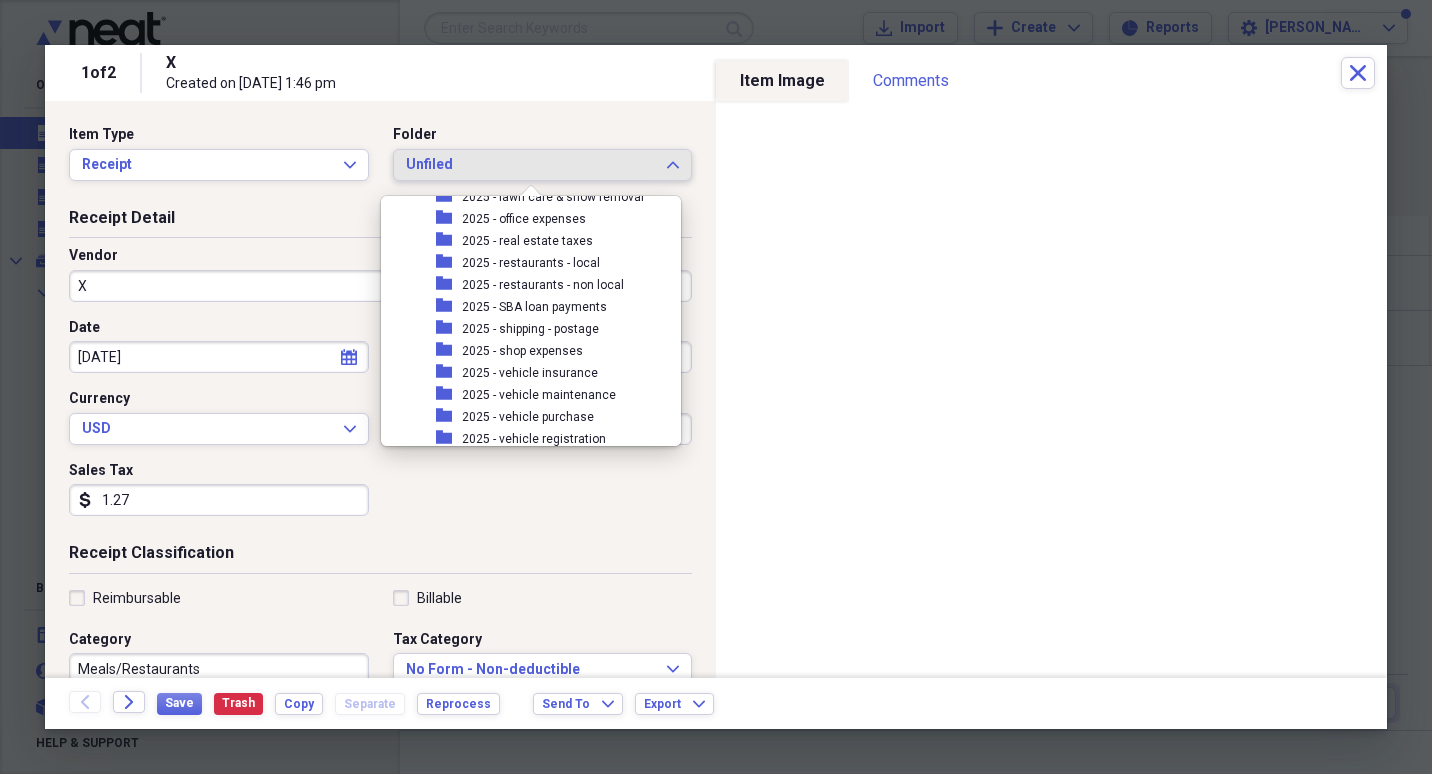 scroll, scrollTop: 400, scrollLeft: 0, axis: vertical 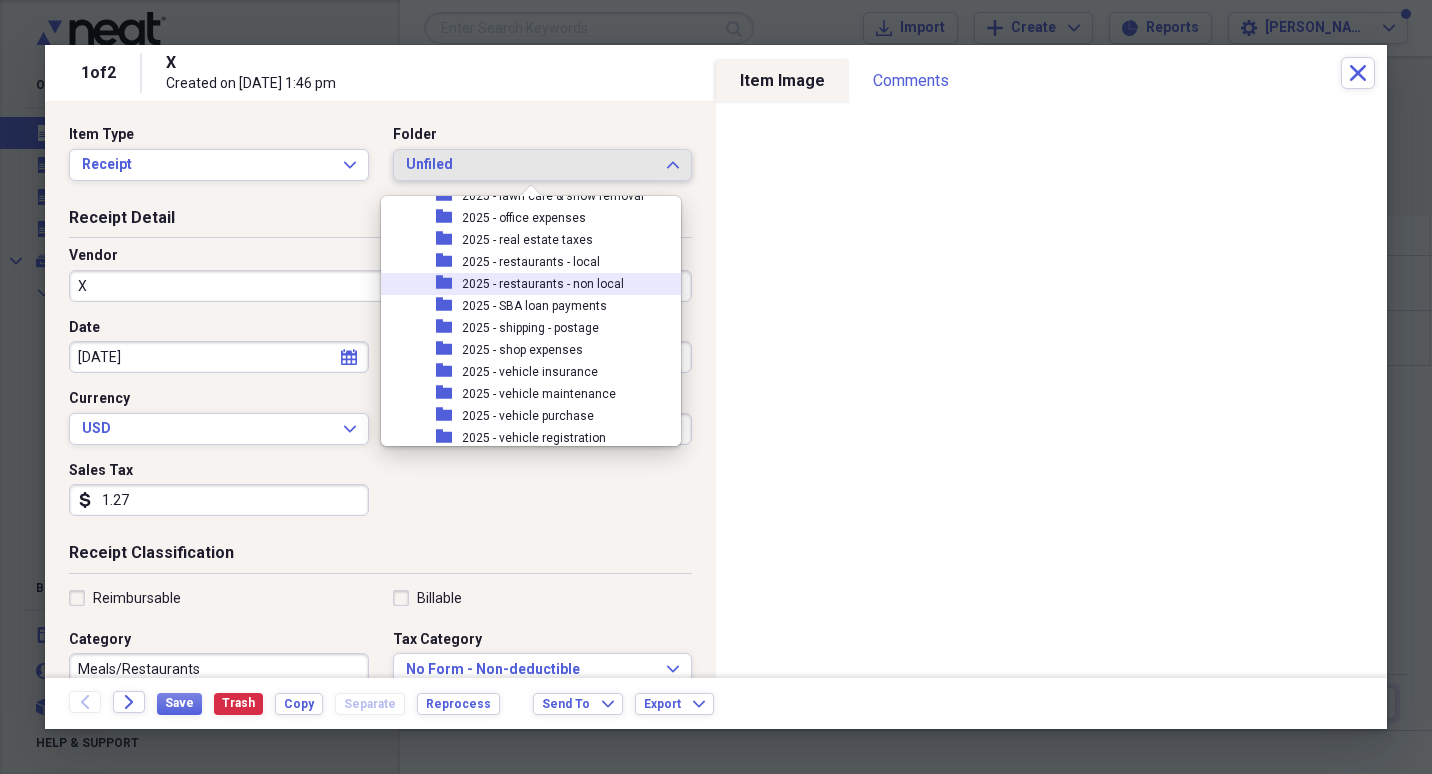 click on "2025 - restaurants - non local" at bounding box center [543, 284] 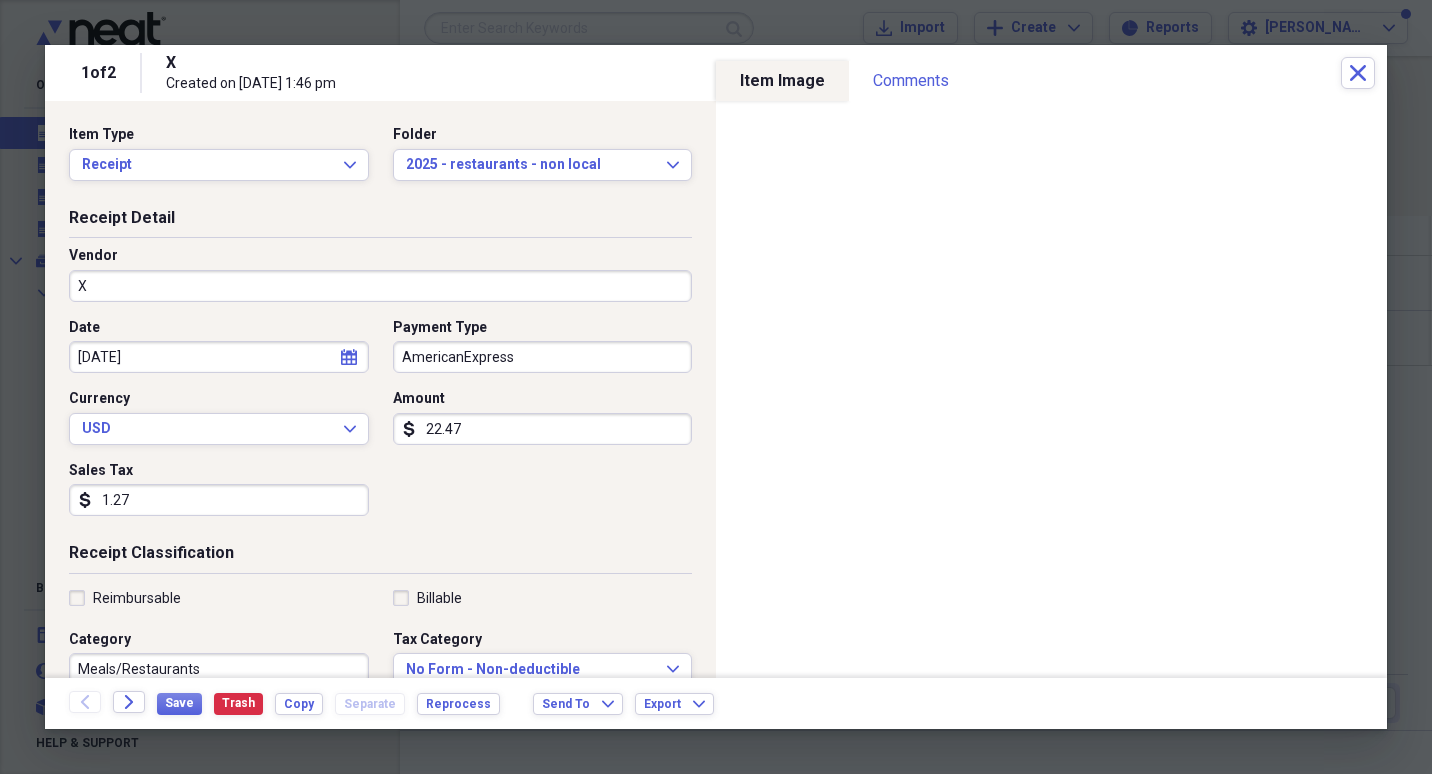 click on "X" at bounding box center [380, 286] 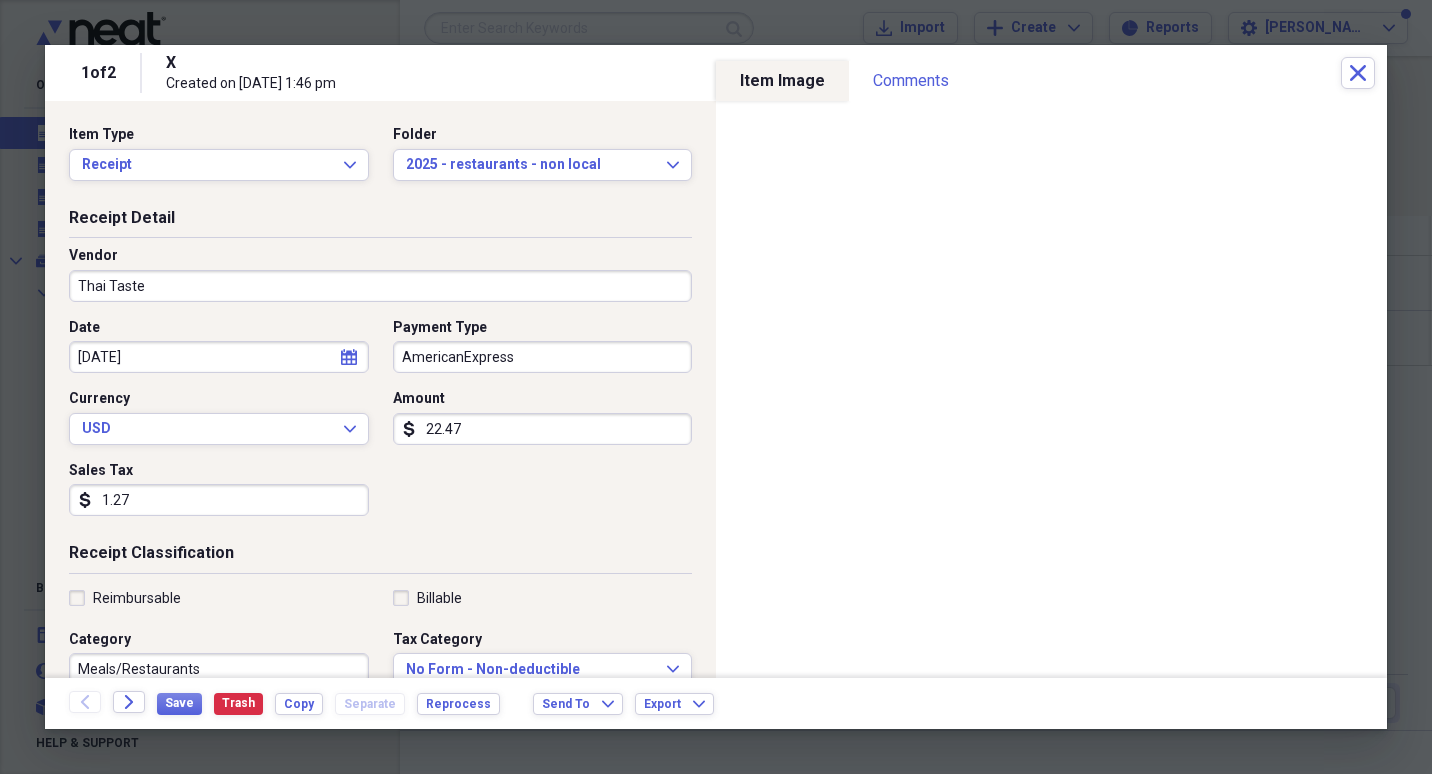 type on "Thai Taste" 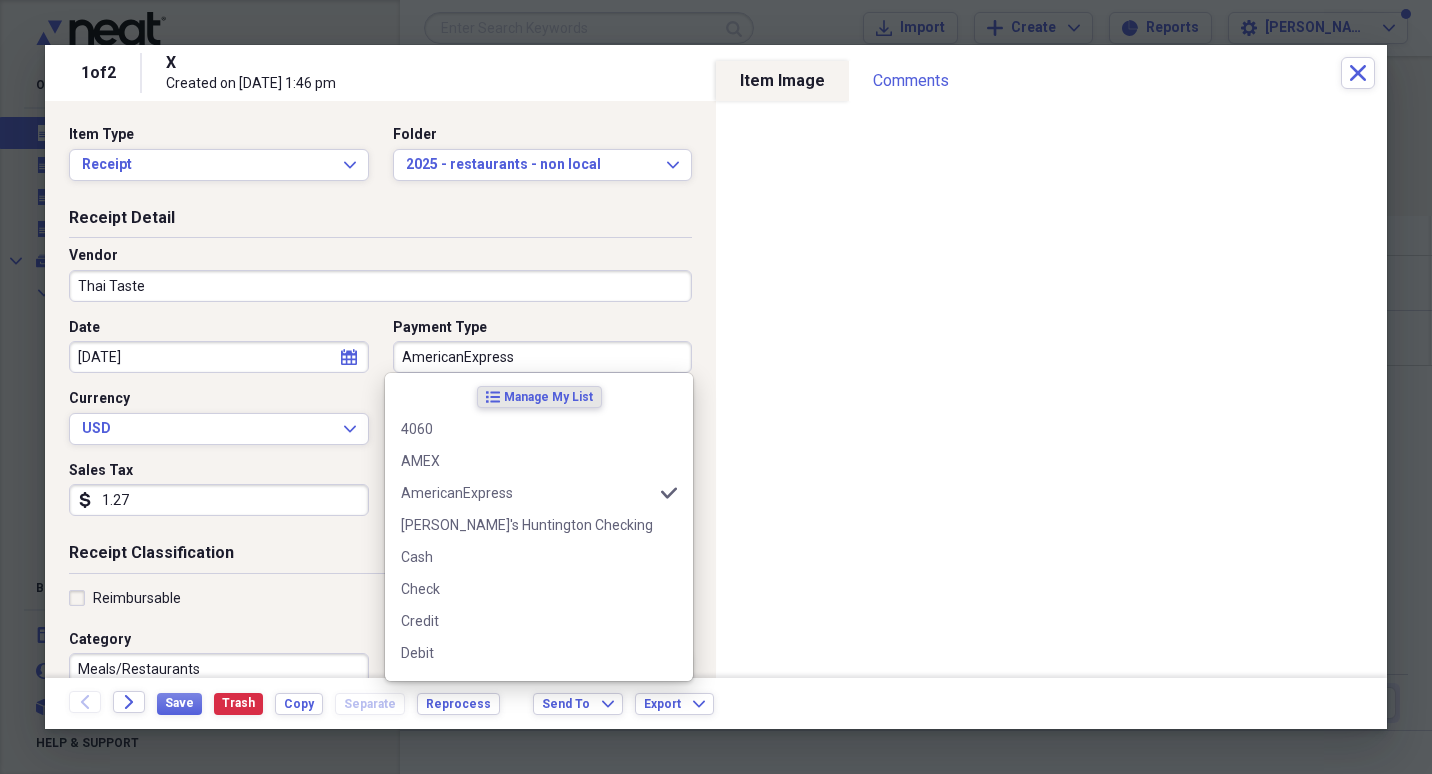 click on "AmericanExpress" at bounding box center (543, 357) 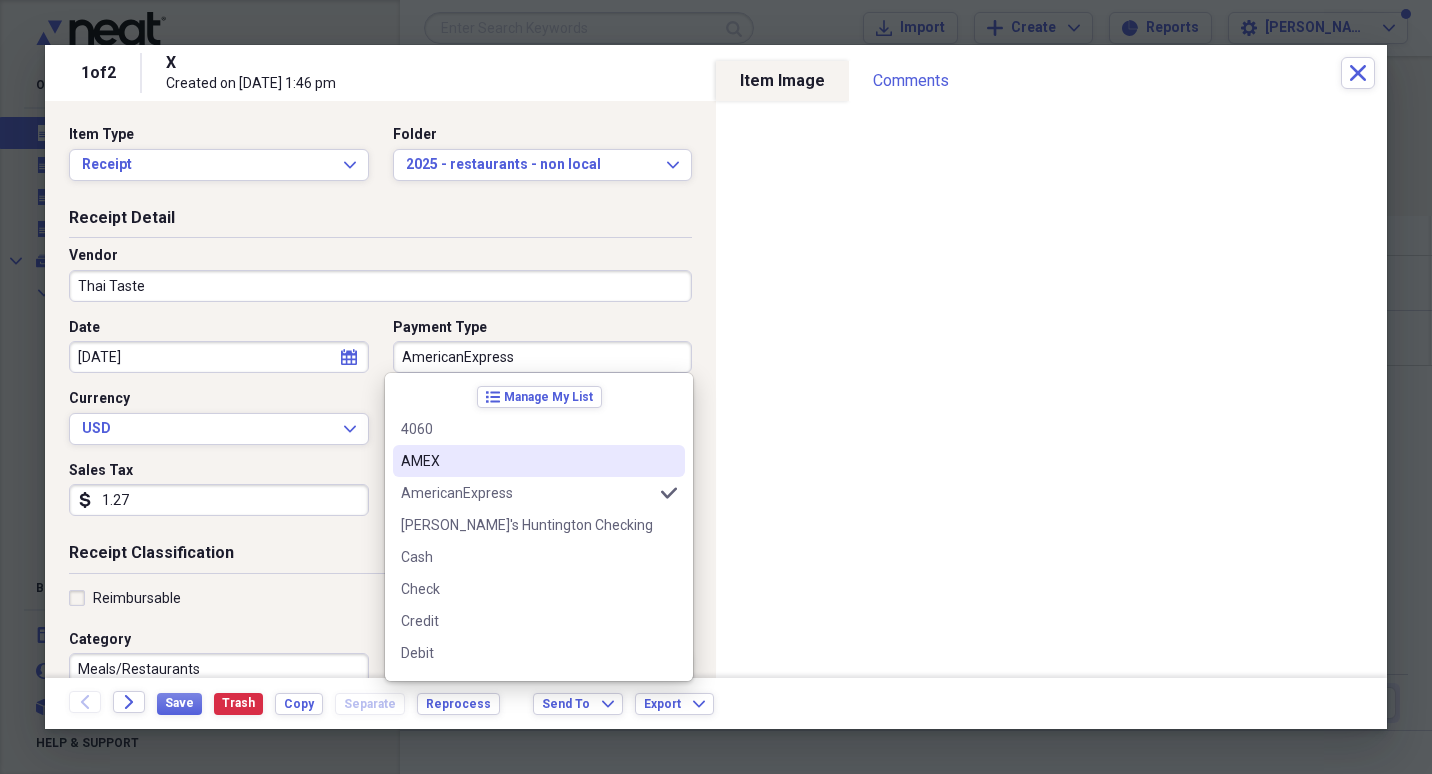 click on "AMEX" at bounding box center (527, 461) 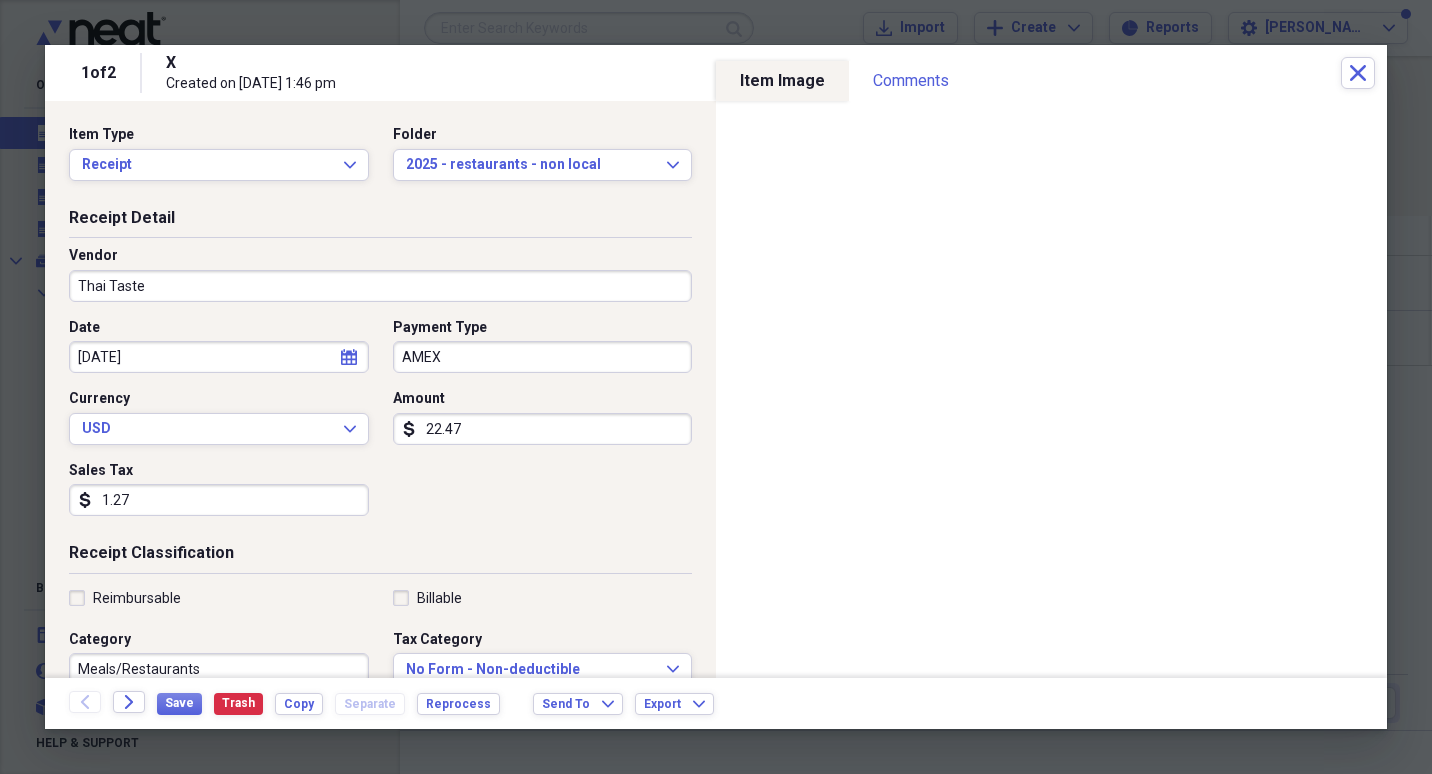 click on "1.27" at bounding box center (219, 500) 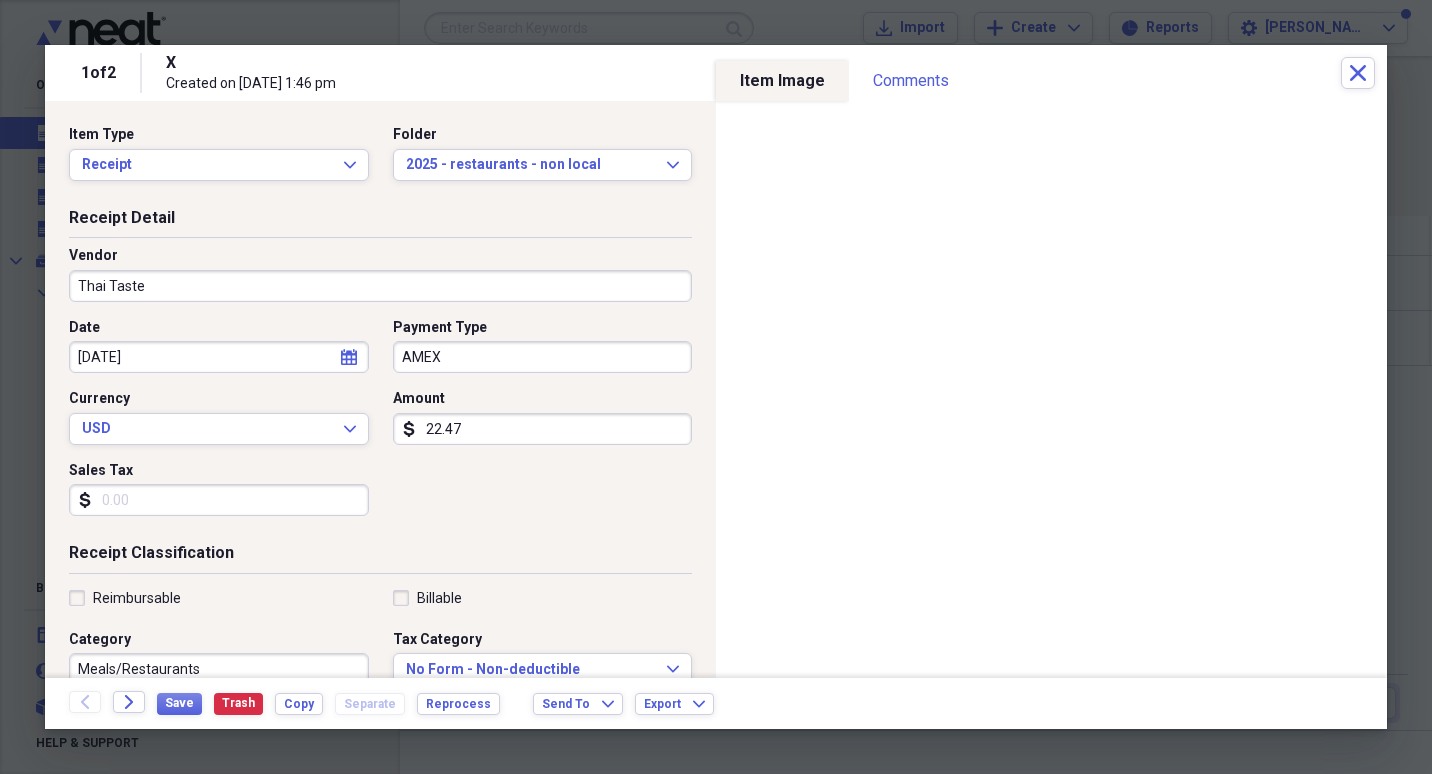 type 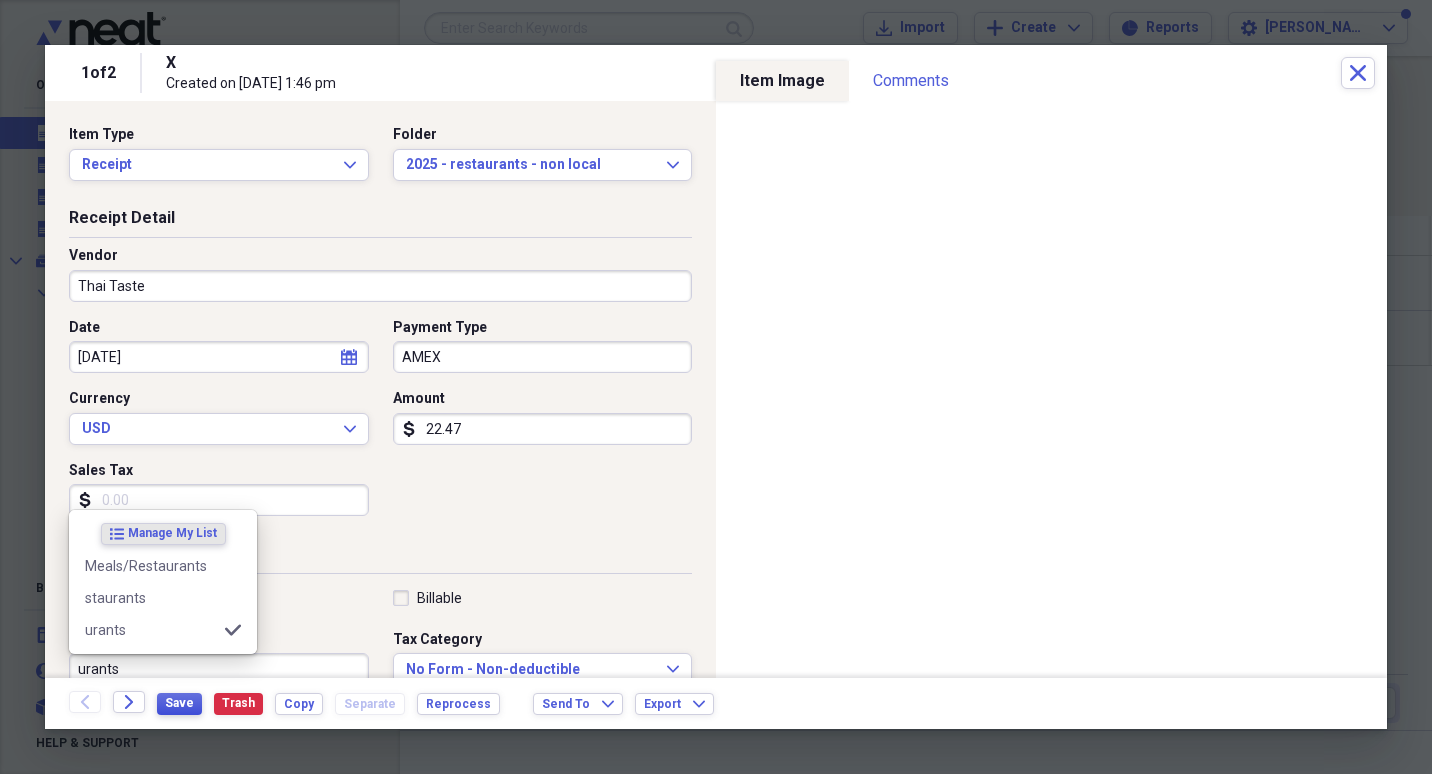 type on "urants" 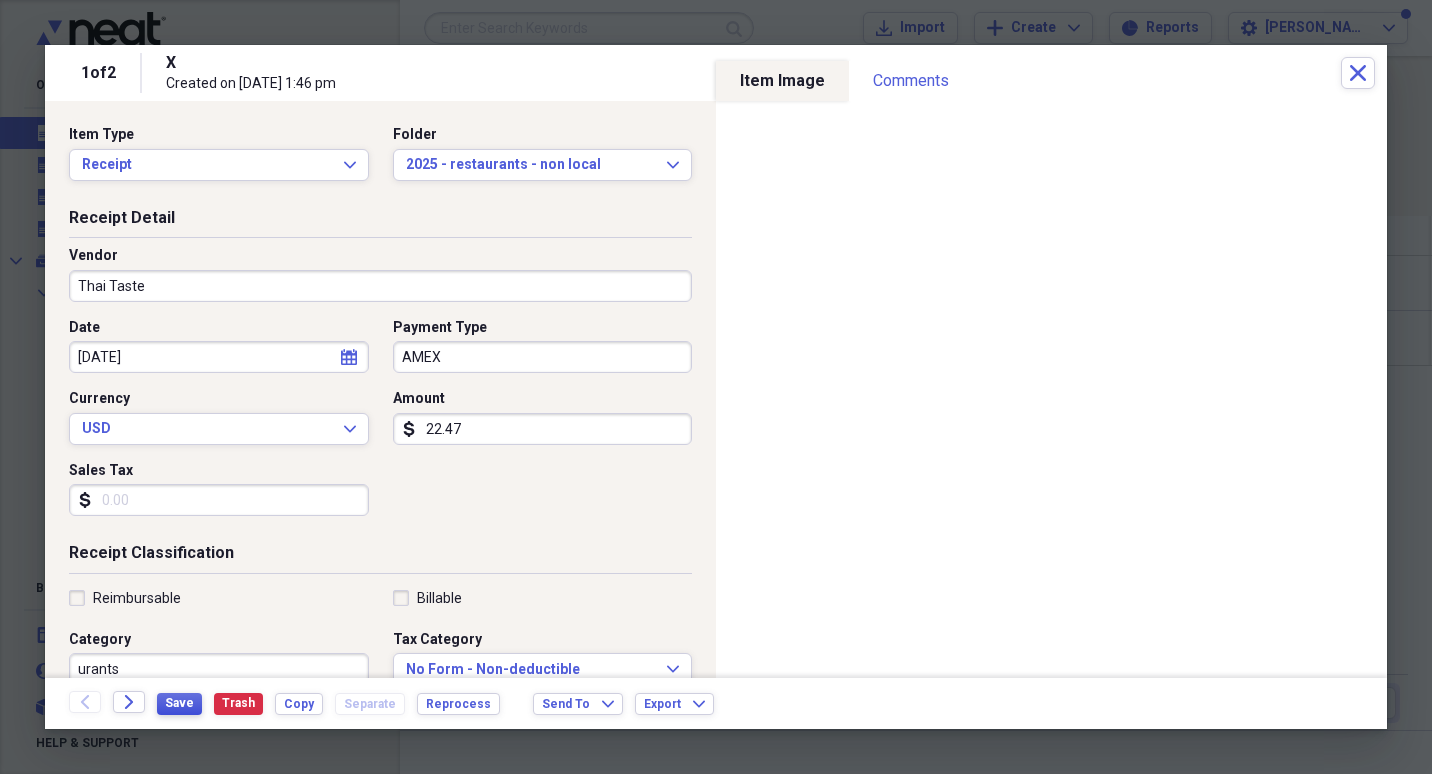 click on "Save" at bounding box center [179, 703] 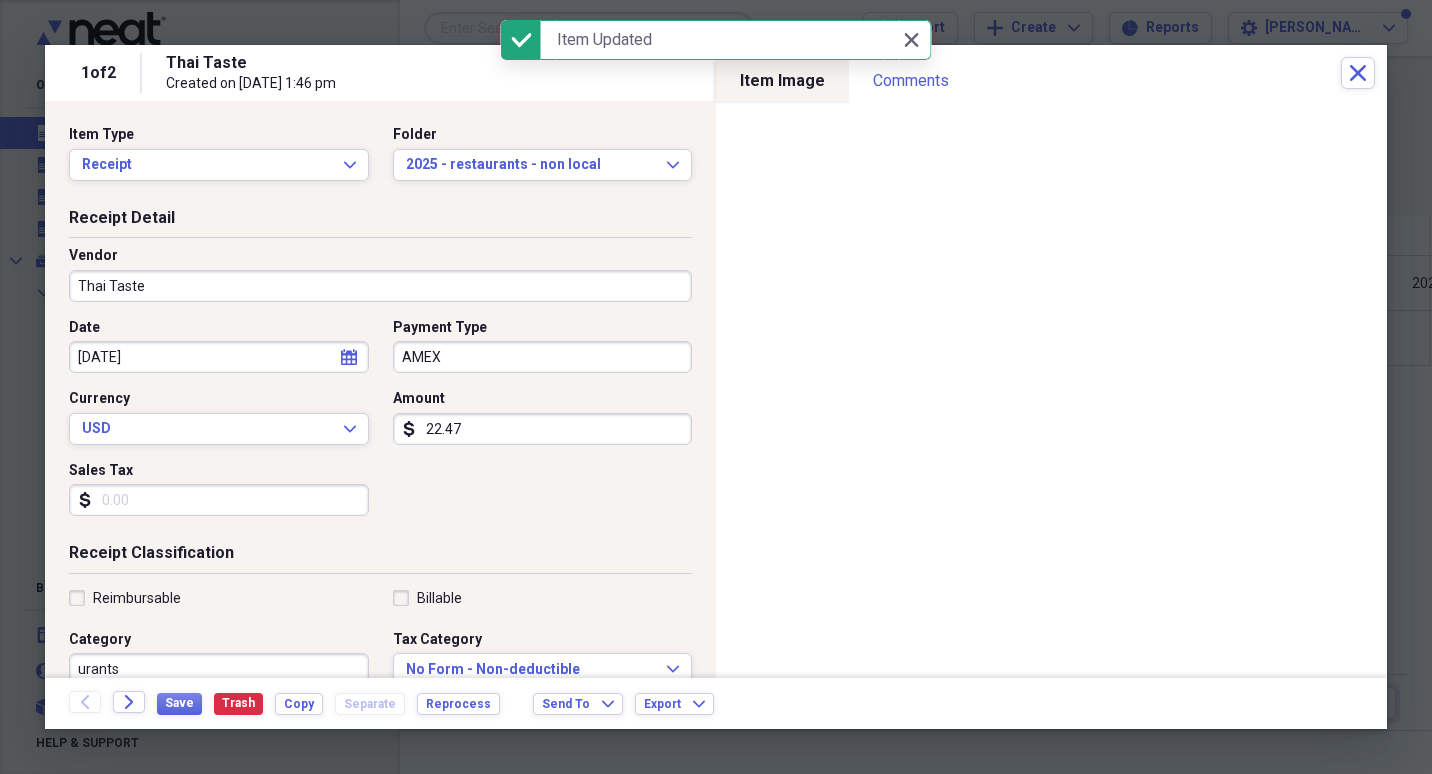 click on "urants" at bounding box center [219, 669] 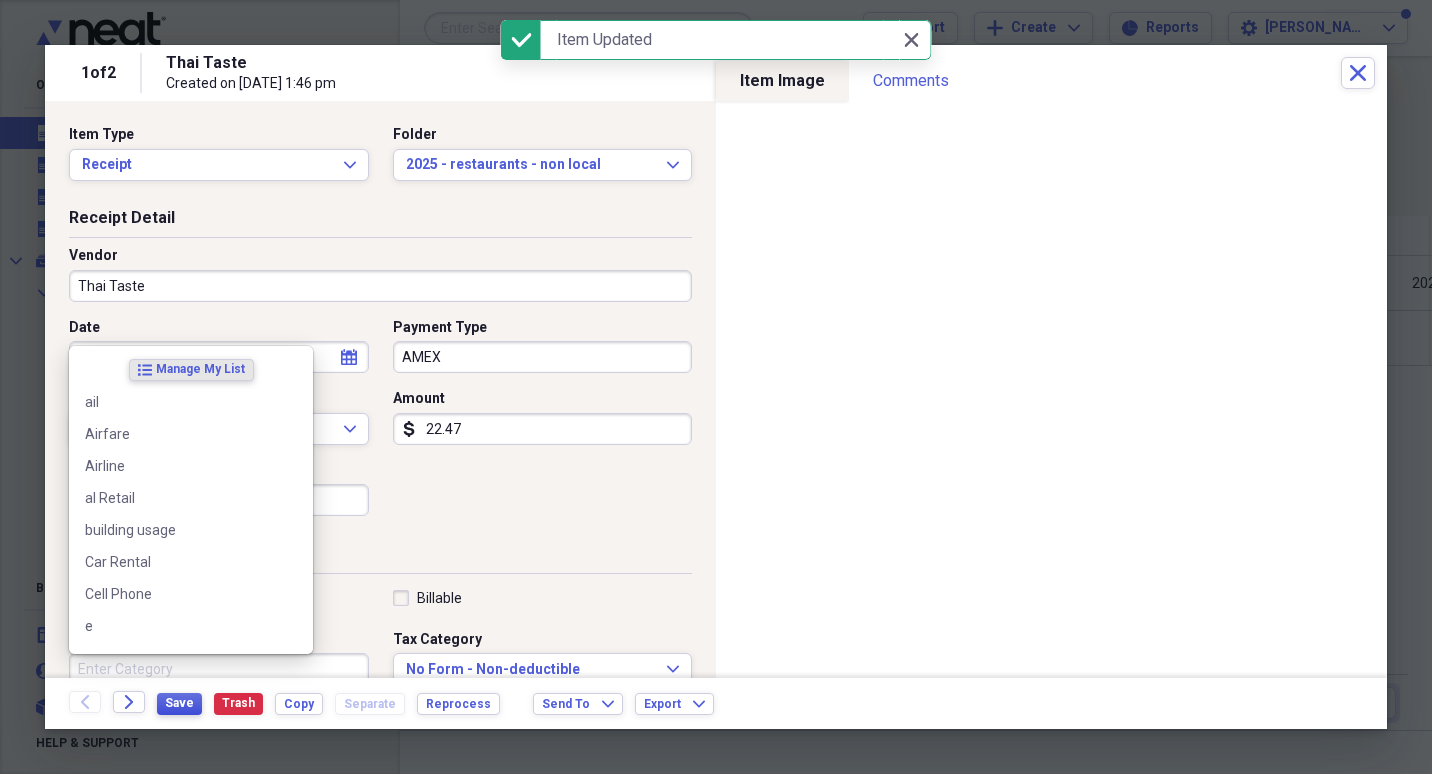 type 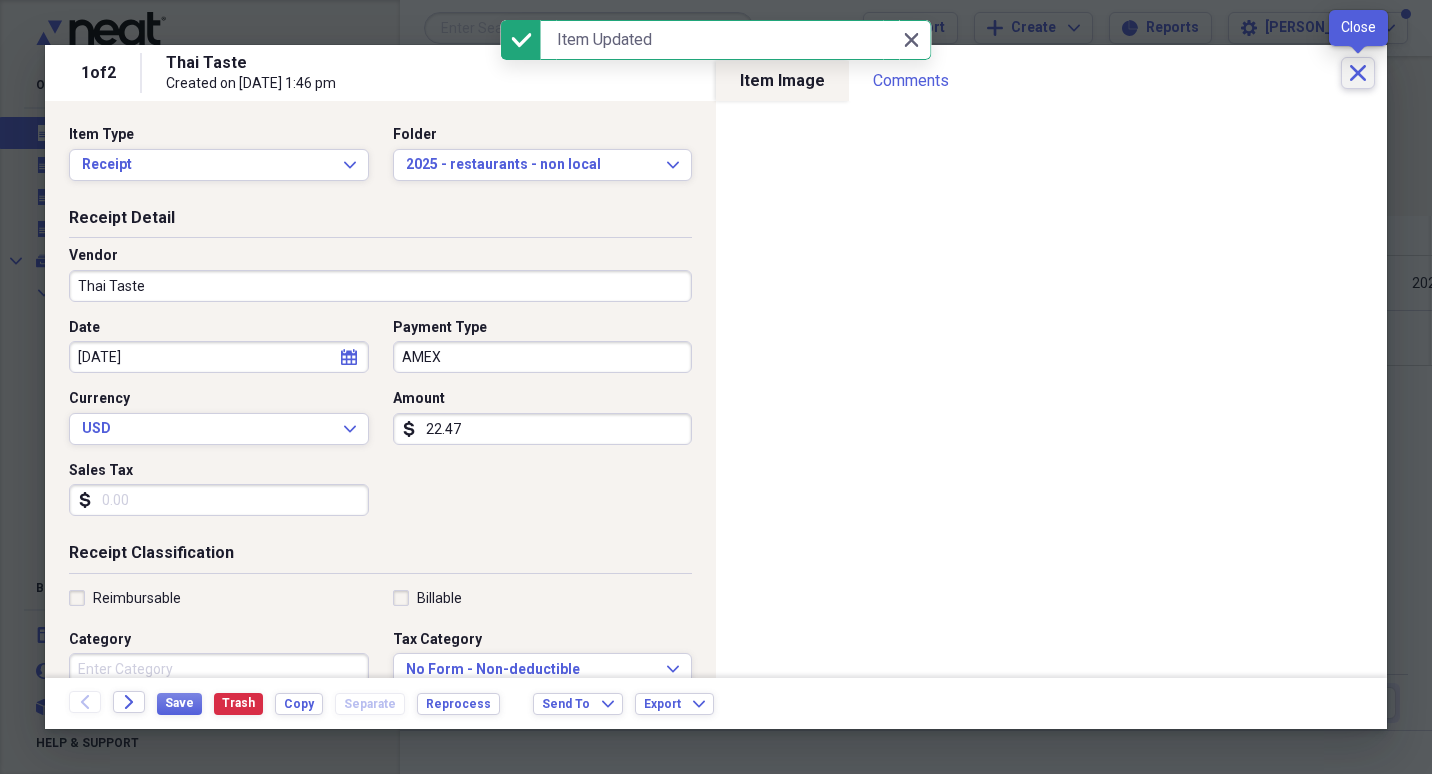 click on "Close" 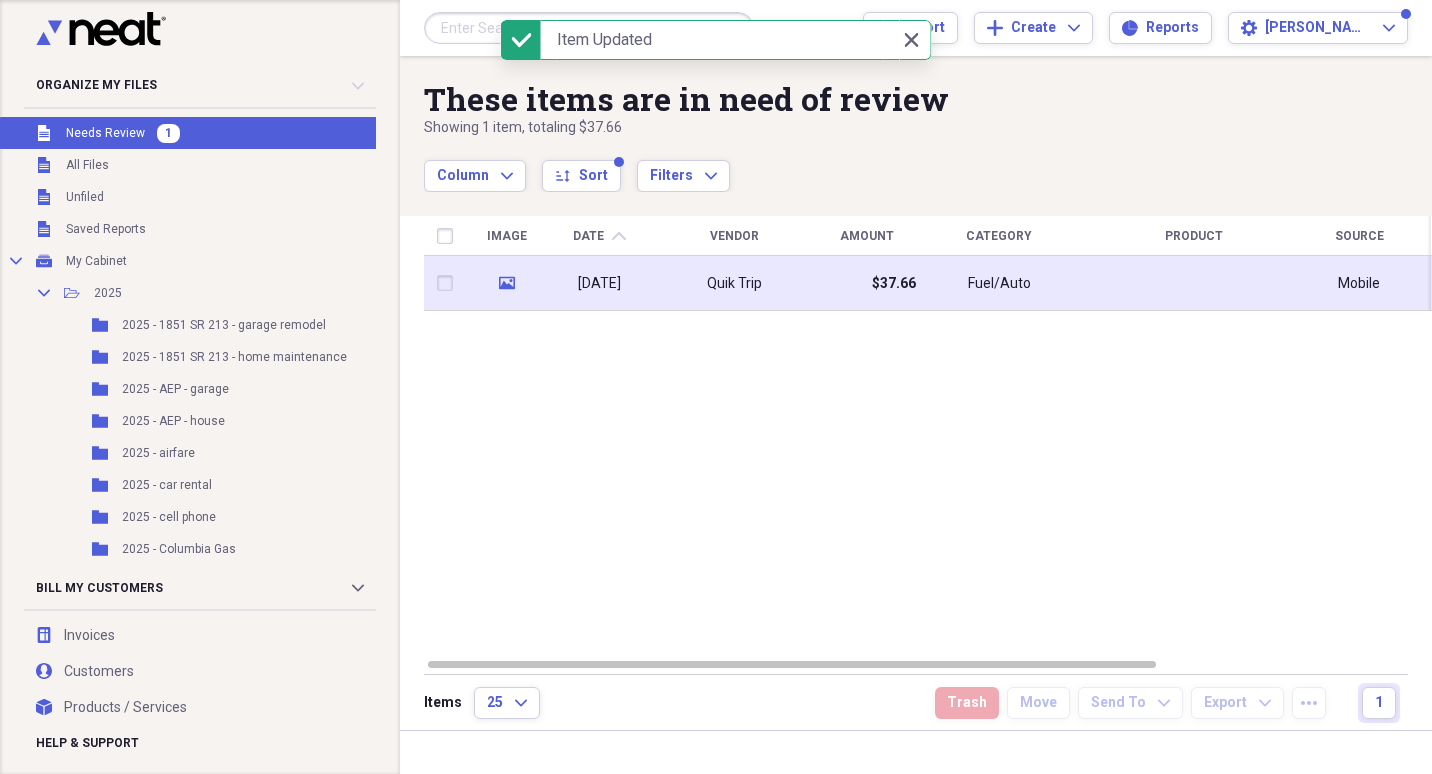 click on "[DATE]" at bounding box center [599, 283] 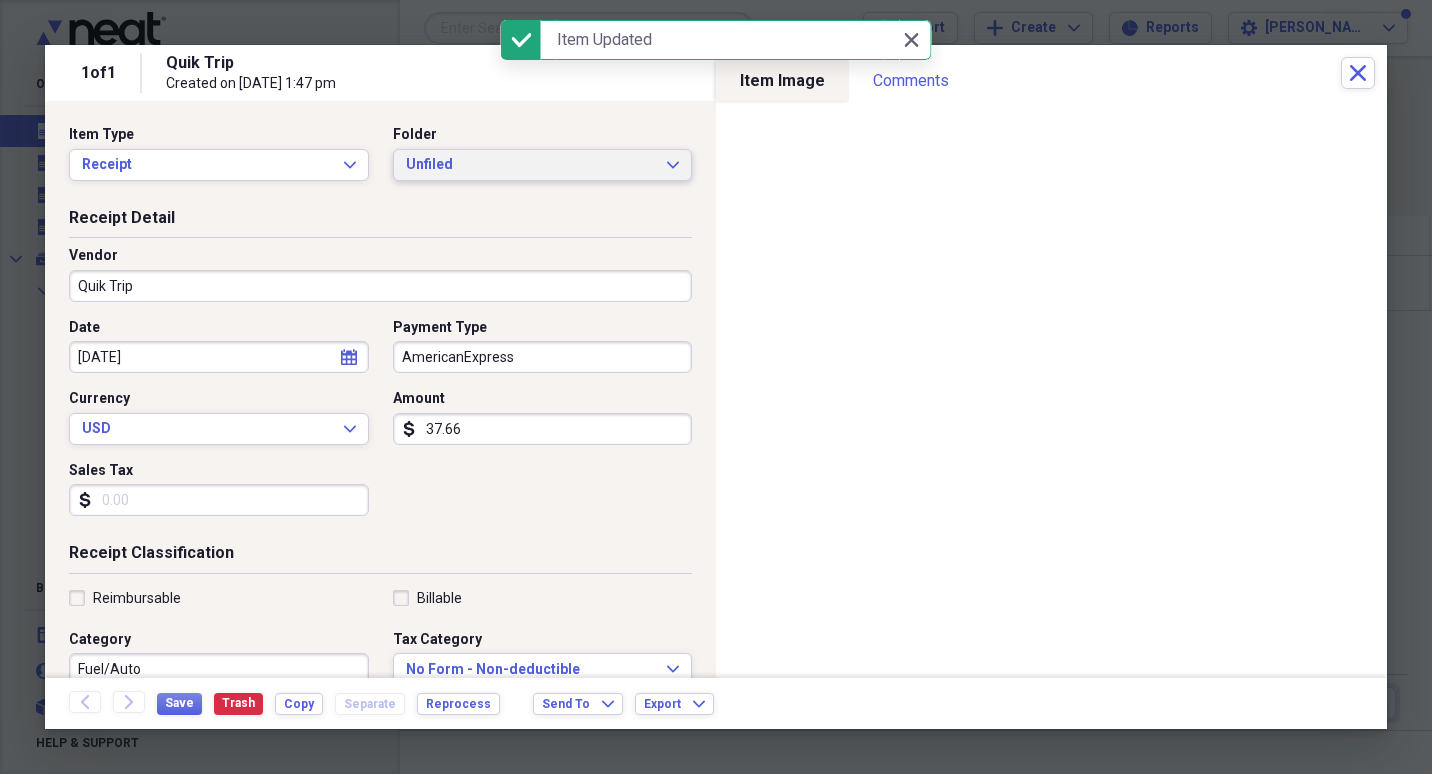 click on "Unfiled" at bounding box center (531, 165) 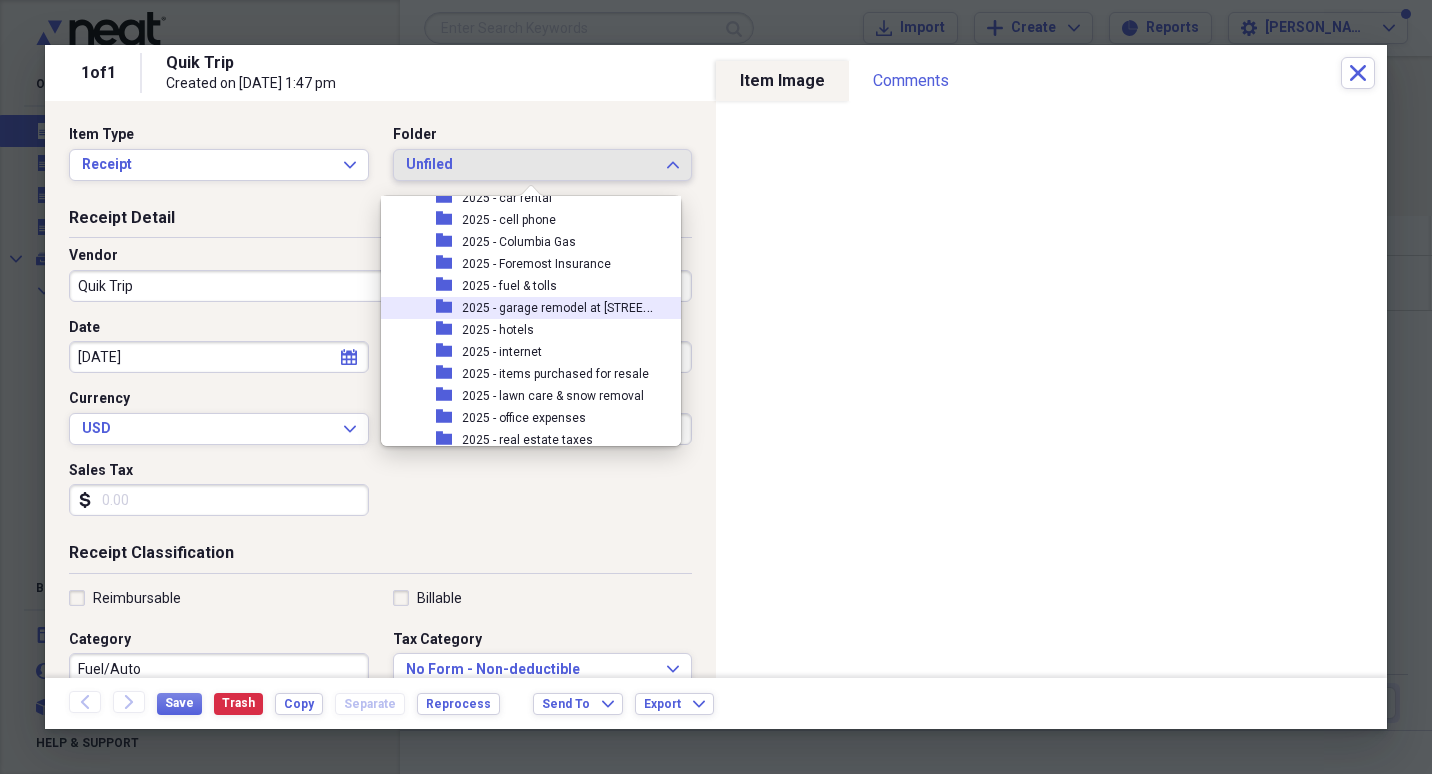 scroll, scrollTop: 165, scrollLeft: 0, axis: vertical 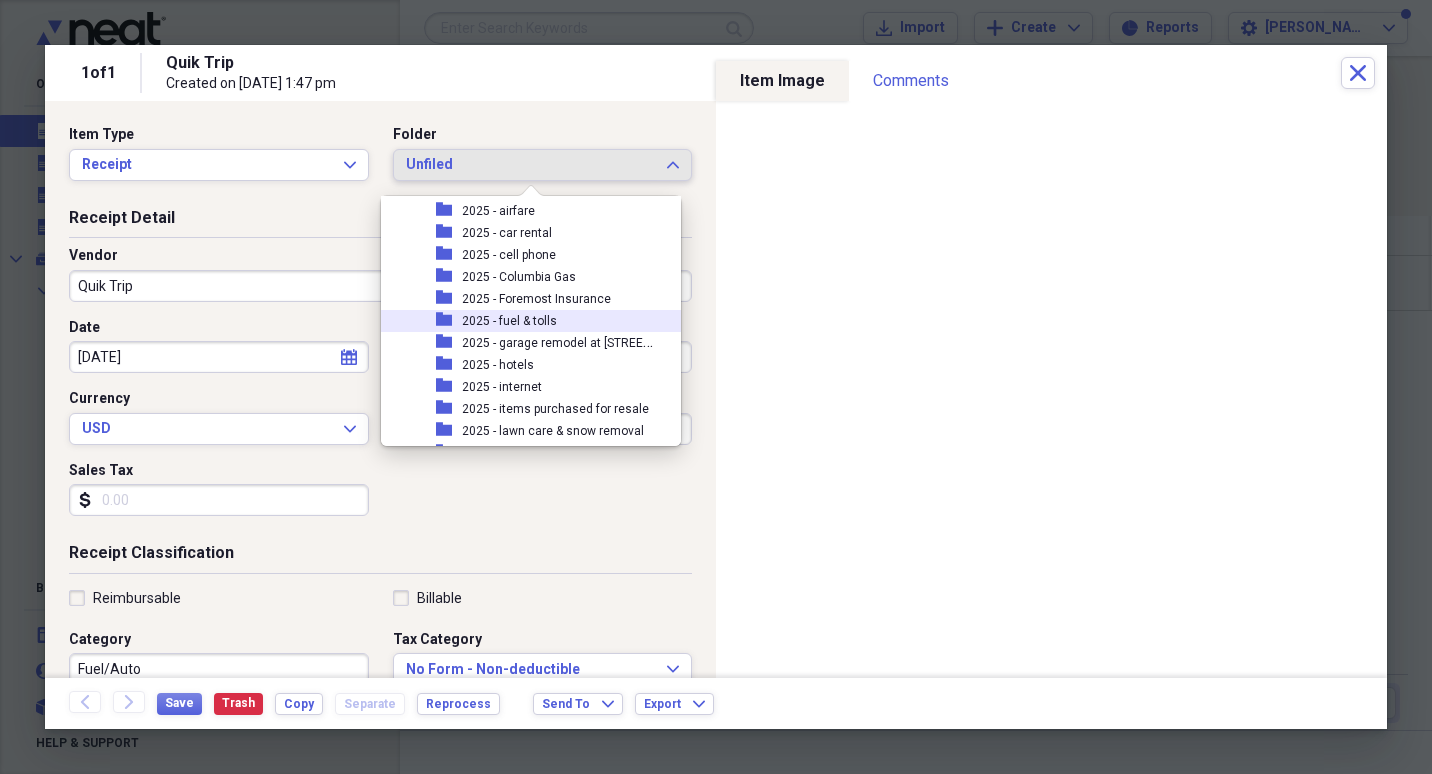 click on "2025 - fuel & tolls" at bounding box center [509, 321] 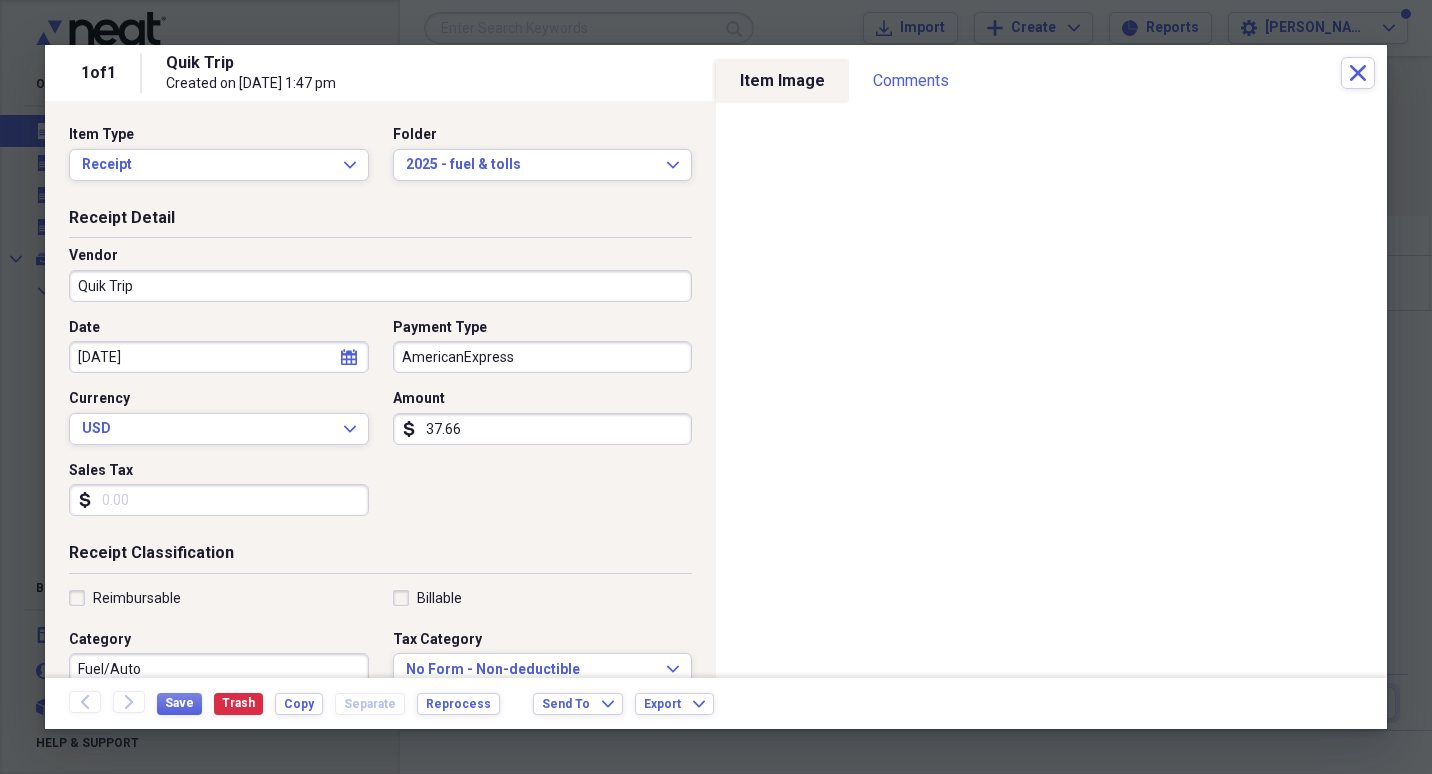 click on "Fuel/Auto" at bounding box center (219, 669) 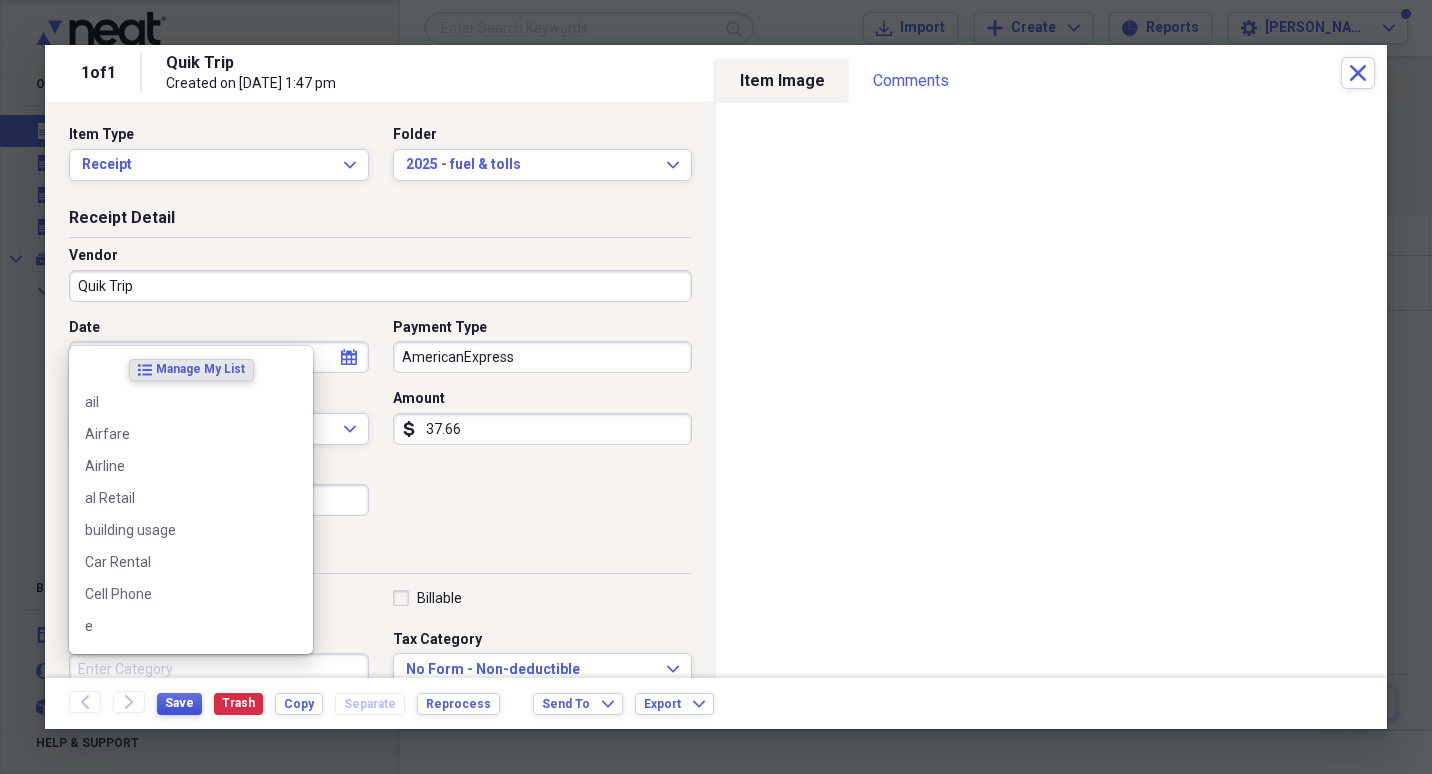 type 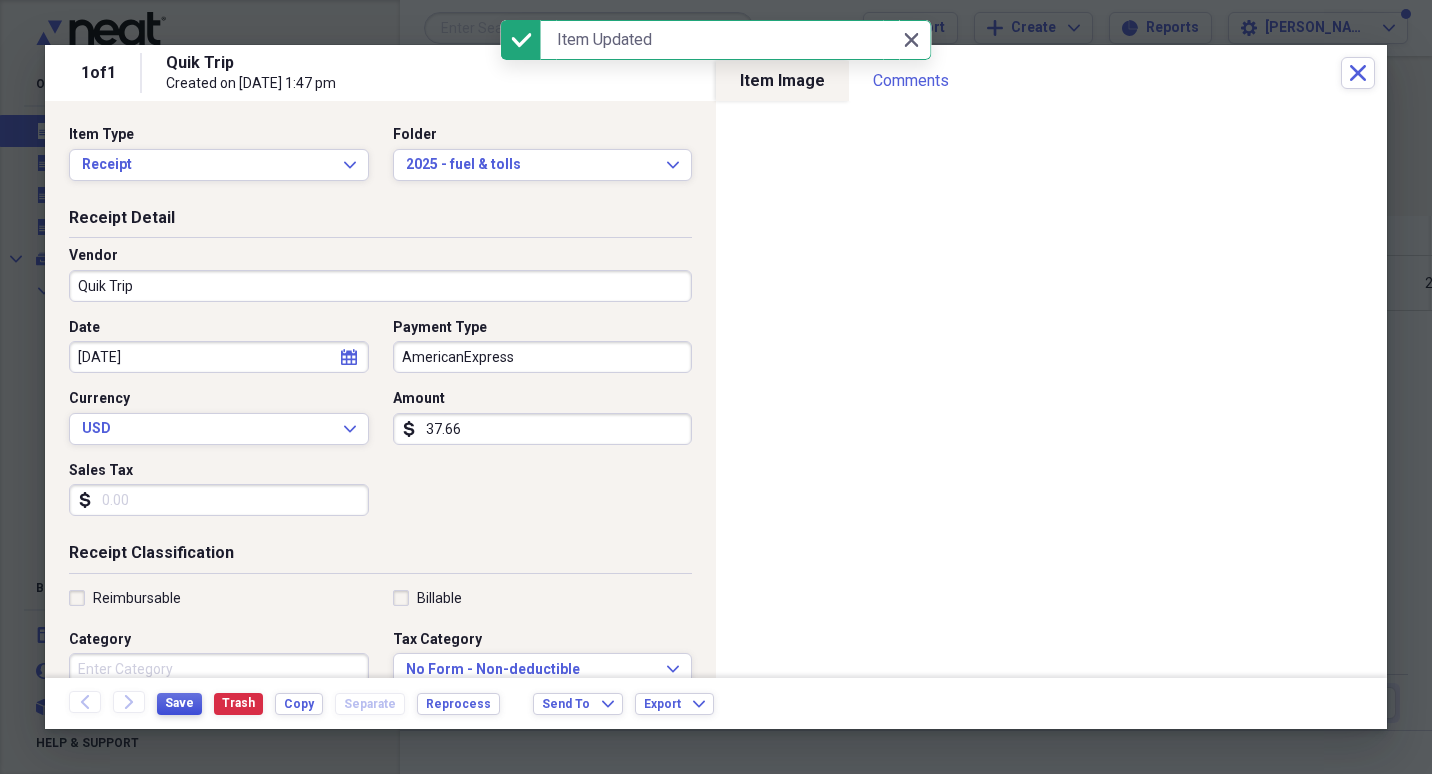 click on "Save" at bounding box center [179, 703] 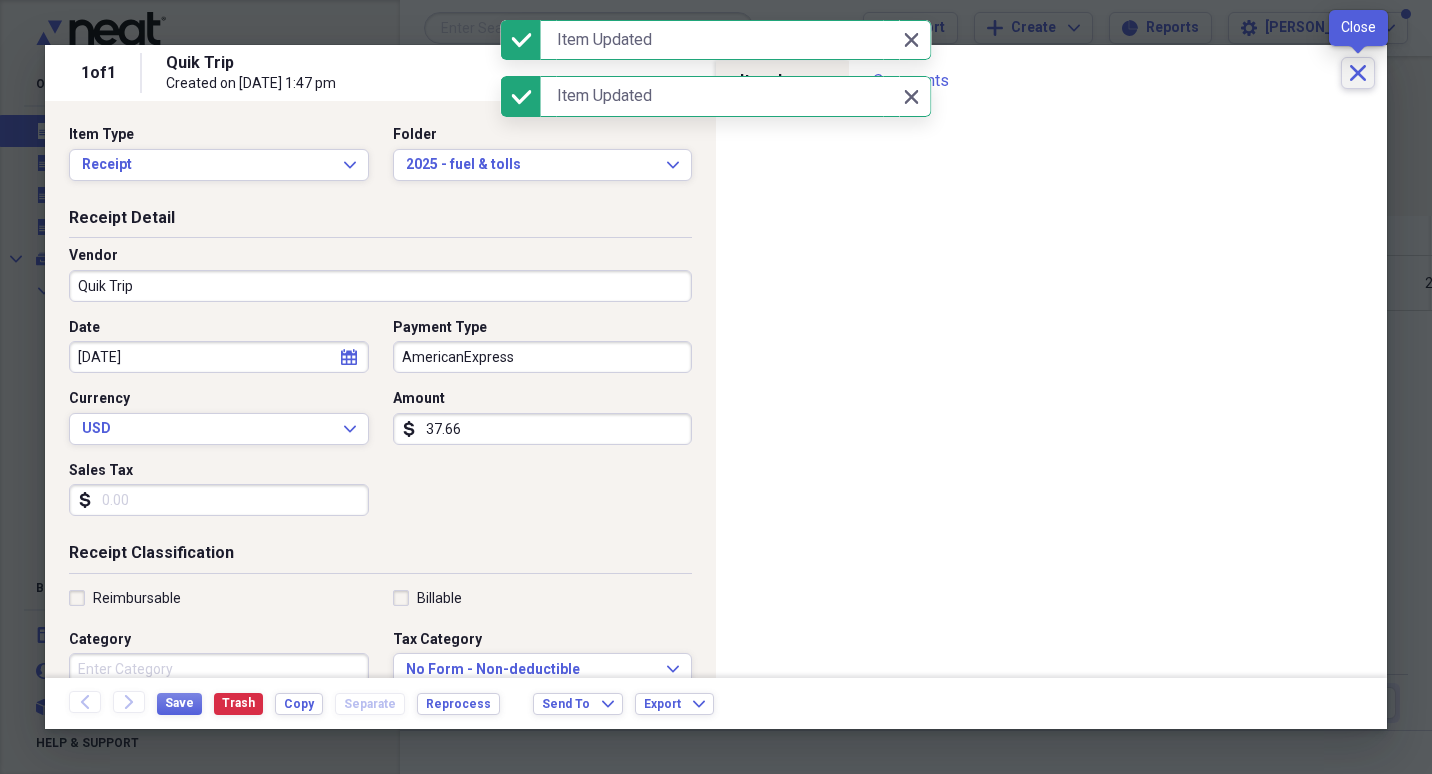 click 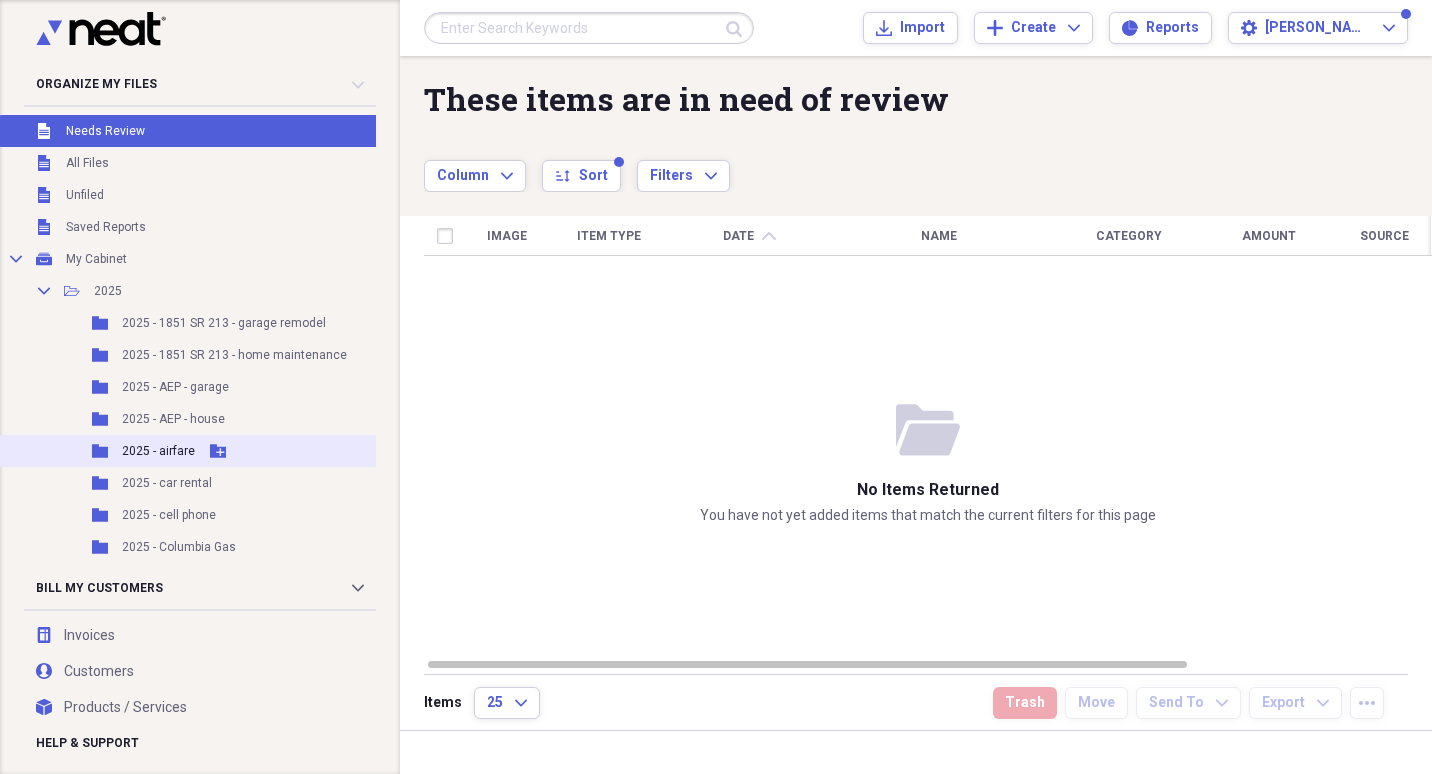 click on "2025 - airfare" at bounding box center [158, 451] 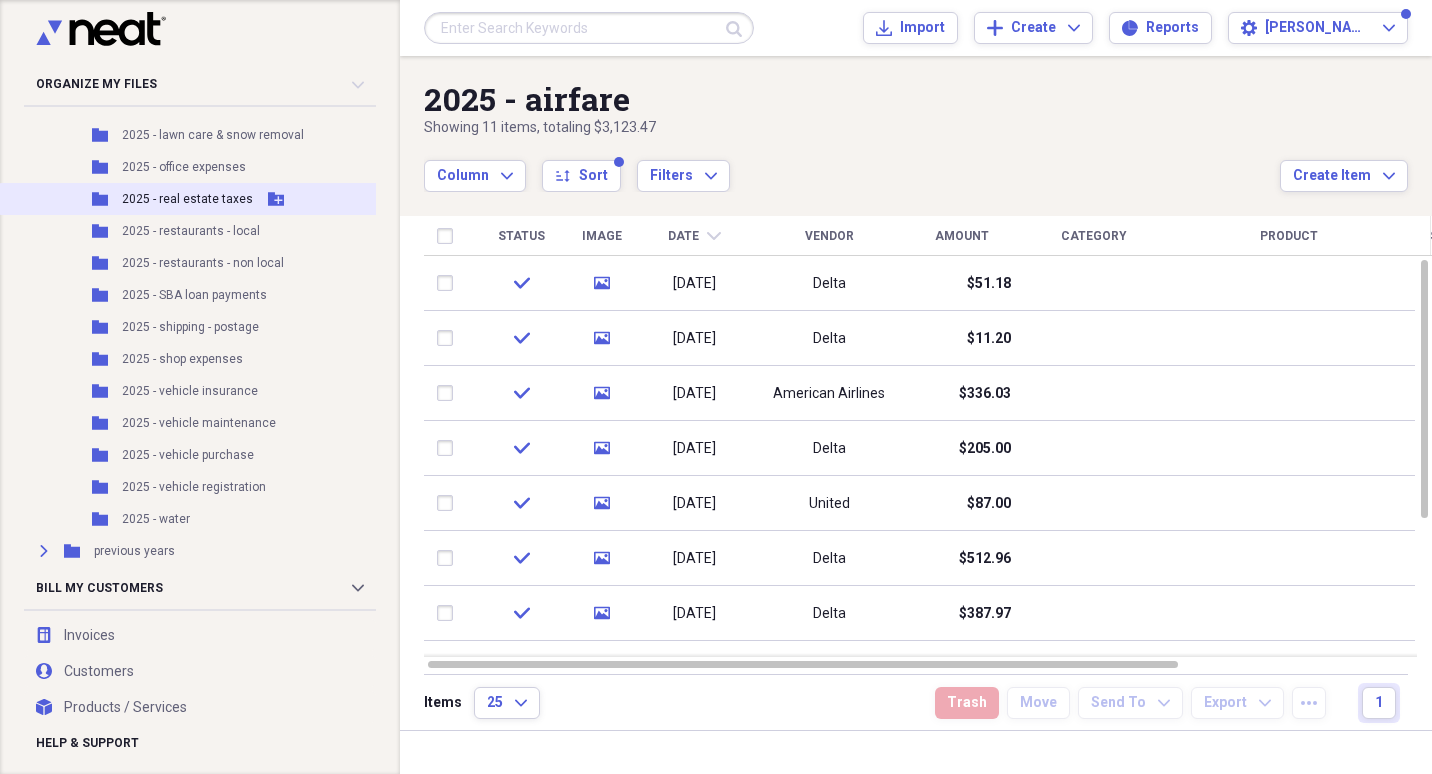 scroll, scrollTop: 677, scrollLeft: 0, axis: vertical 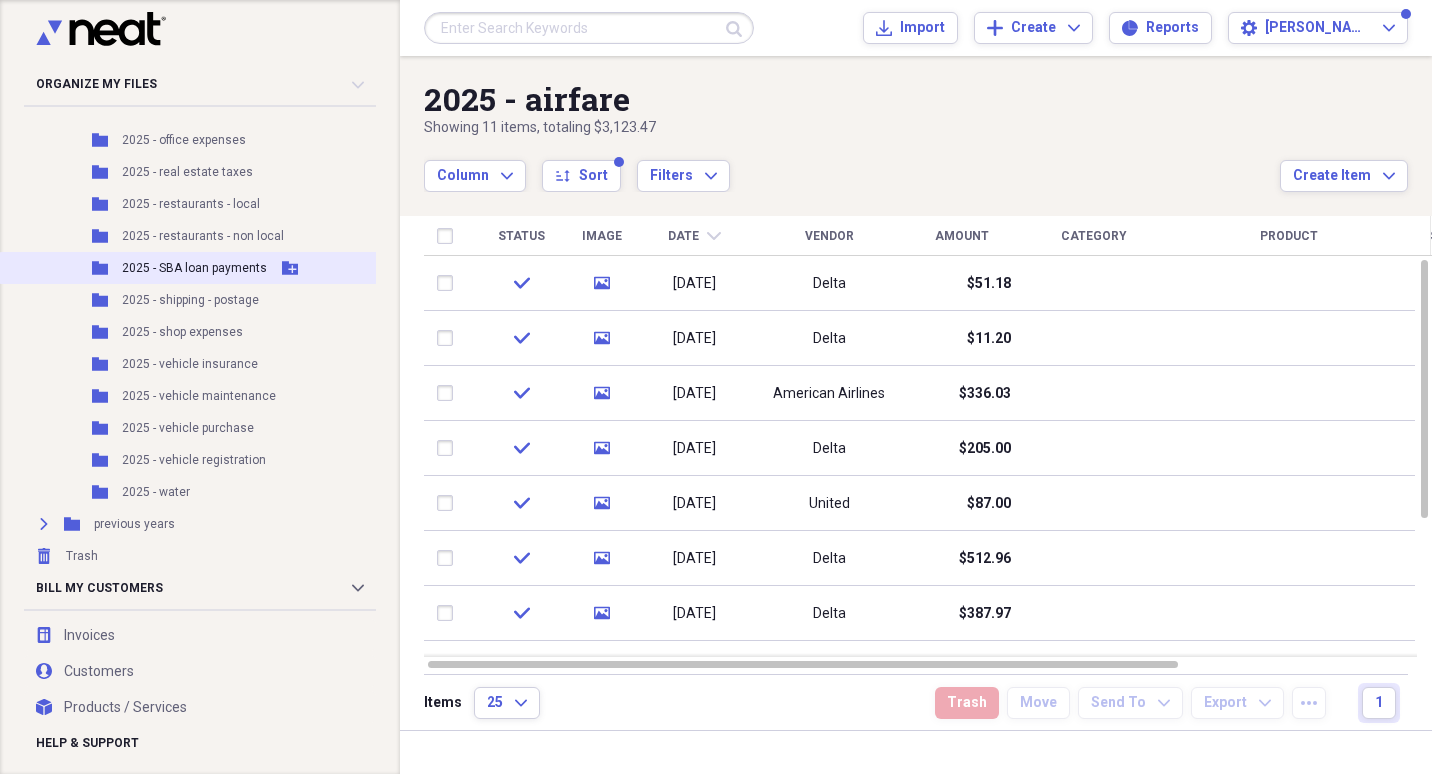 click on "2025 - SBA loan payments" at bounding box center [194, 268] 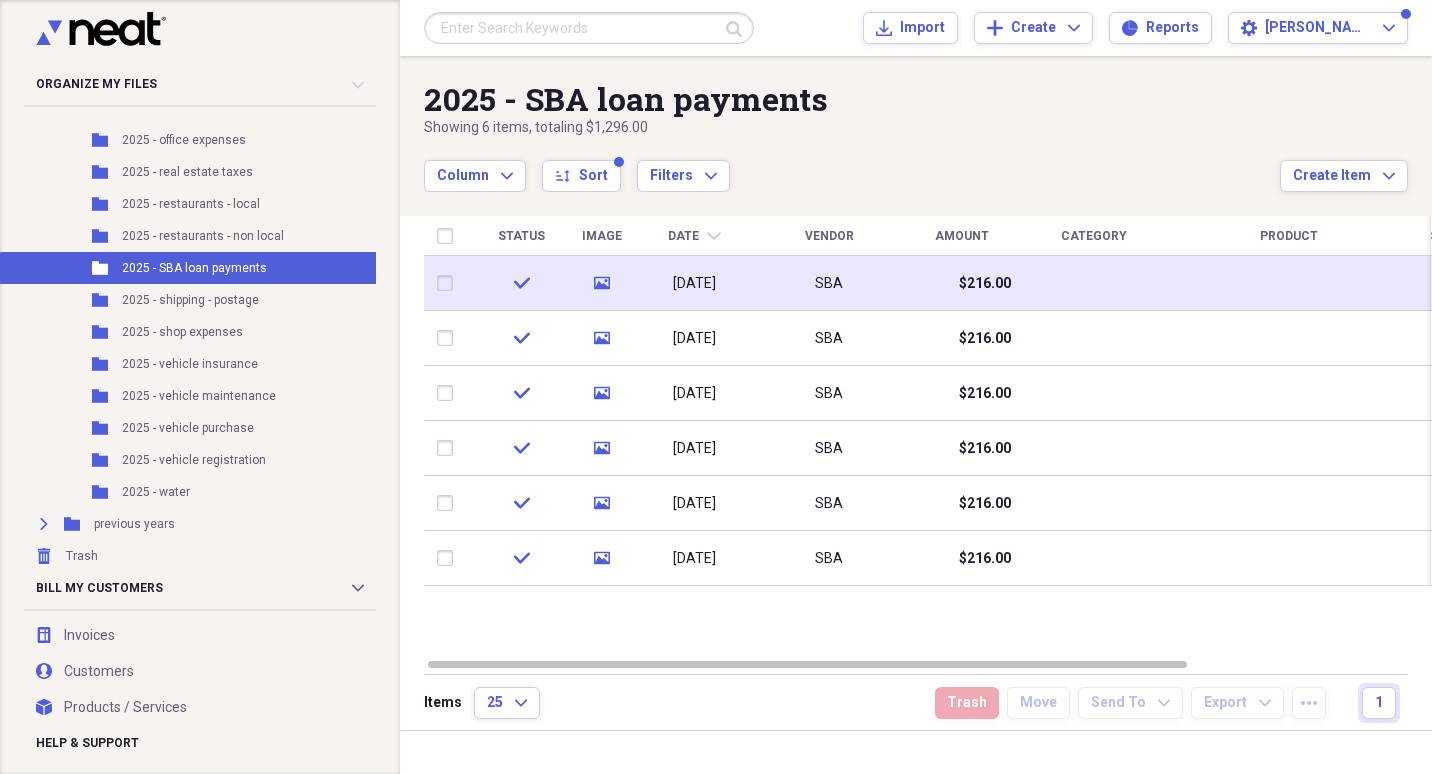 click on "[DATE]" at bounding box center [694, 284] 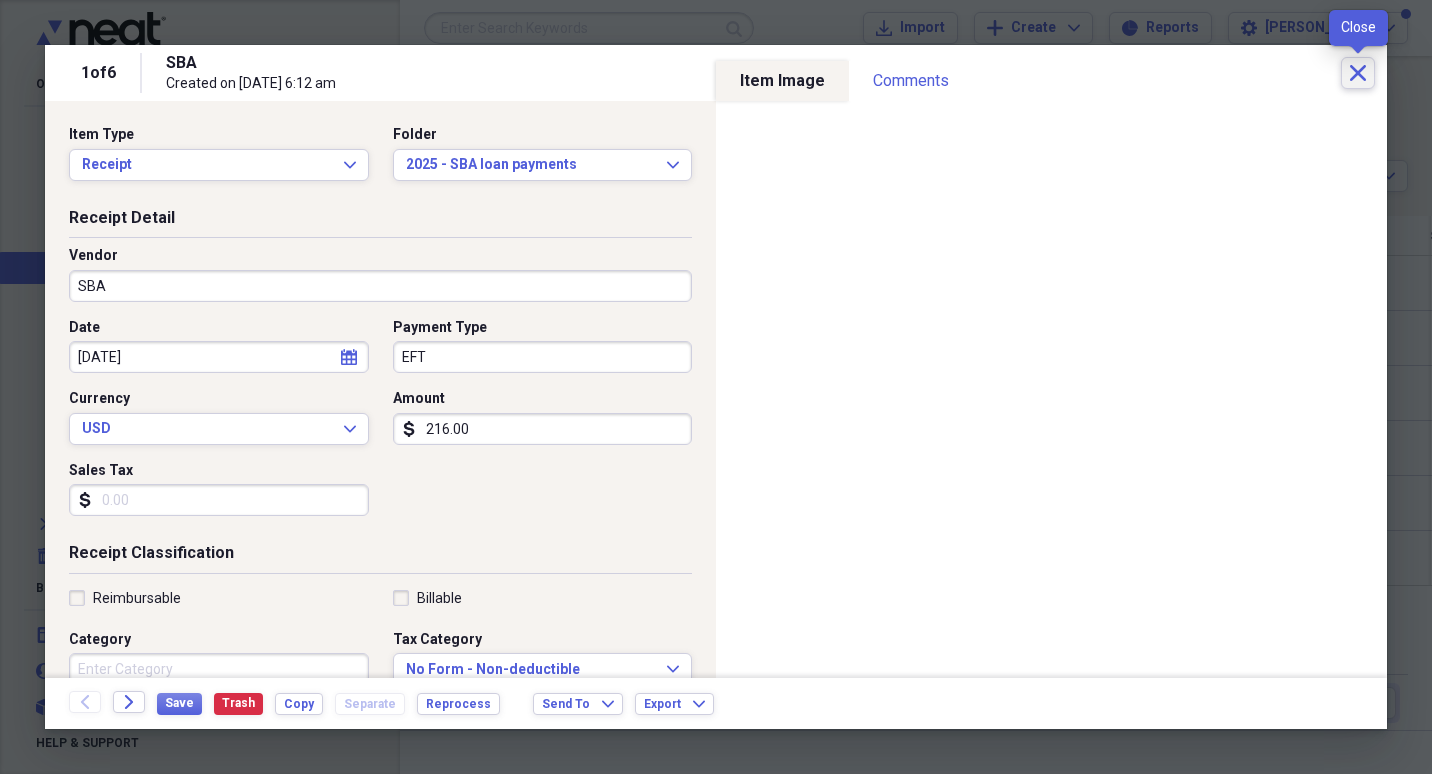 click 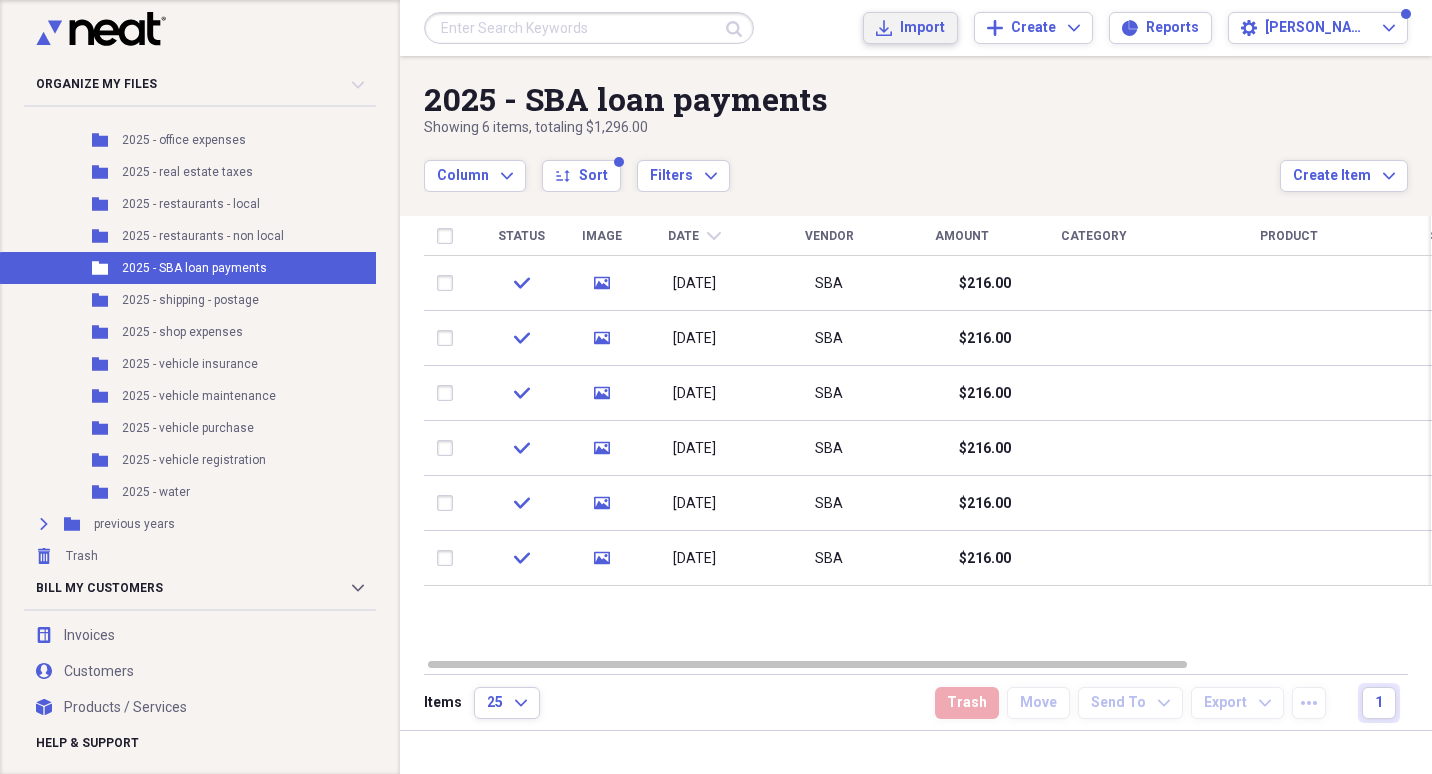 click on "Import Import" at bounding box center [910, 28] 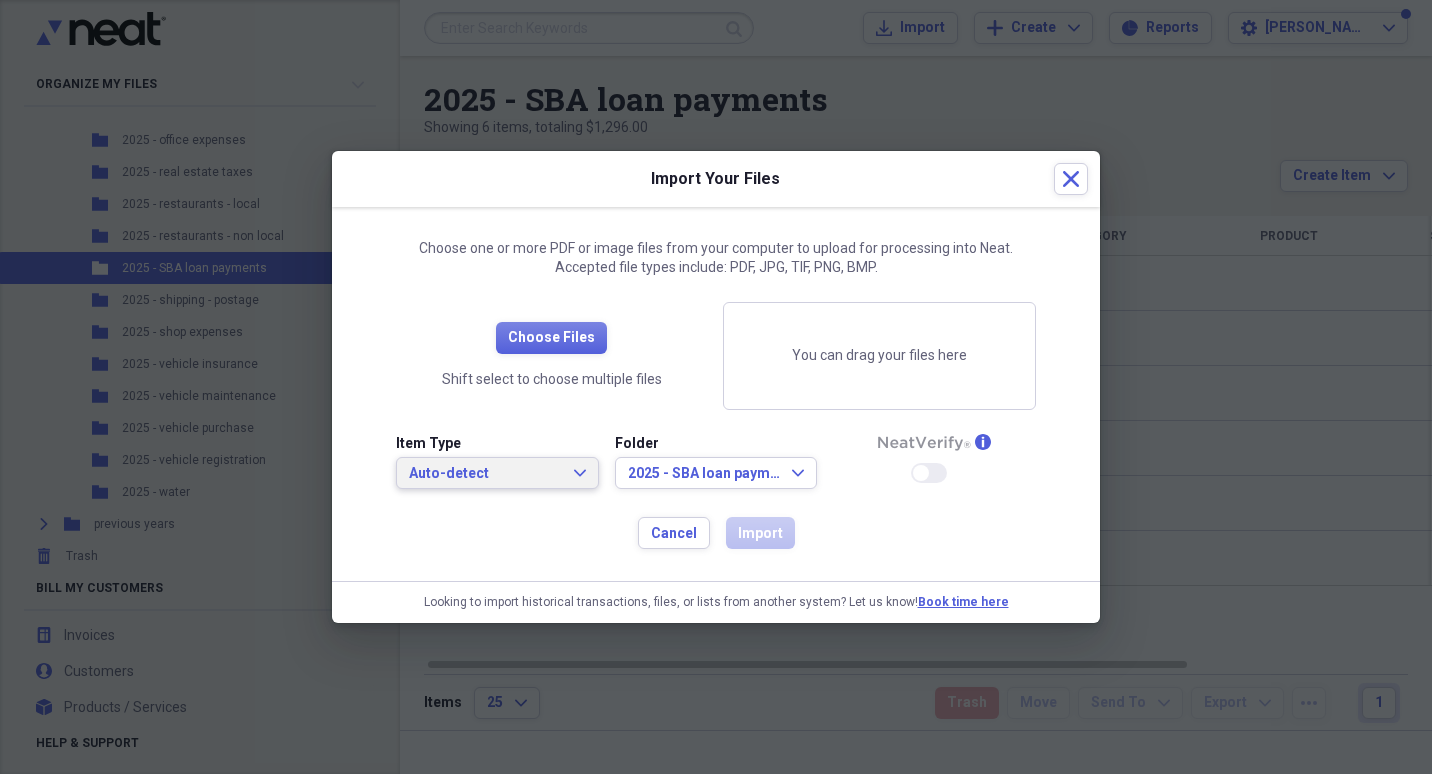 click on "Auto-detect" at bounding box center [485, 474] 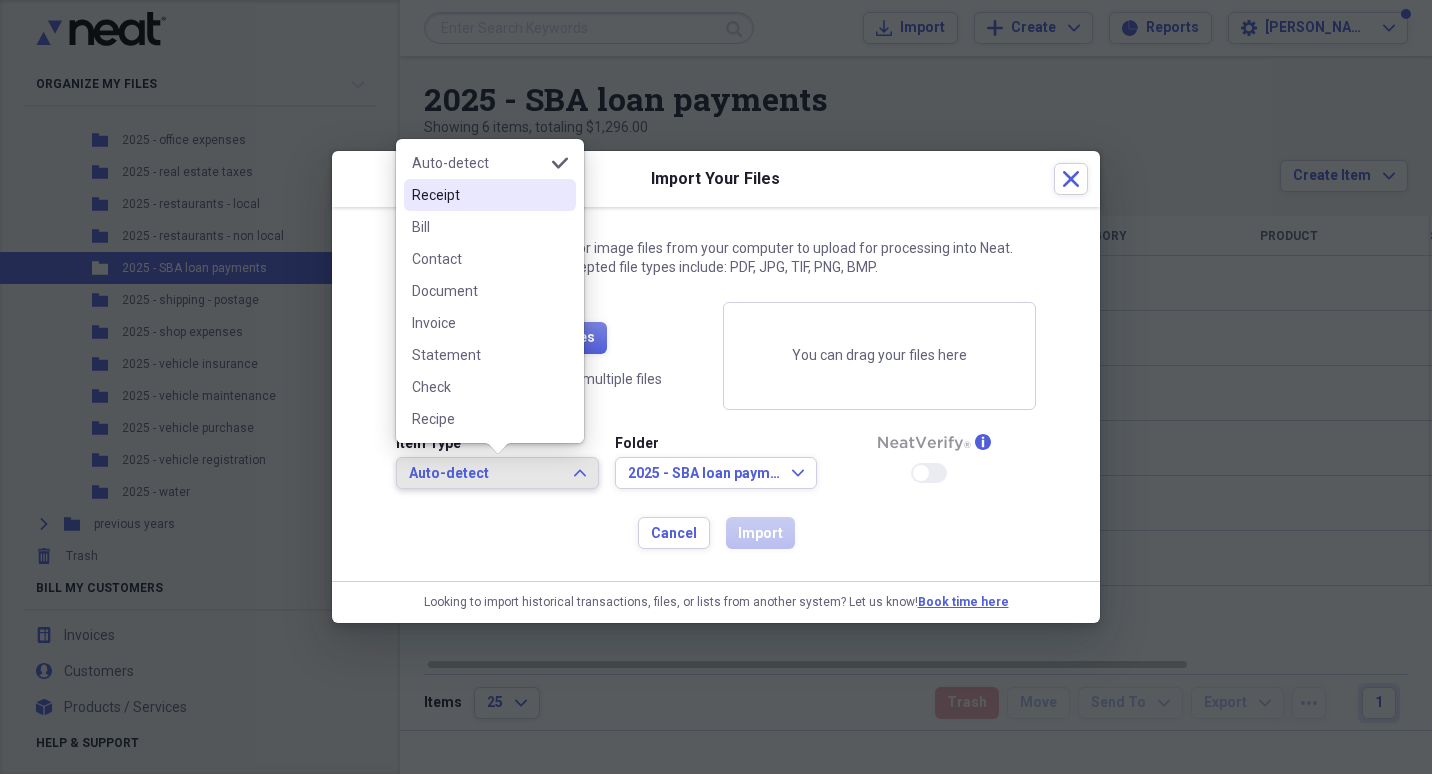 click on "Receipt" at bounding box center [478, 195] 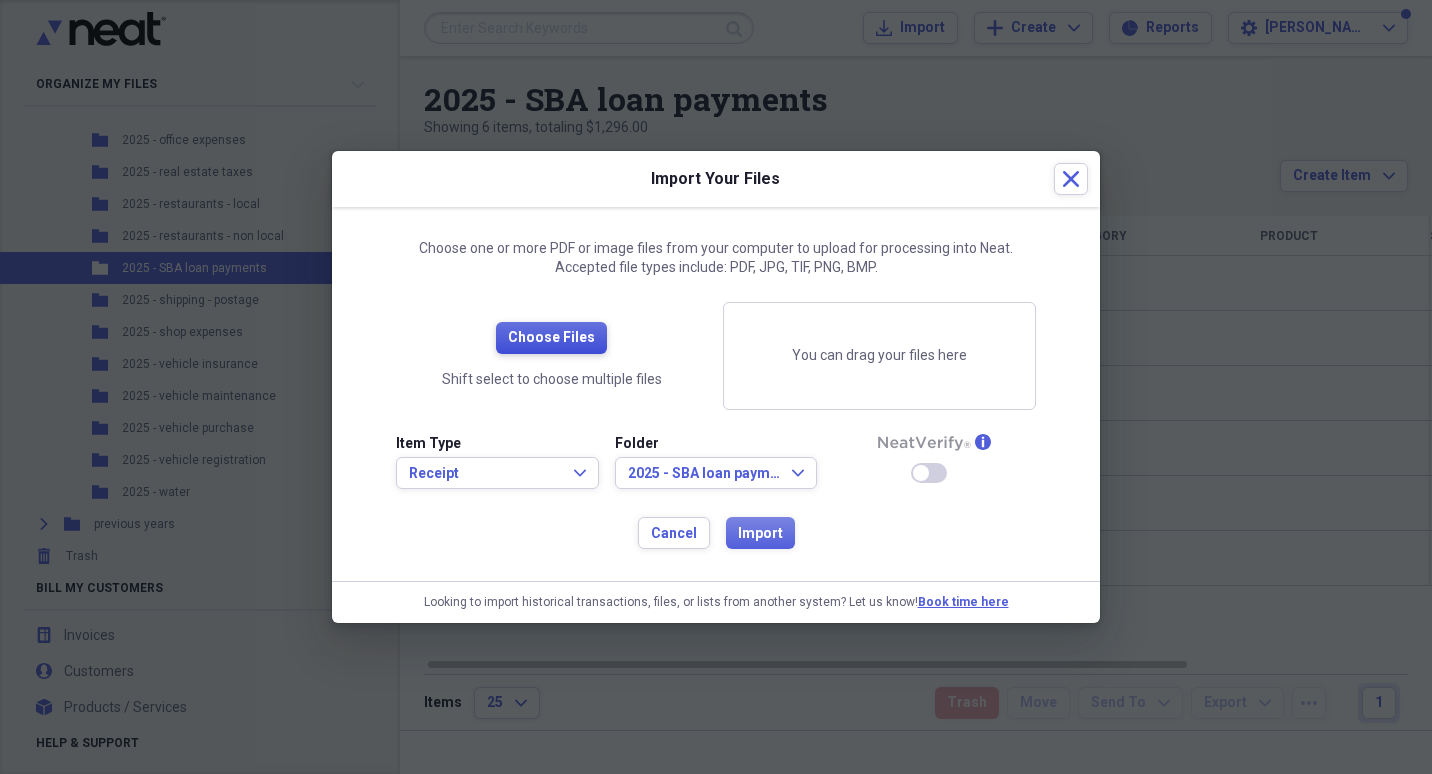 click on "Choose Files" at bounding box center [551, 338] 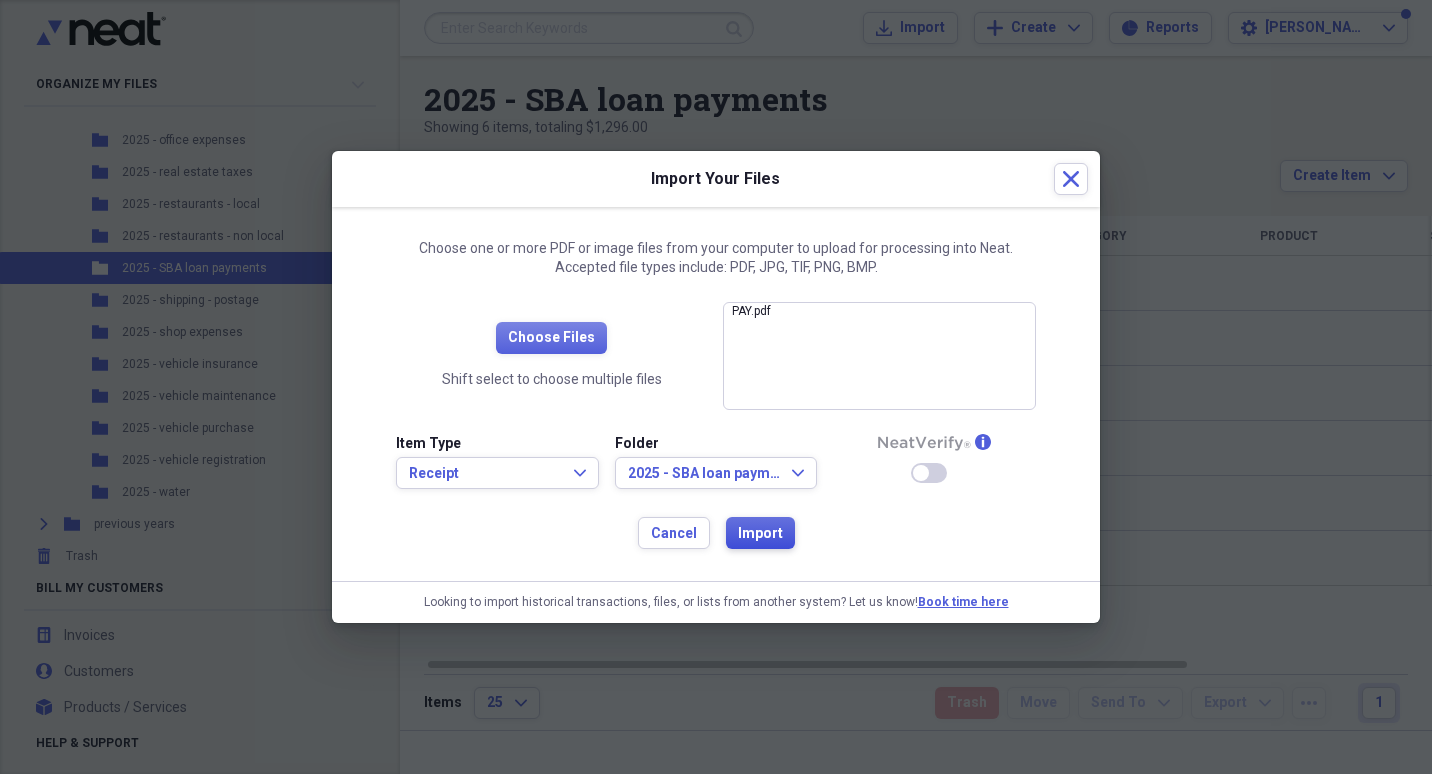 click on "Import" at bounding box center [760, 534] 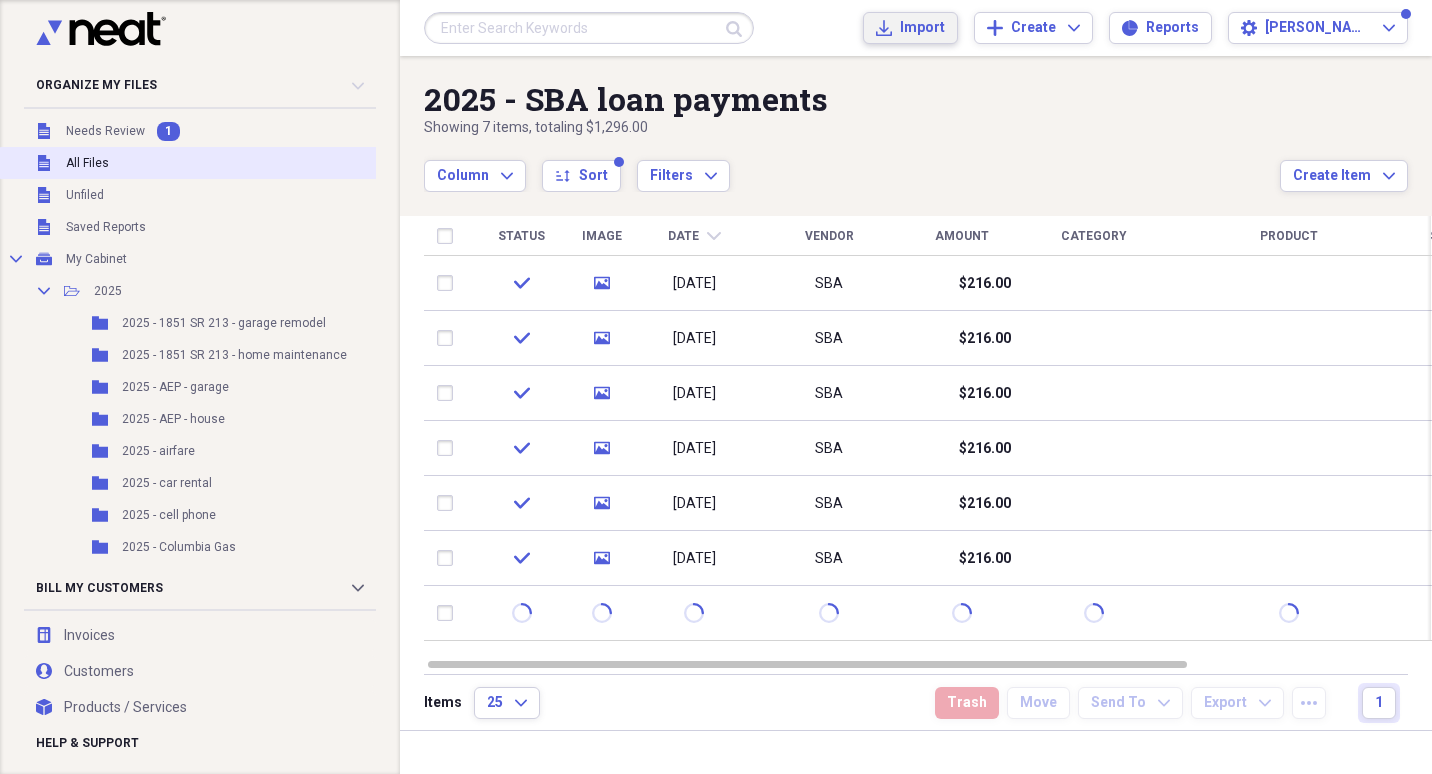 scroll, scrollTop: 0, scrollLeft: 0, axis: both 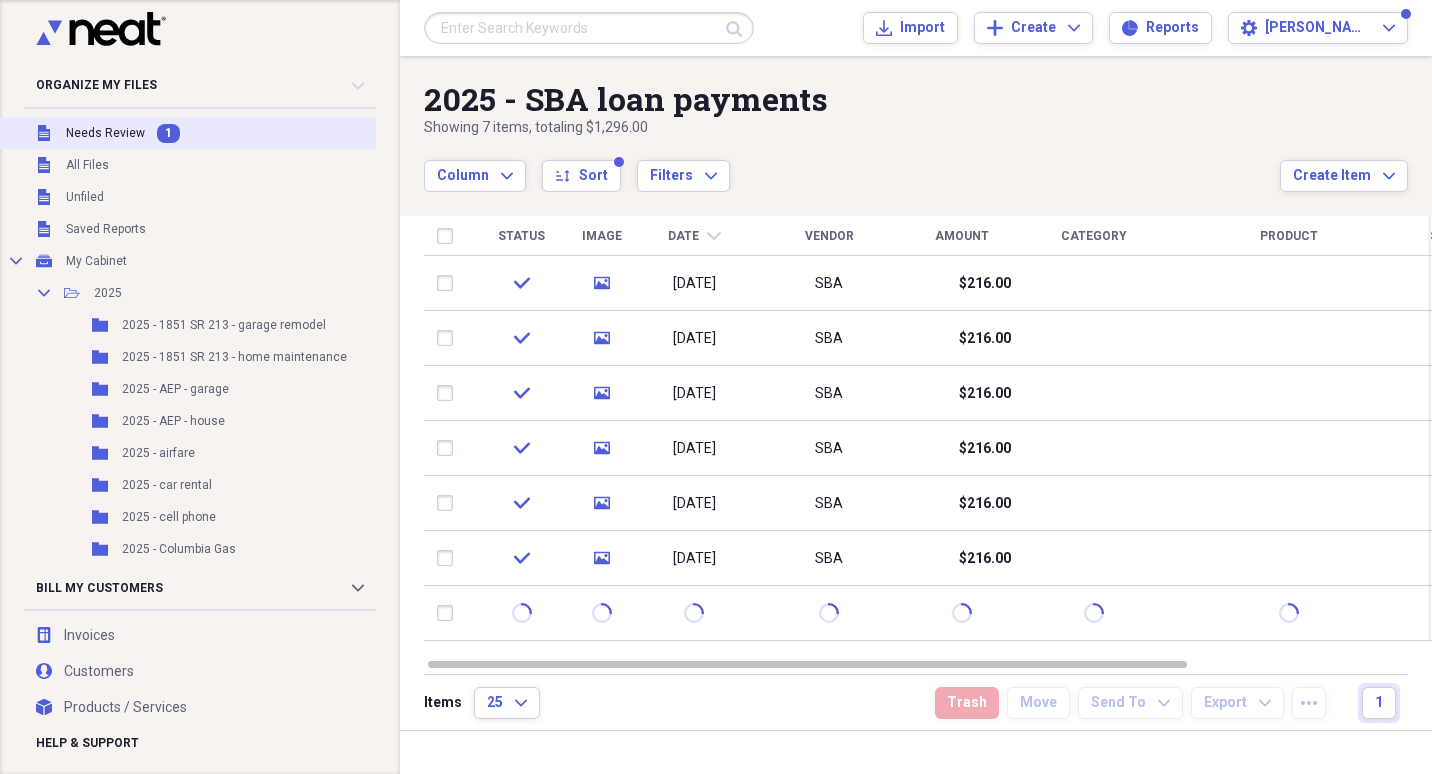 click on "Needs Review" at bounding box center [105, 133] 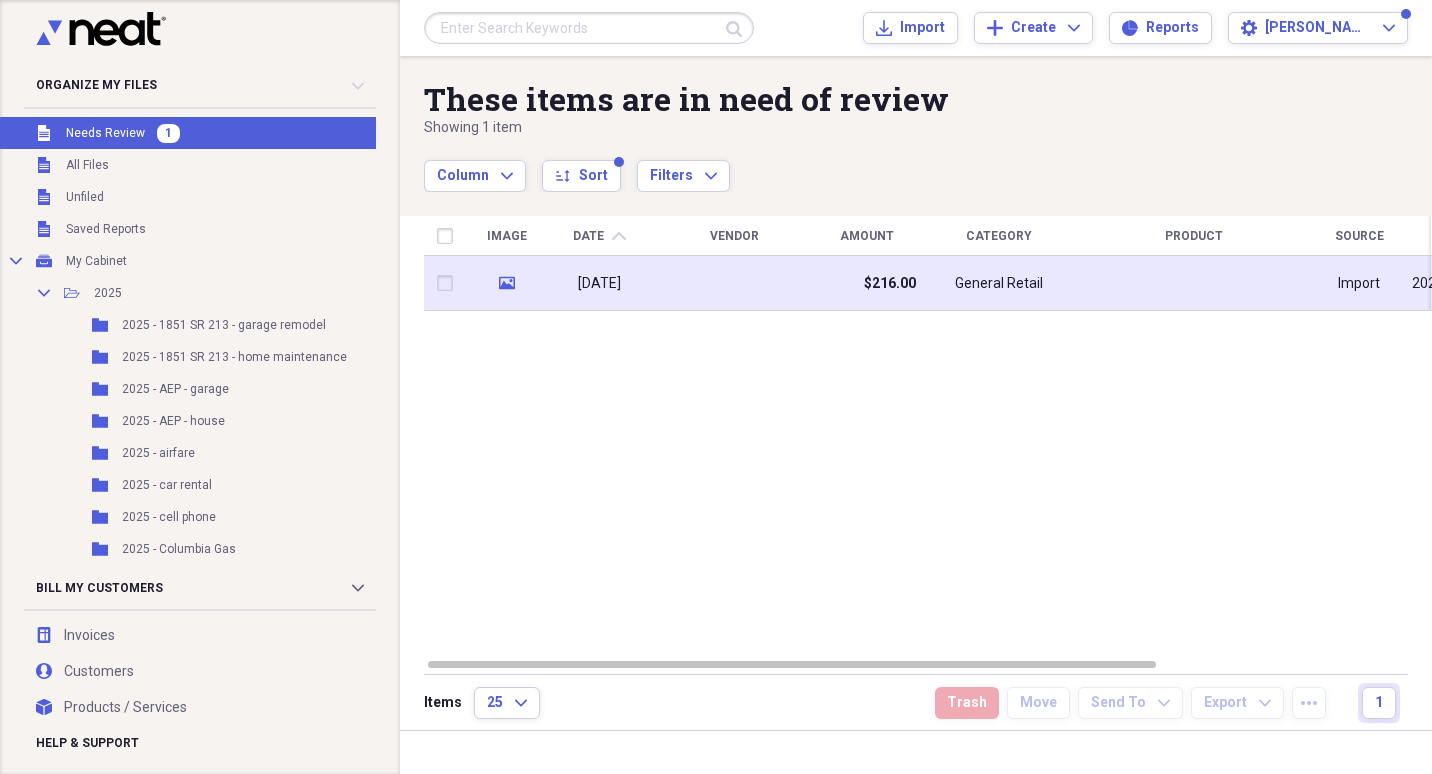 click on "[DATE]" at bounding box center (599, 284) 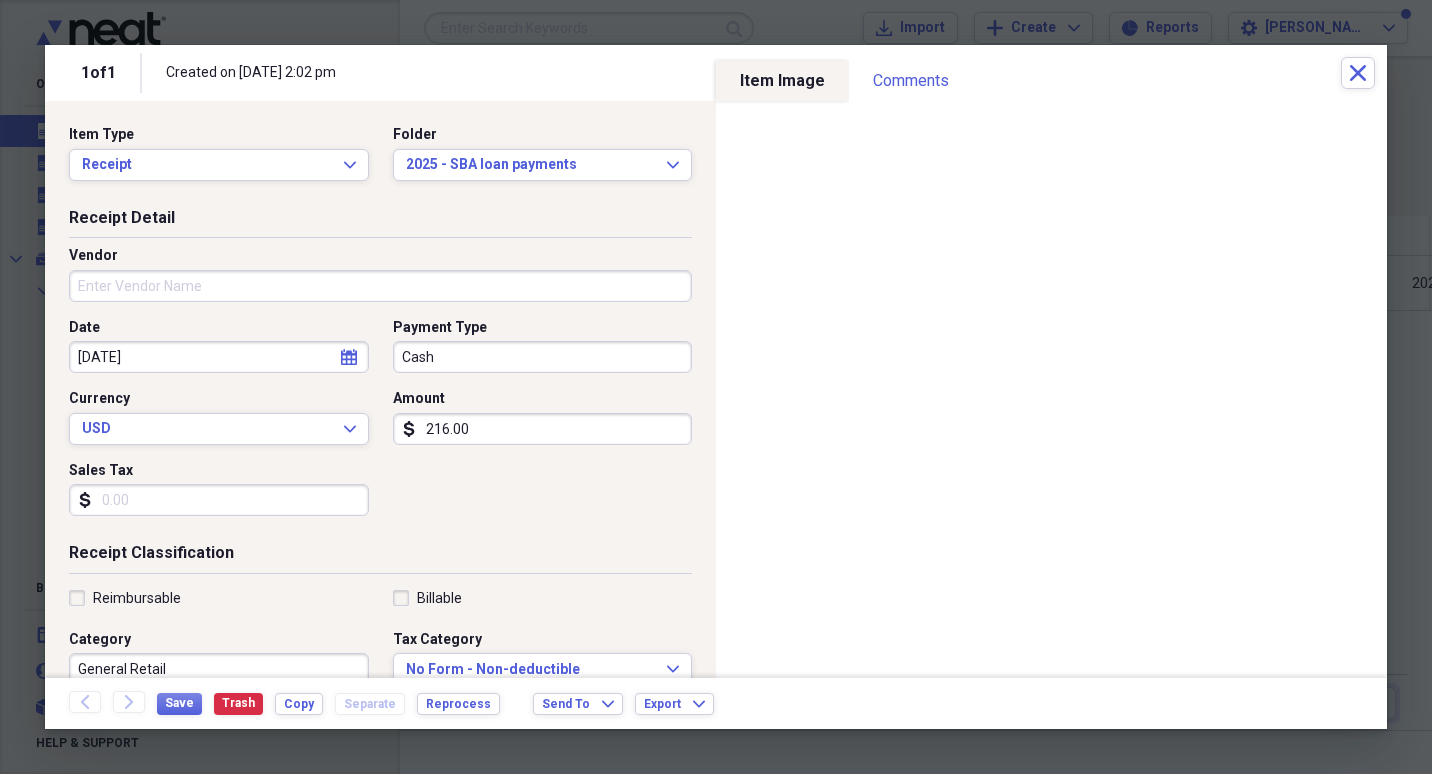 click on "Vendor" at bounding box center [380, 286] 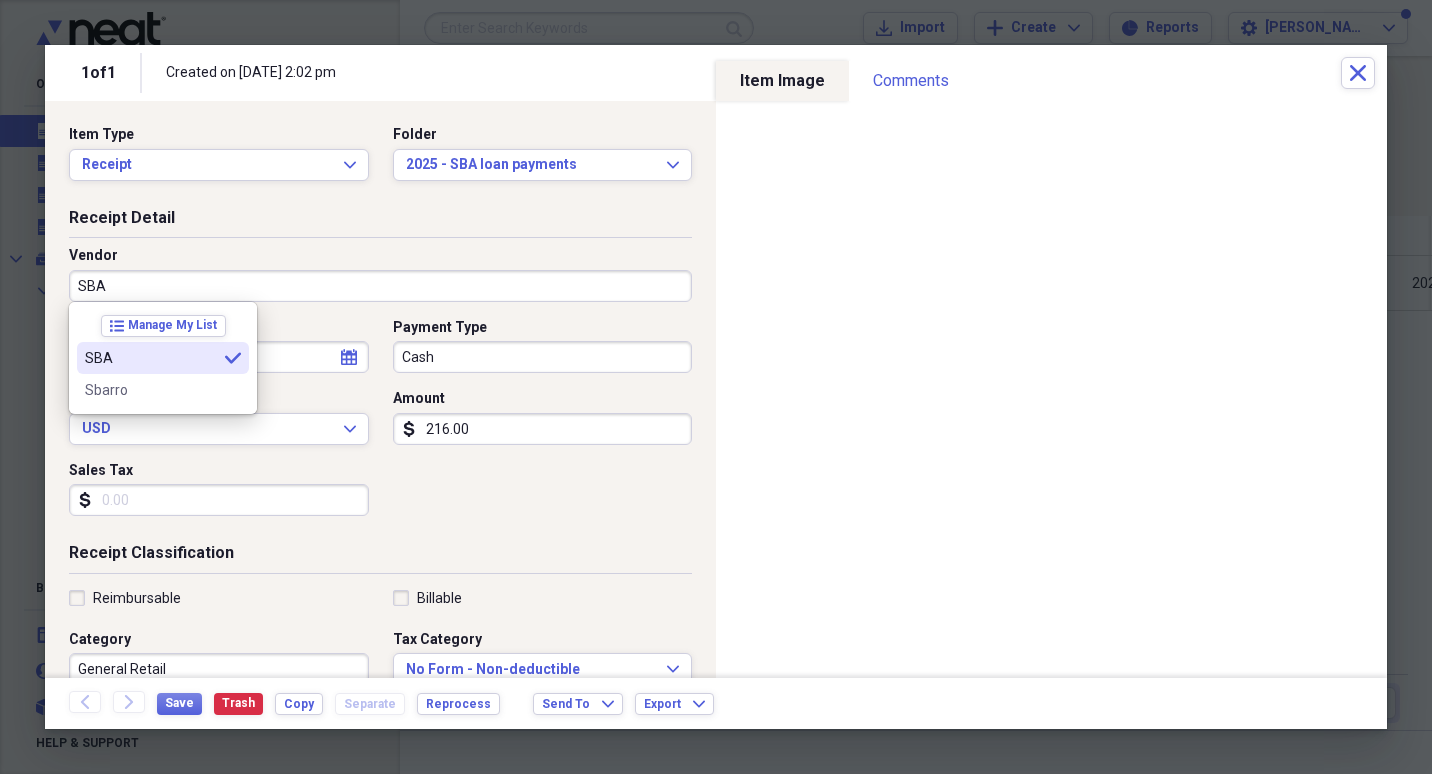 type on "SBA" 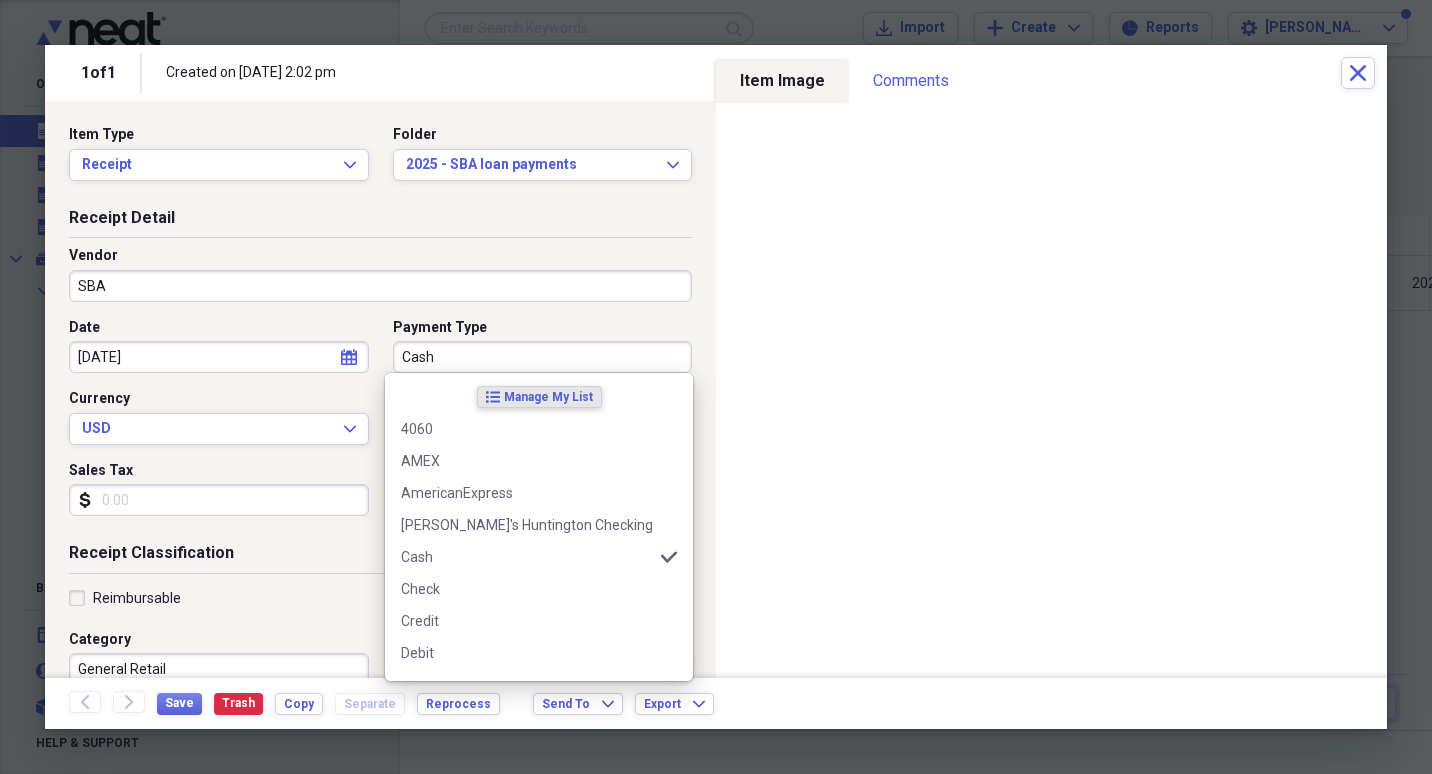 click on "Cash" at bounding box center (543, 357) 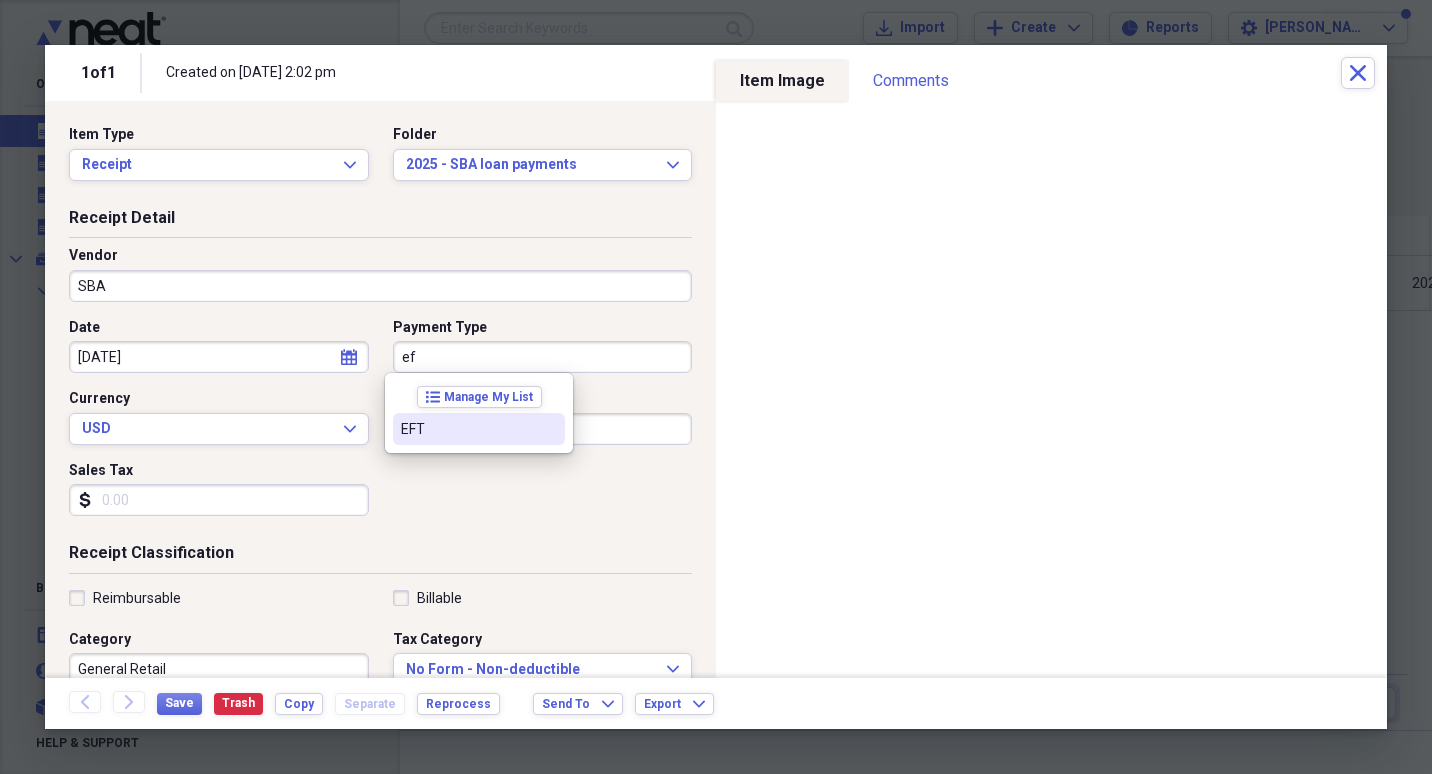 click on "EFT" at bounding box center [479, 429] 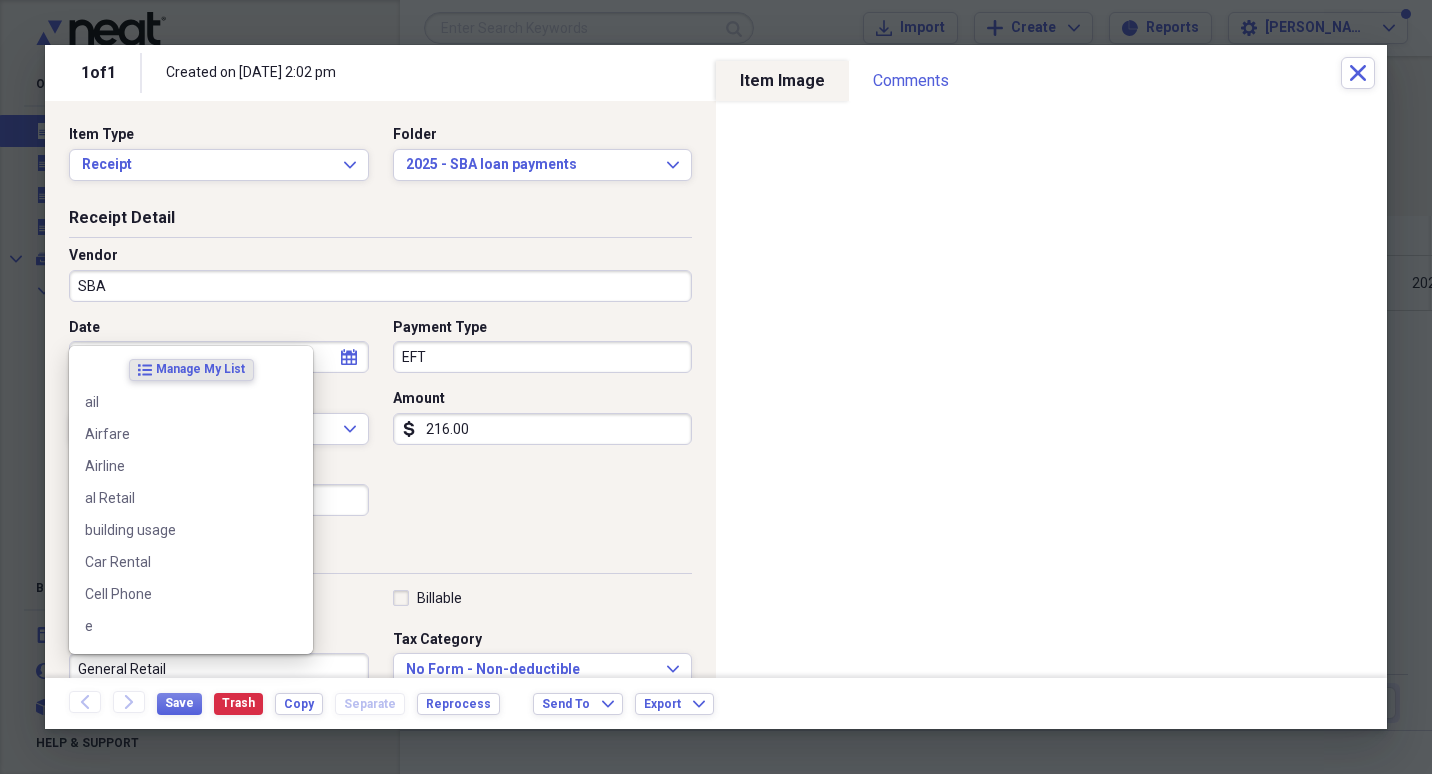 click on "General Retail" at bounding box center [219, 669] 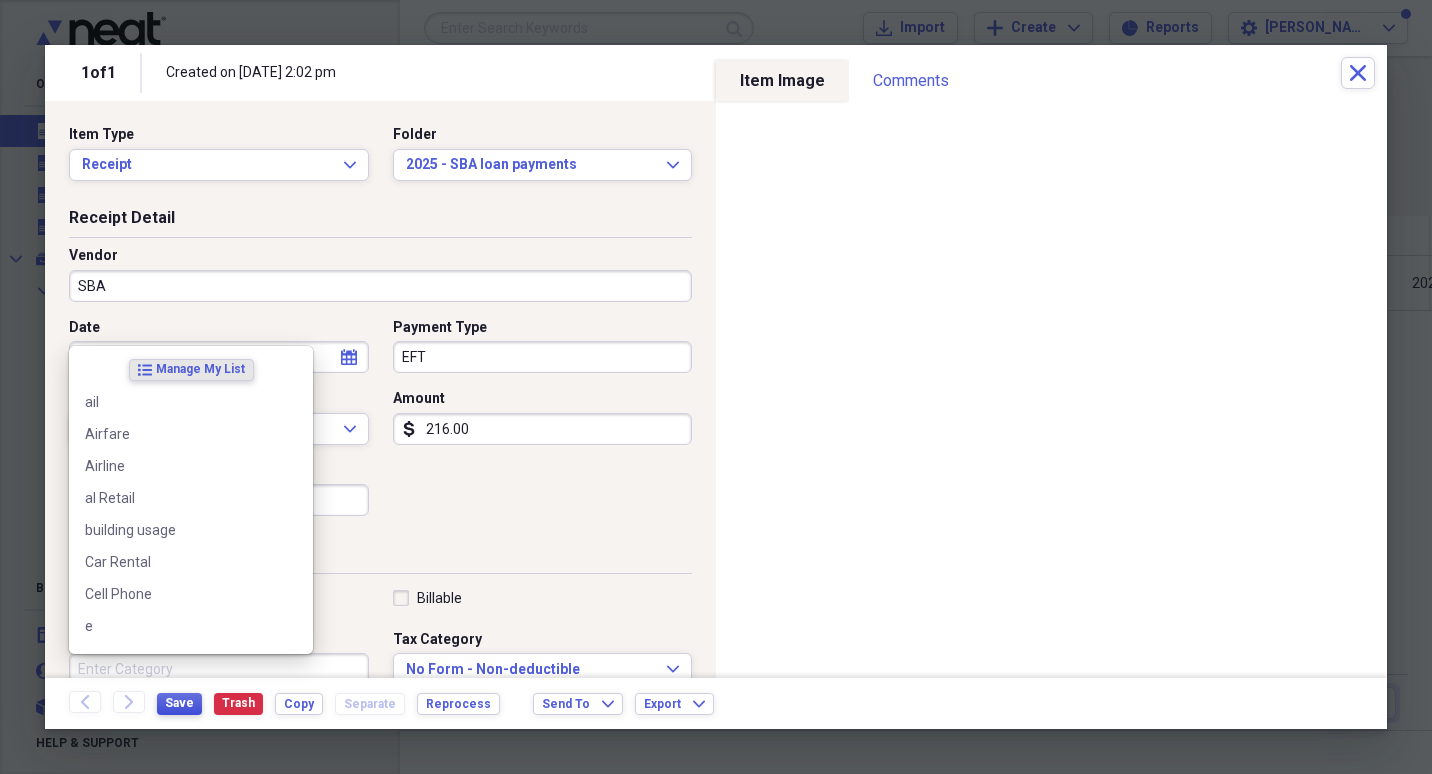 type 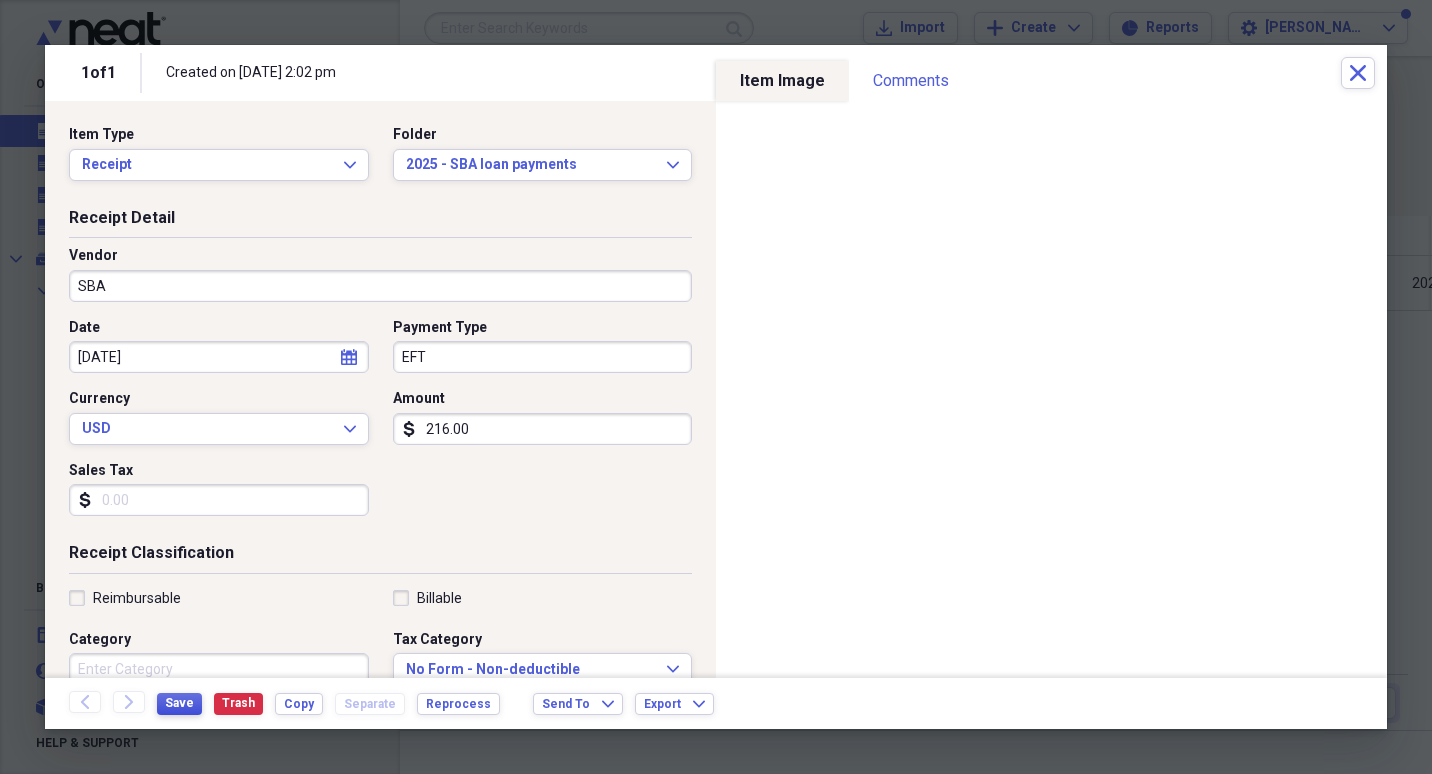 click on "Save" at bounding box center (179, 703) 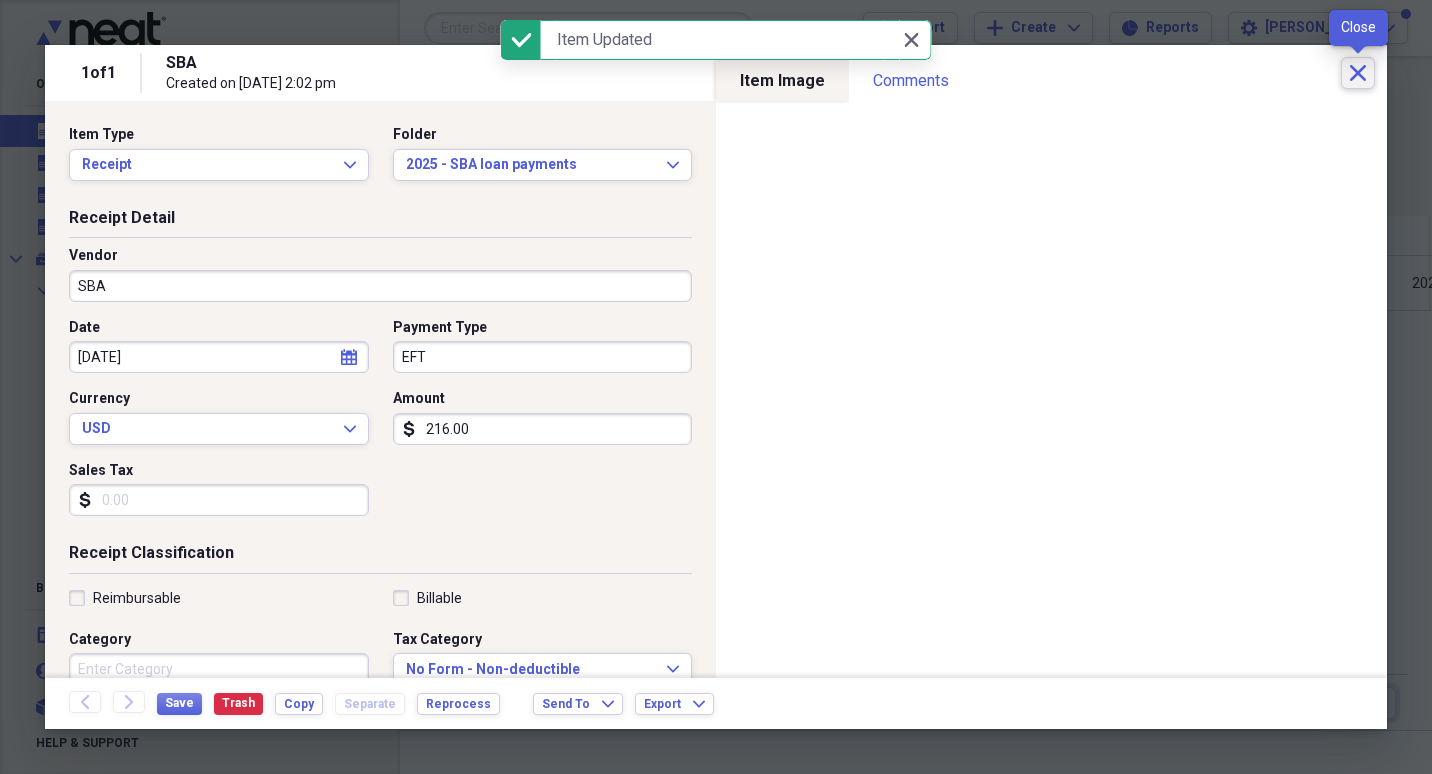 click on "Close" 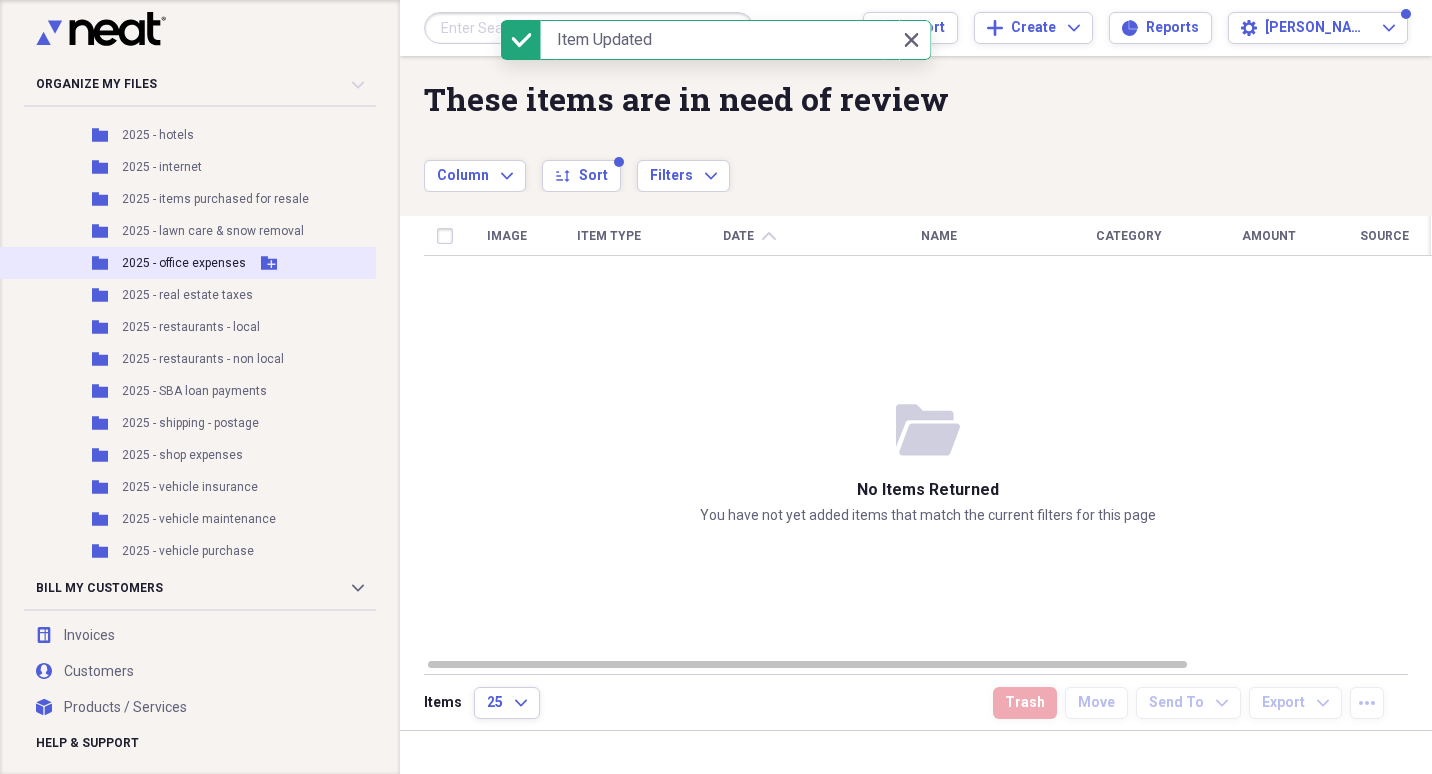 scroll, scrollTop: 600, scrollLeft: 0, axis: vertical 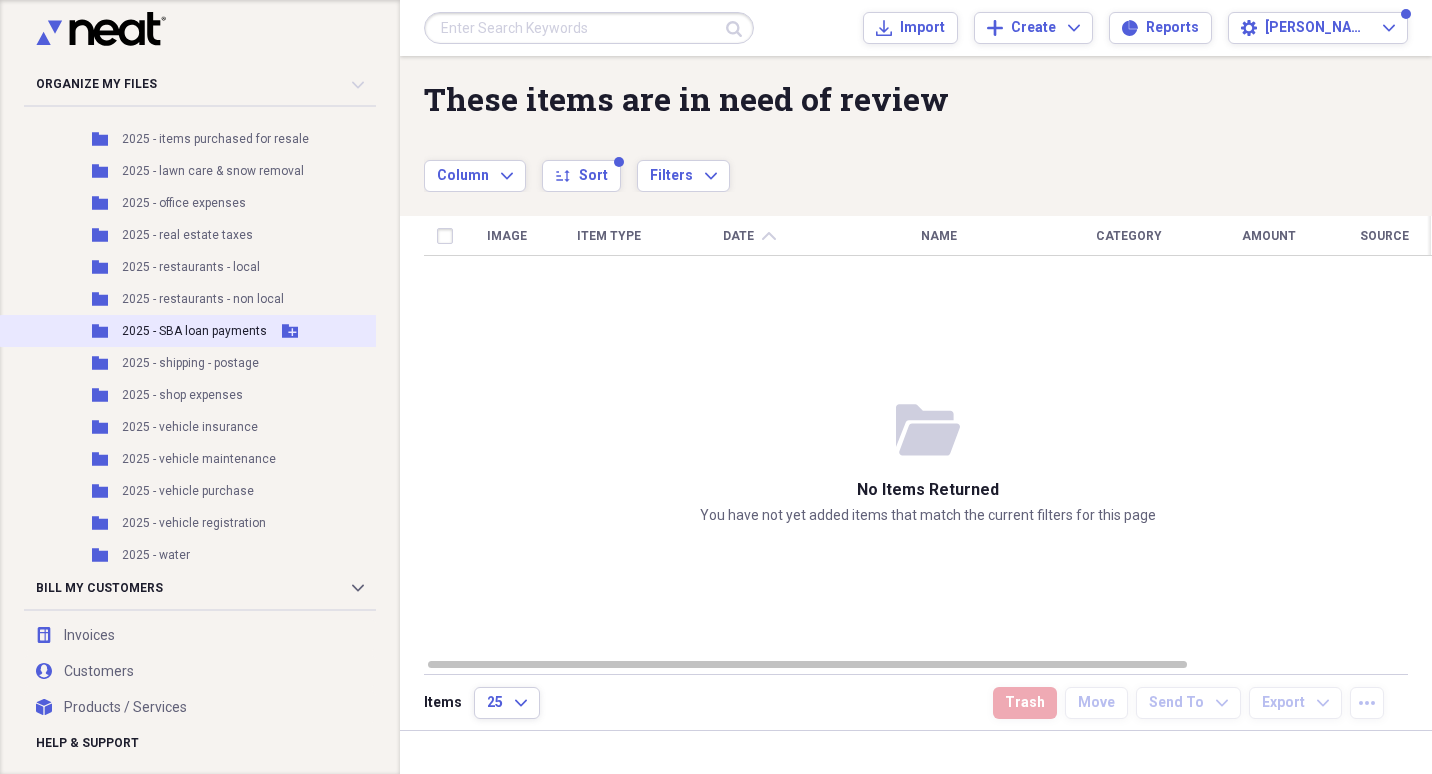 click on "2025 - SBA loan payments" at bounding box center (194, 331) 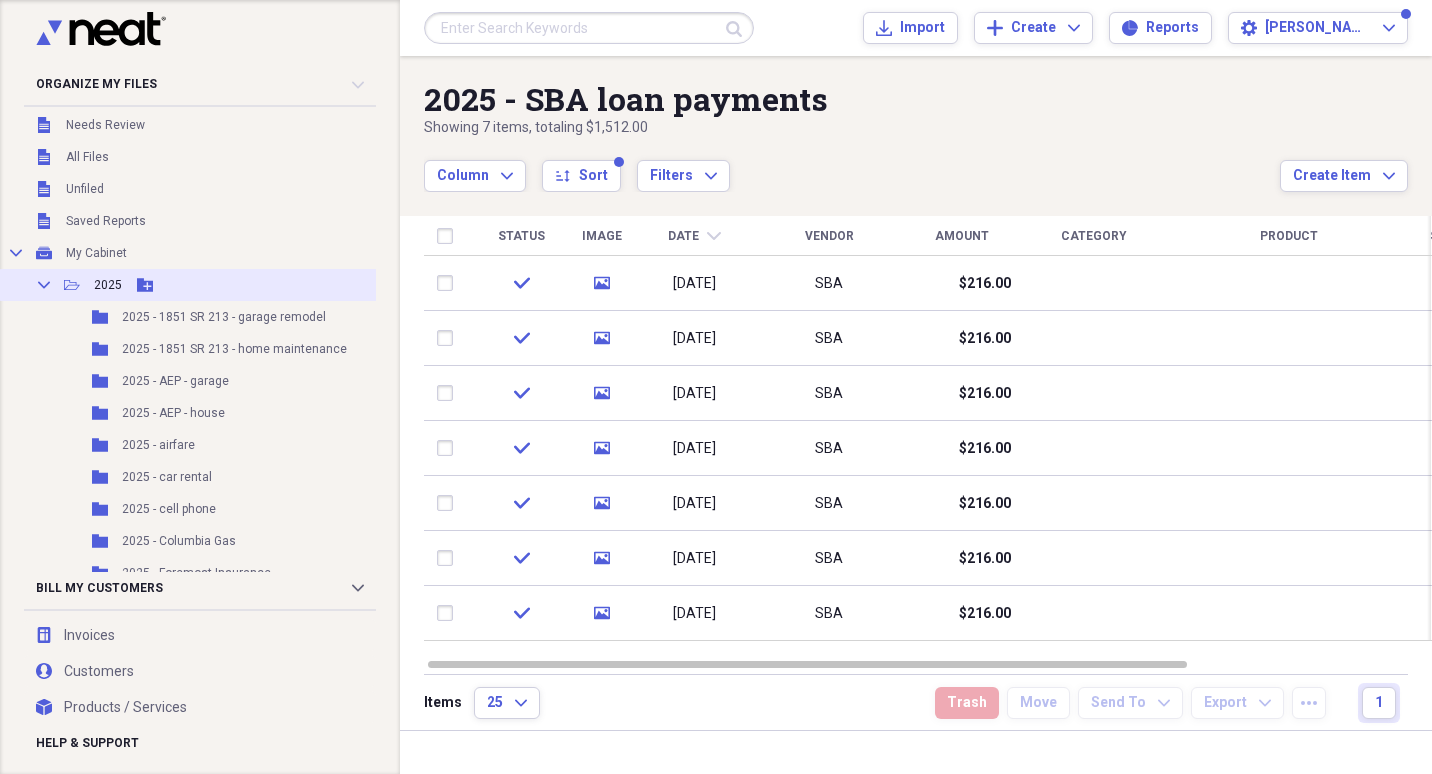 scroll, scrollTop: 0, scrollLeft: 0, axis: both 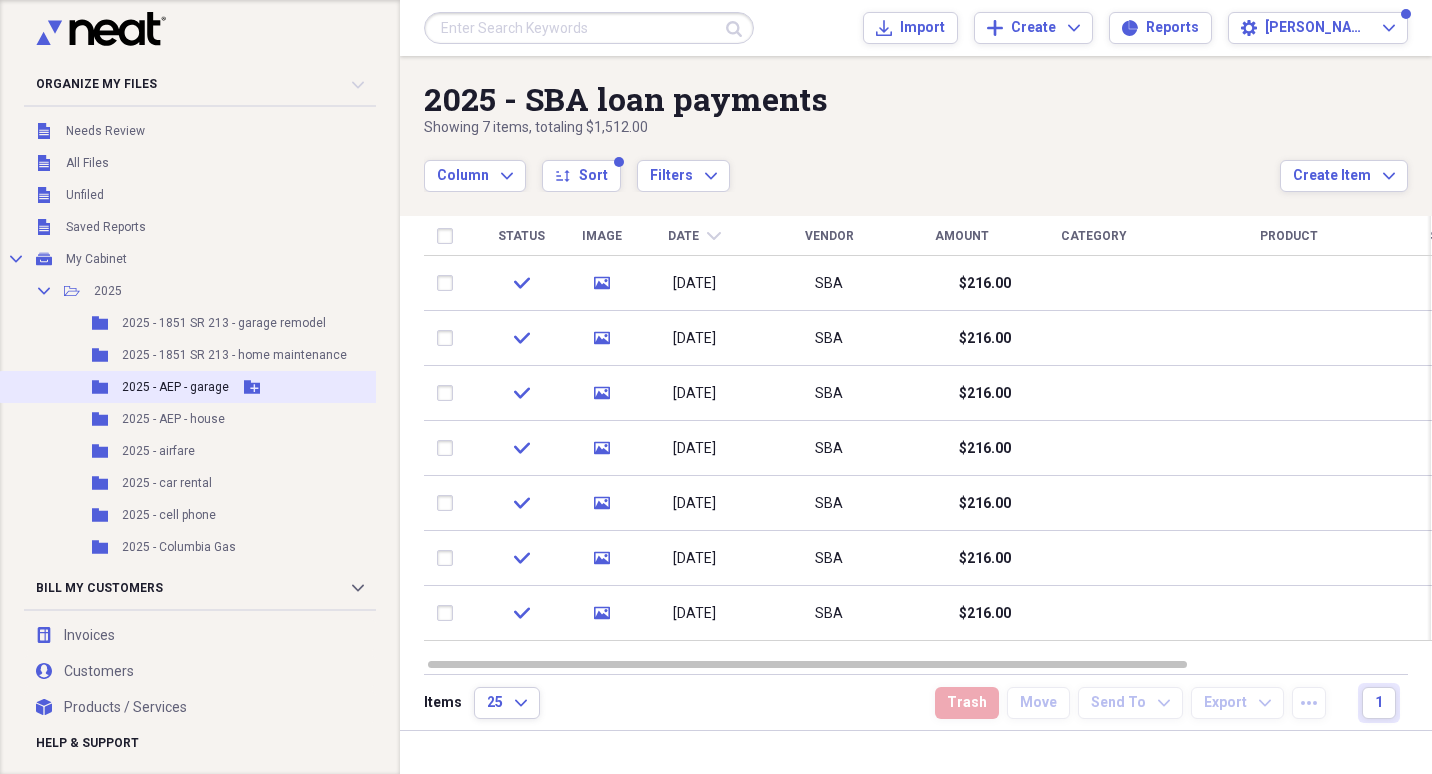 click on "2025 - AEP - garage" at bounding box center [175, 387] 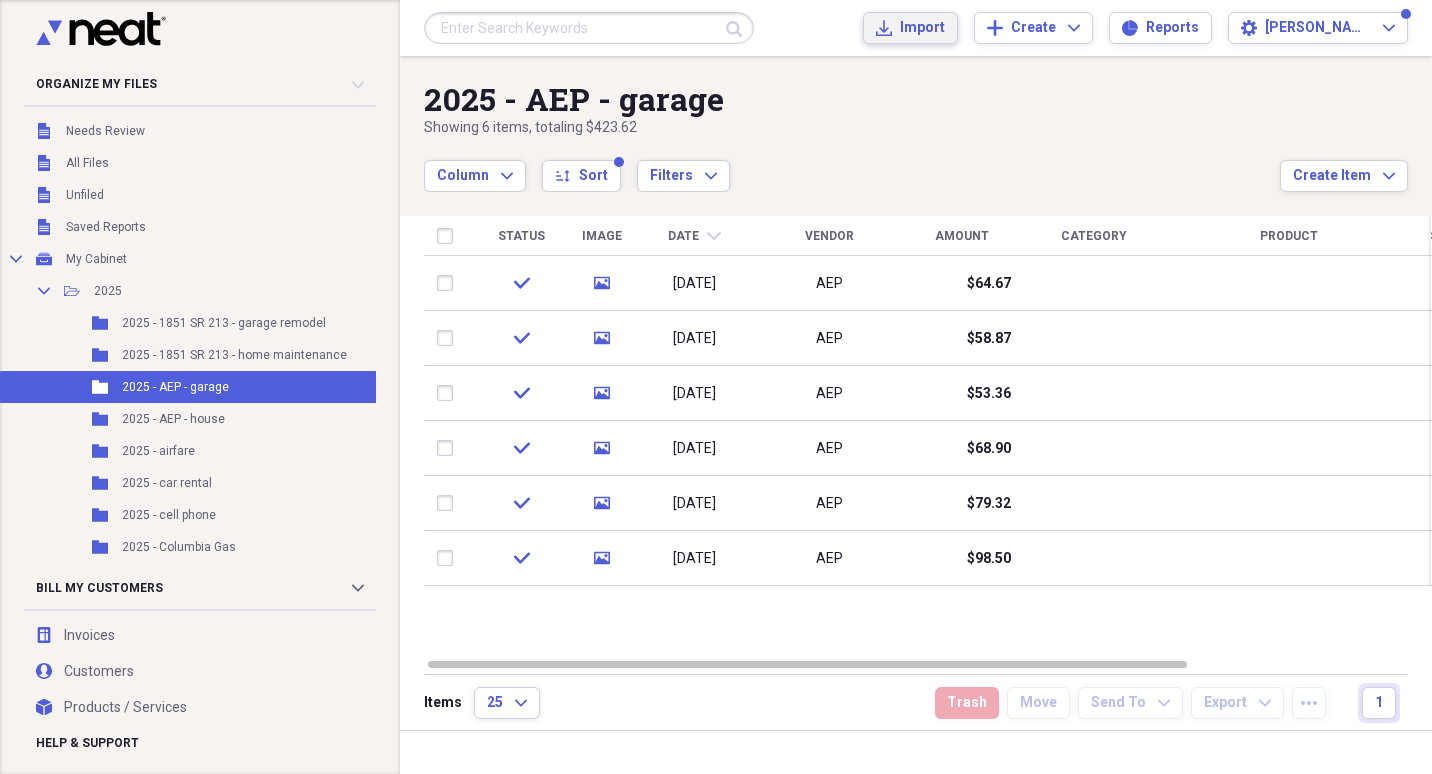 click on "Import" 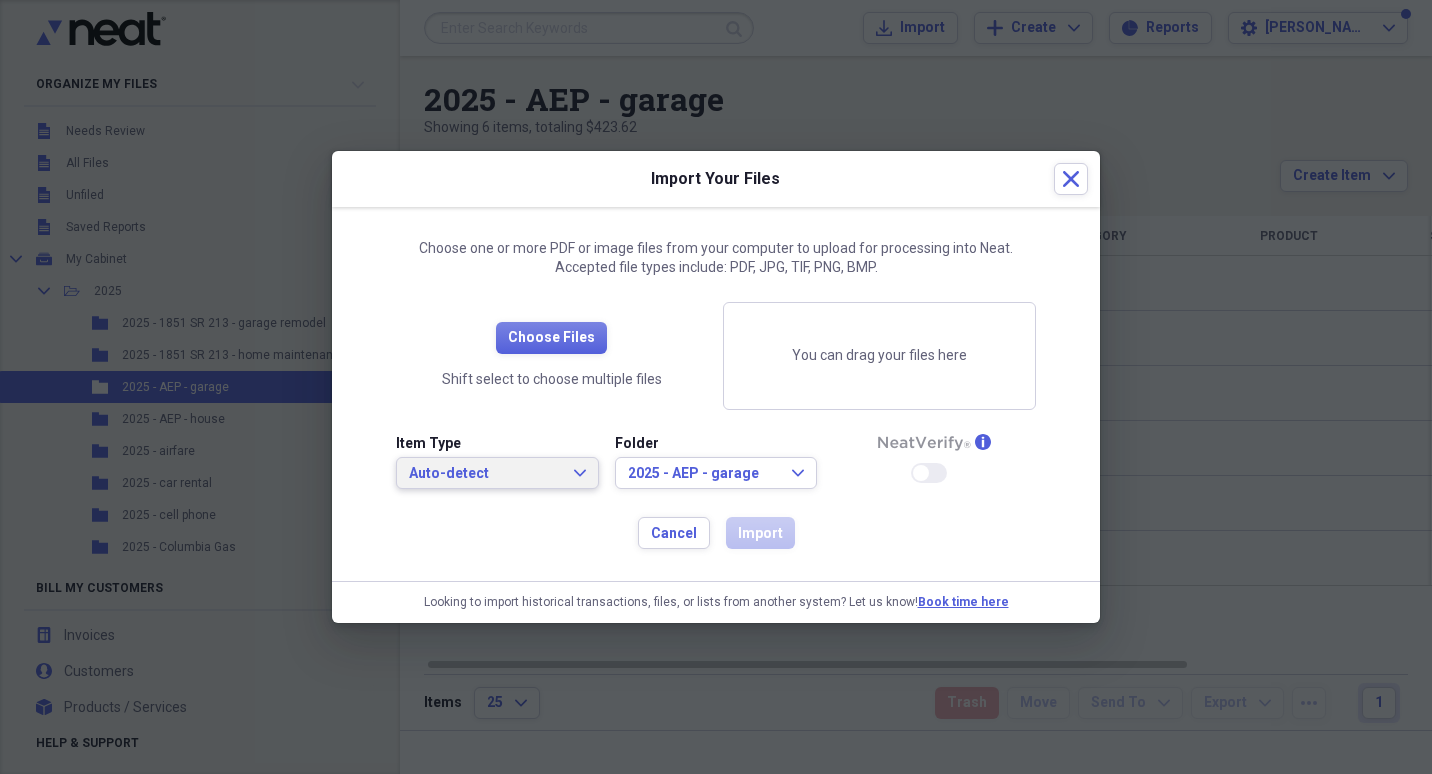 click on "Auto-detect" at bounding box center [485, 474] 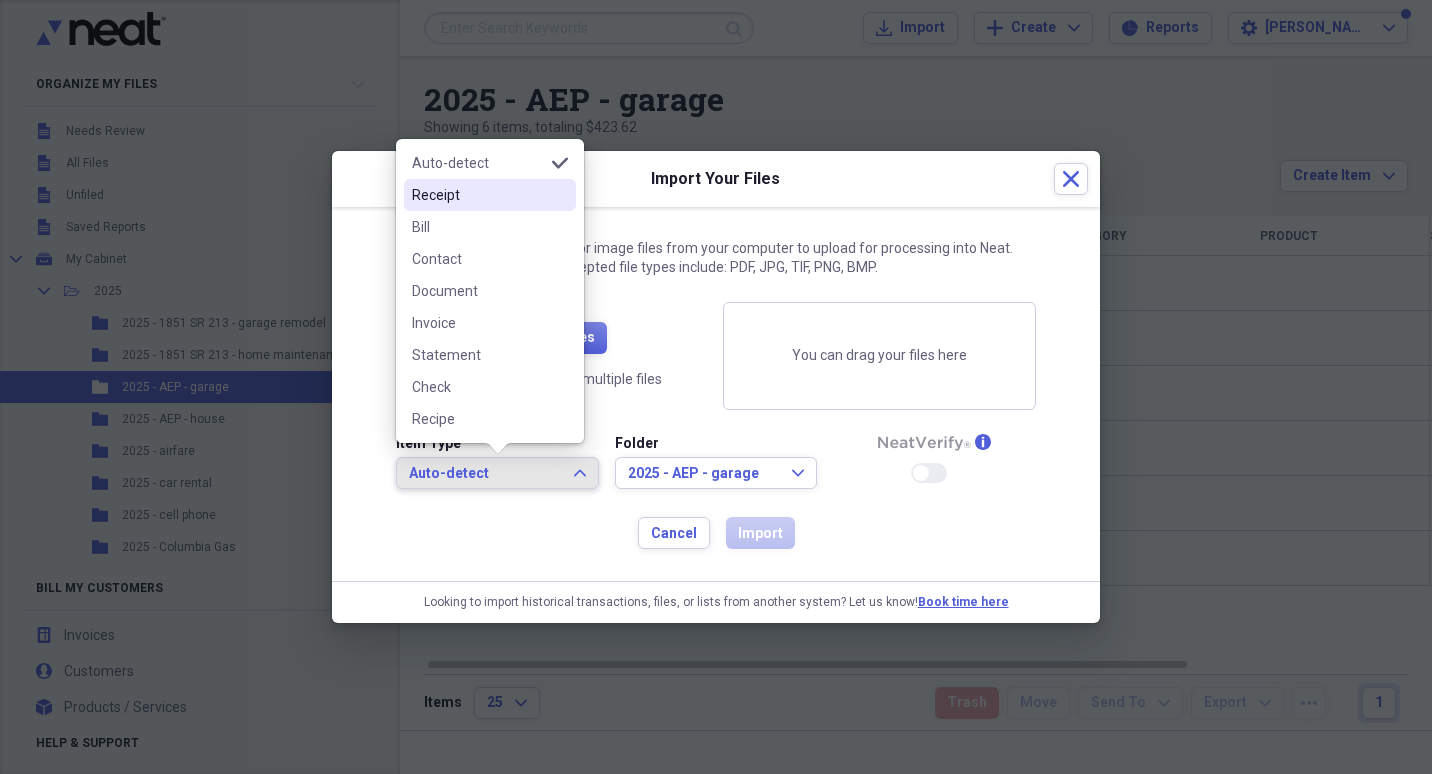 click on "Receipt" at bounding box center [478, 195] 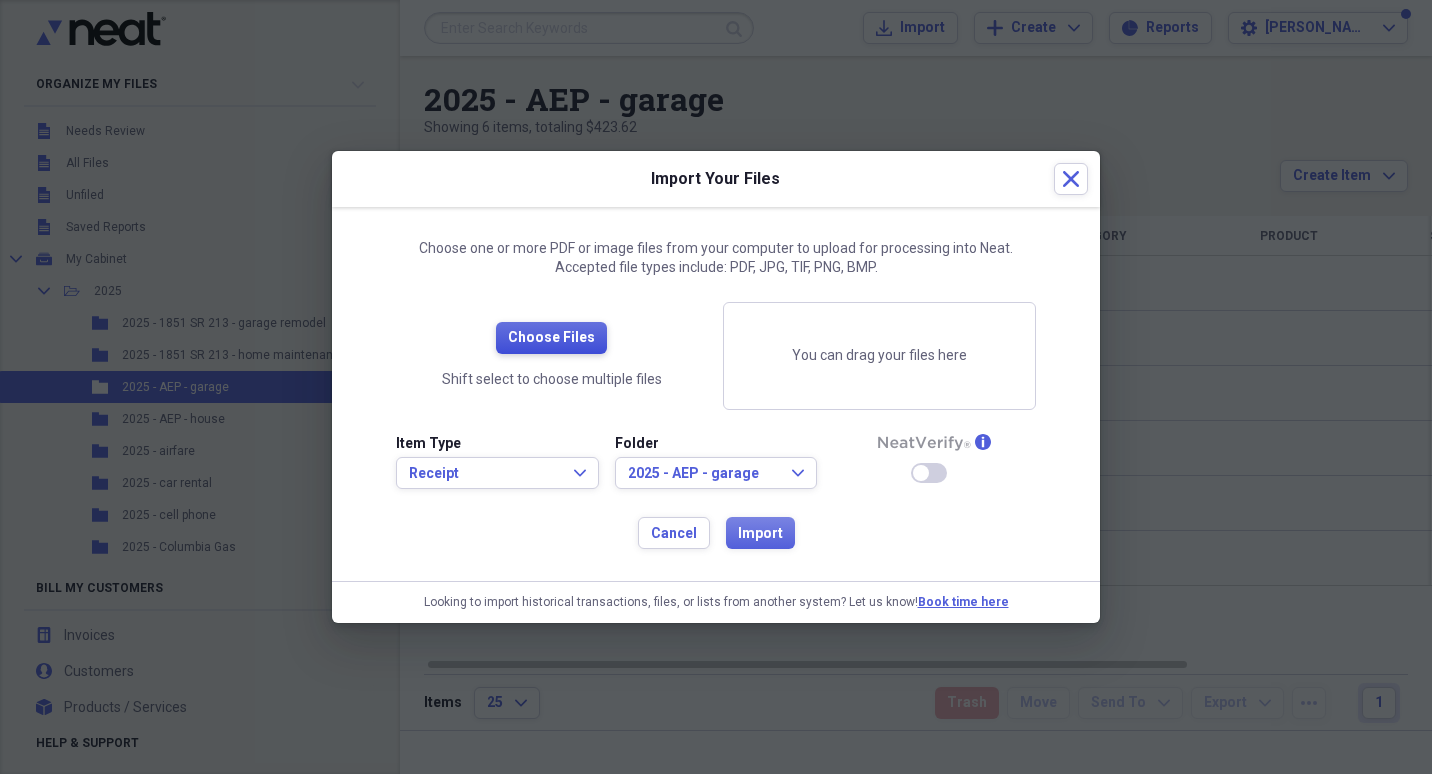 click on "Choose Files" at bounding box center [551, 338] 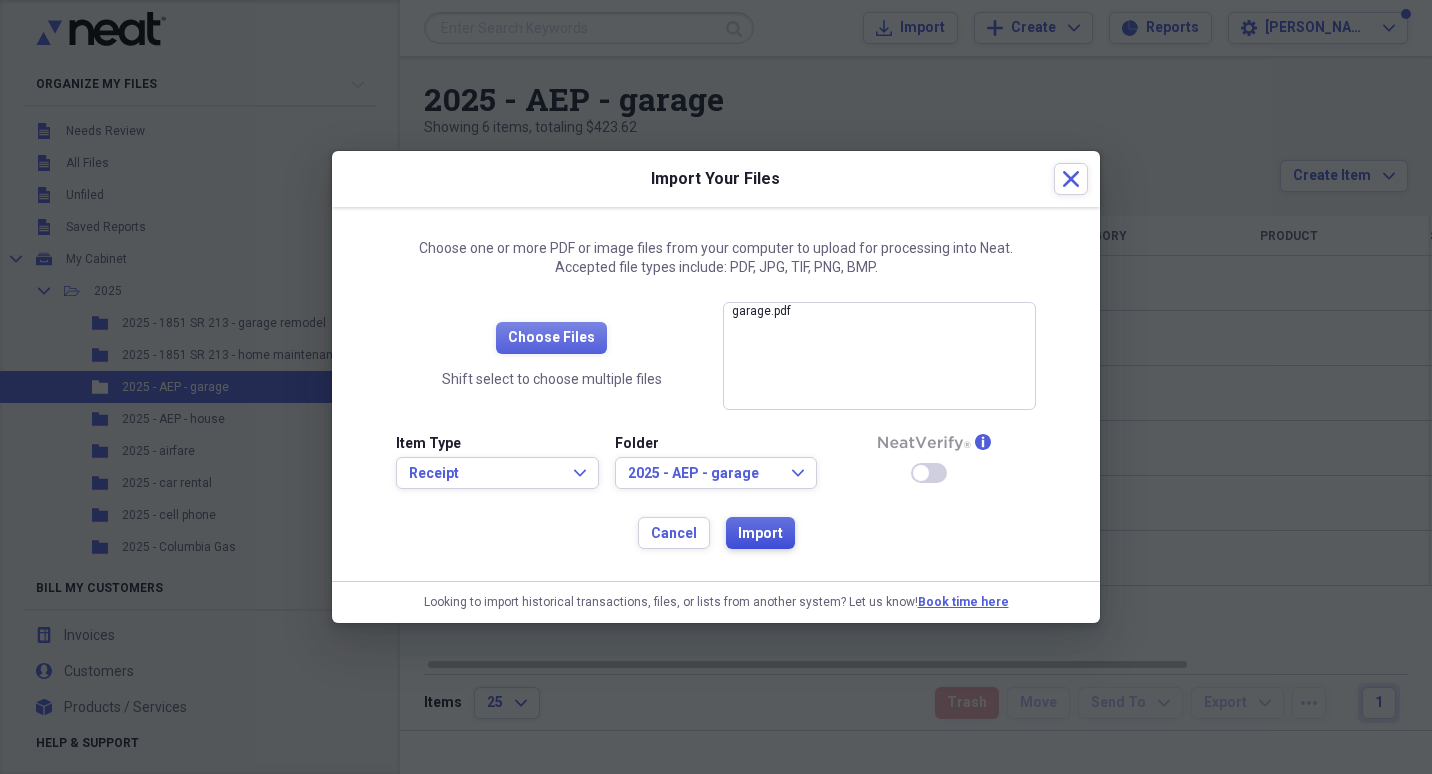 click on "Import" at bounding box center (760, 534) 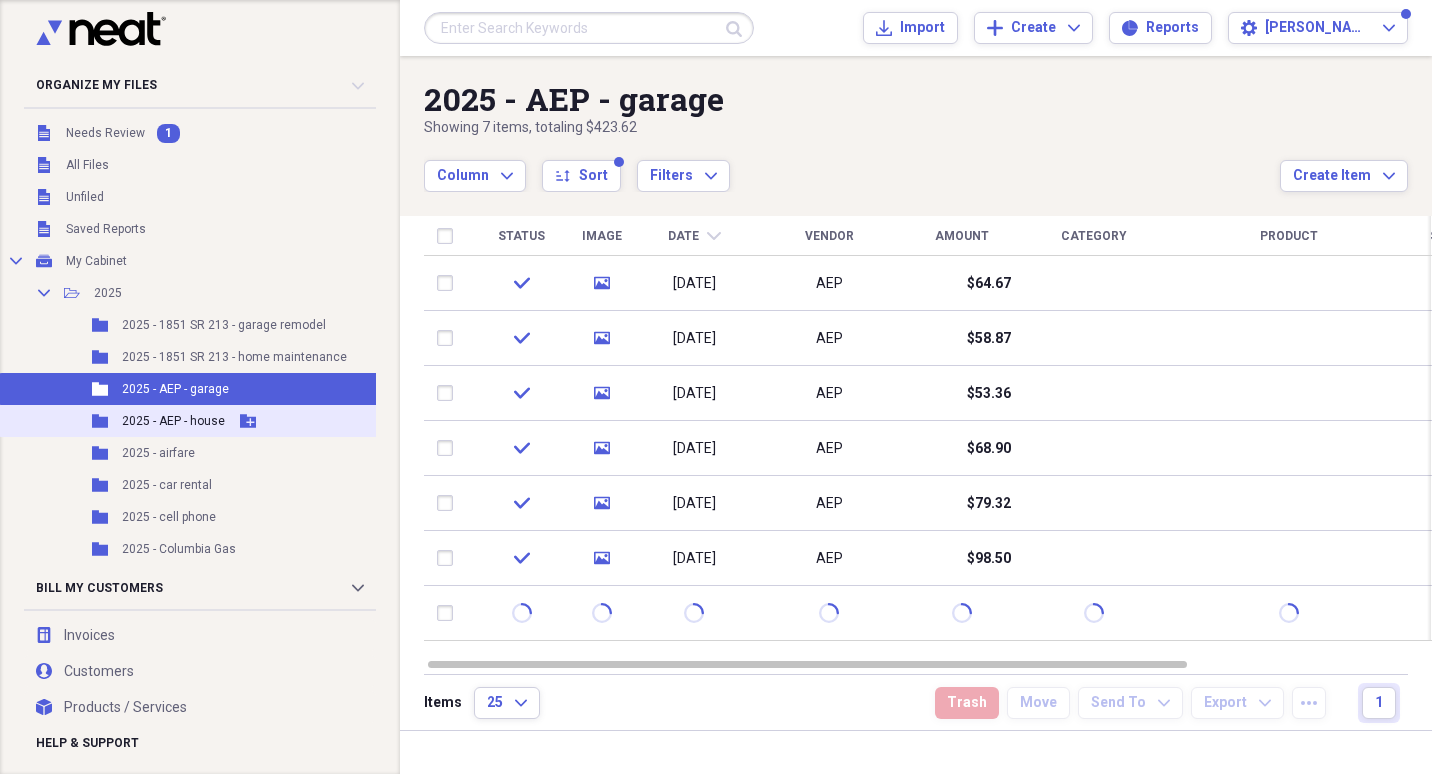 click on "2025 - AEP - house" at bounding box center [173, 421] 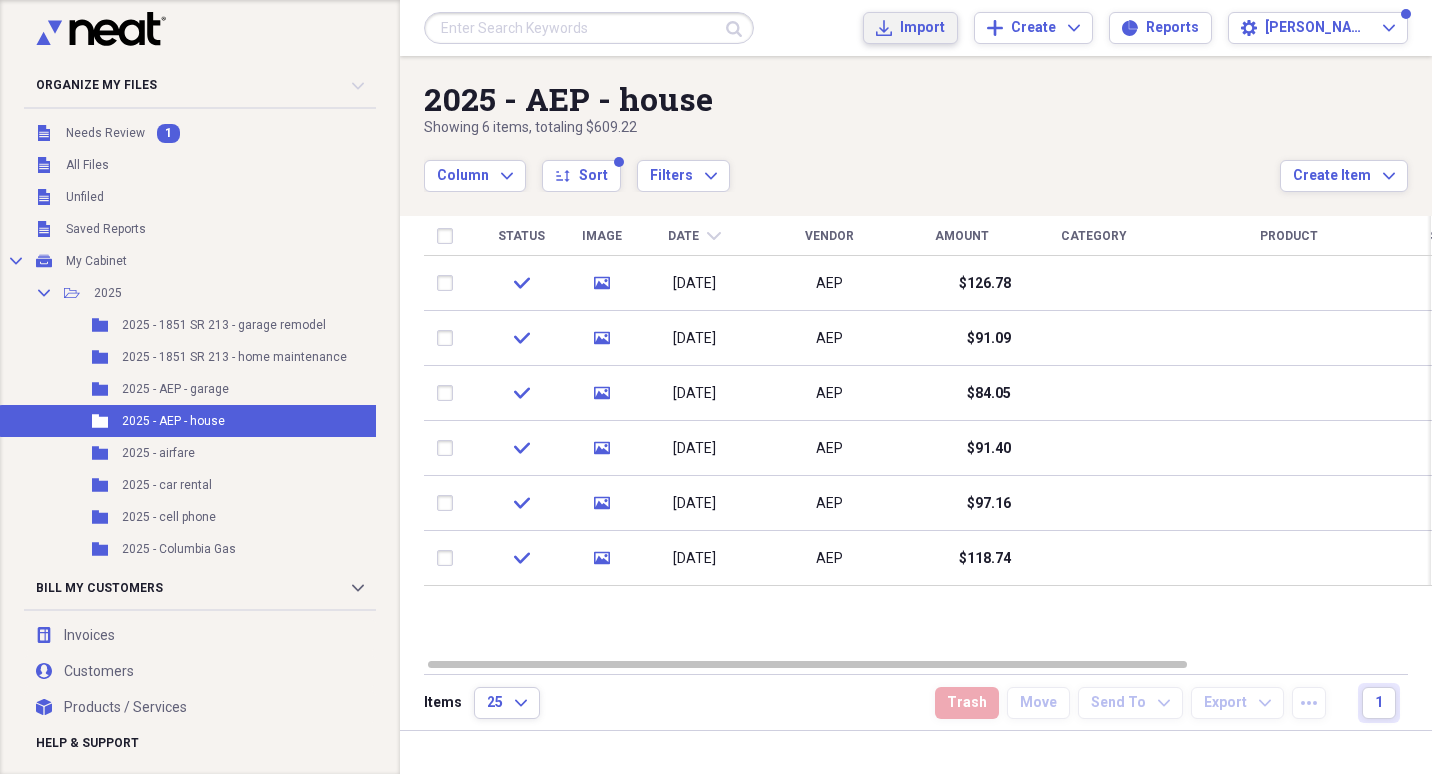 click on "Import Import" at bounding box center [910, 28] 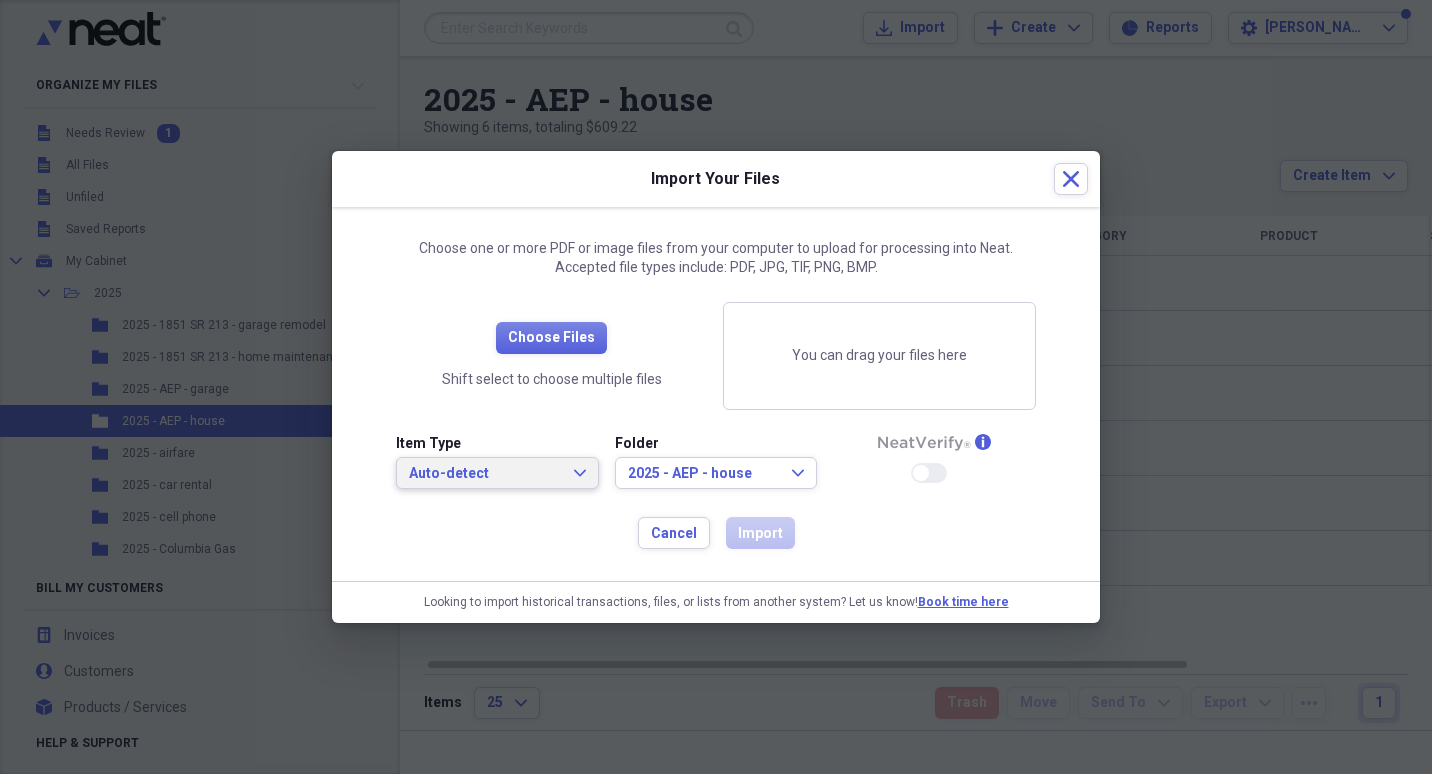 click on "Auto-detect" at bounding box center (485, 474) 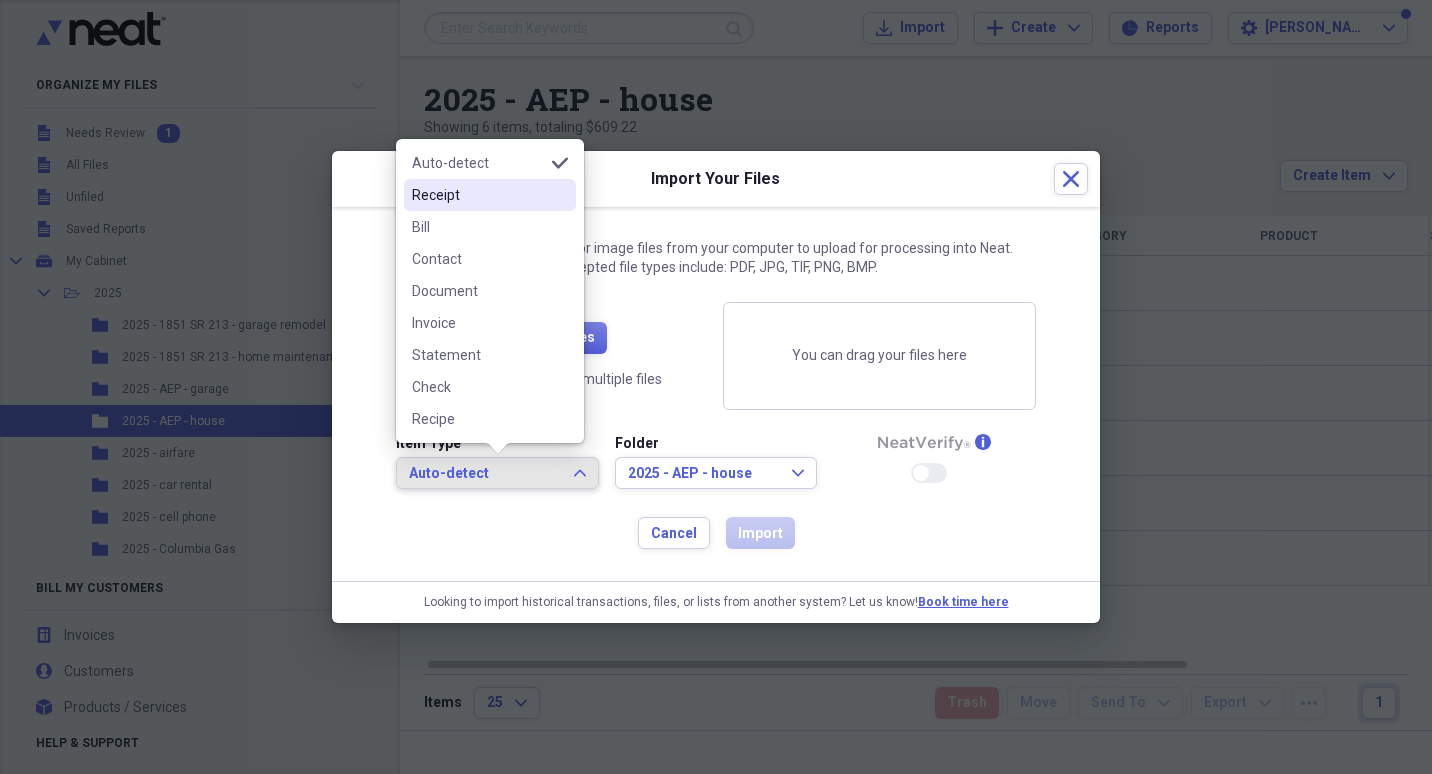 click on "Receipt" at bounding box center [478, 195] 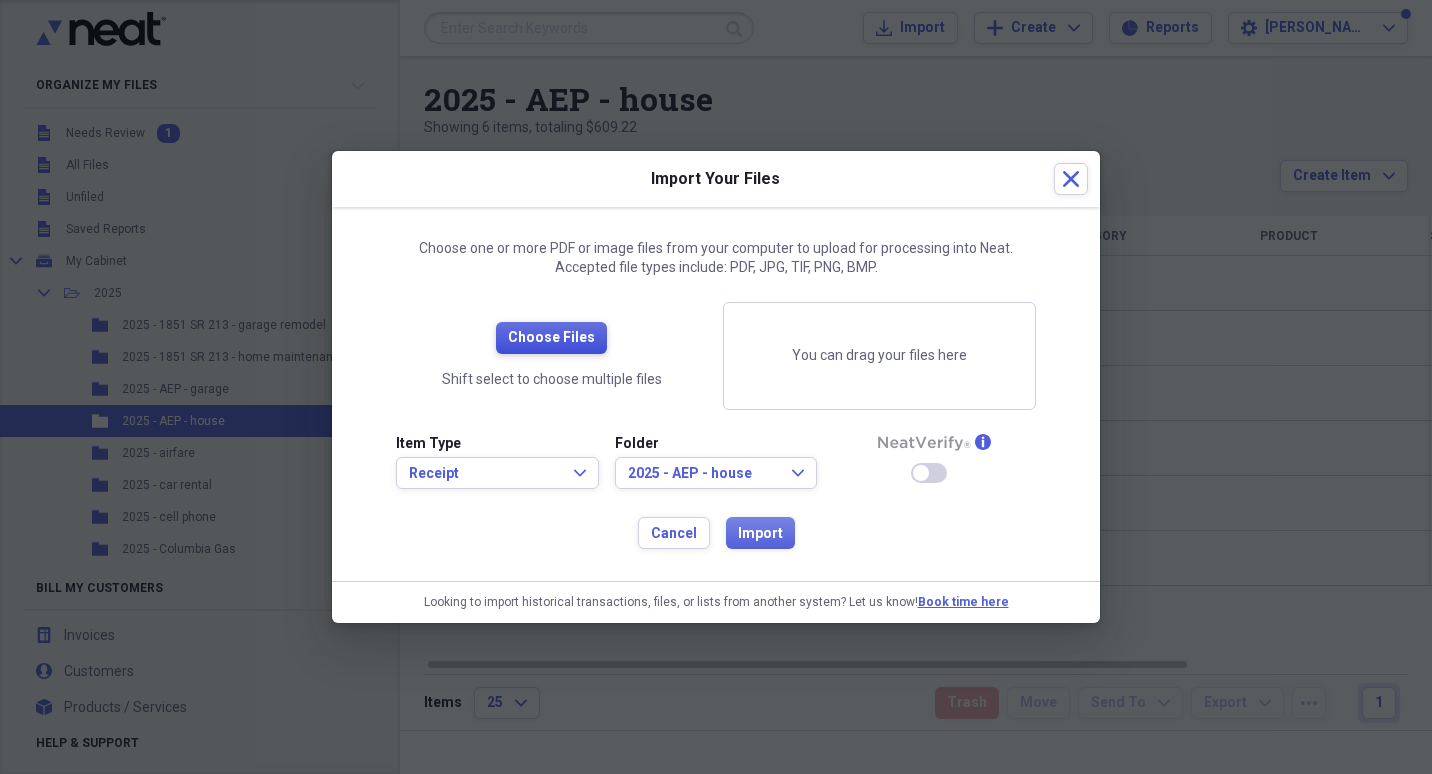 click on "Choose Files" at bounding box center (551, 338) 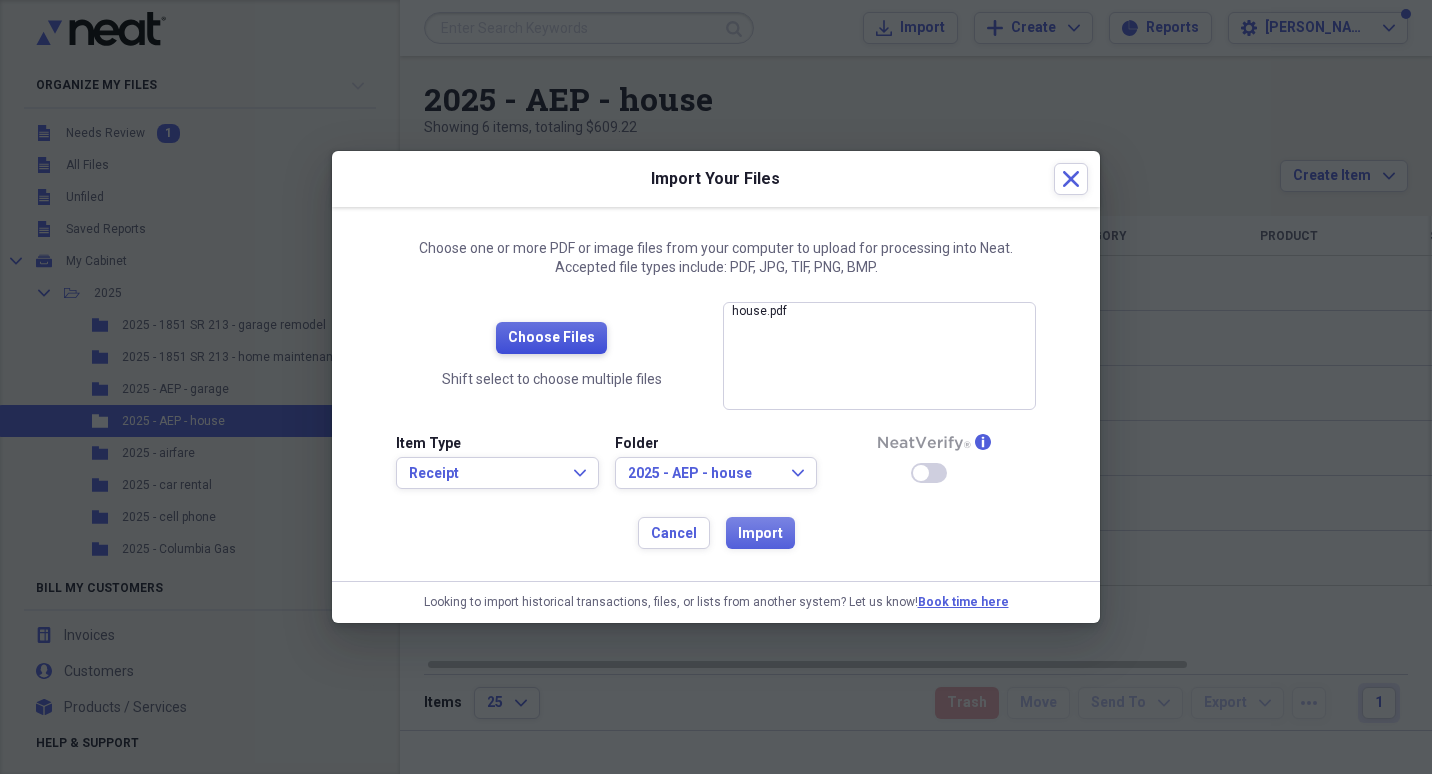click on "Choose Files" at bounding box center (551, 338) 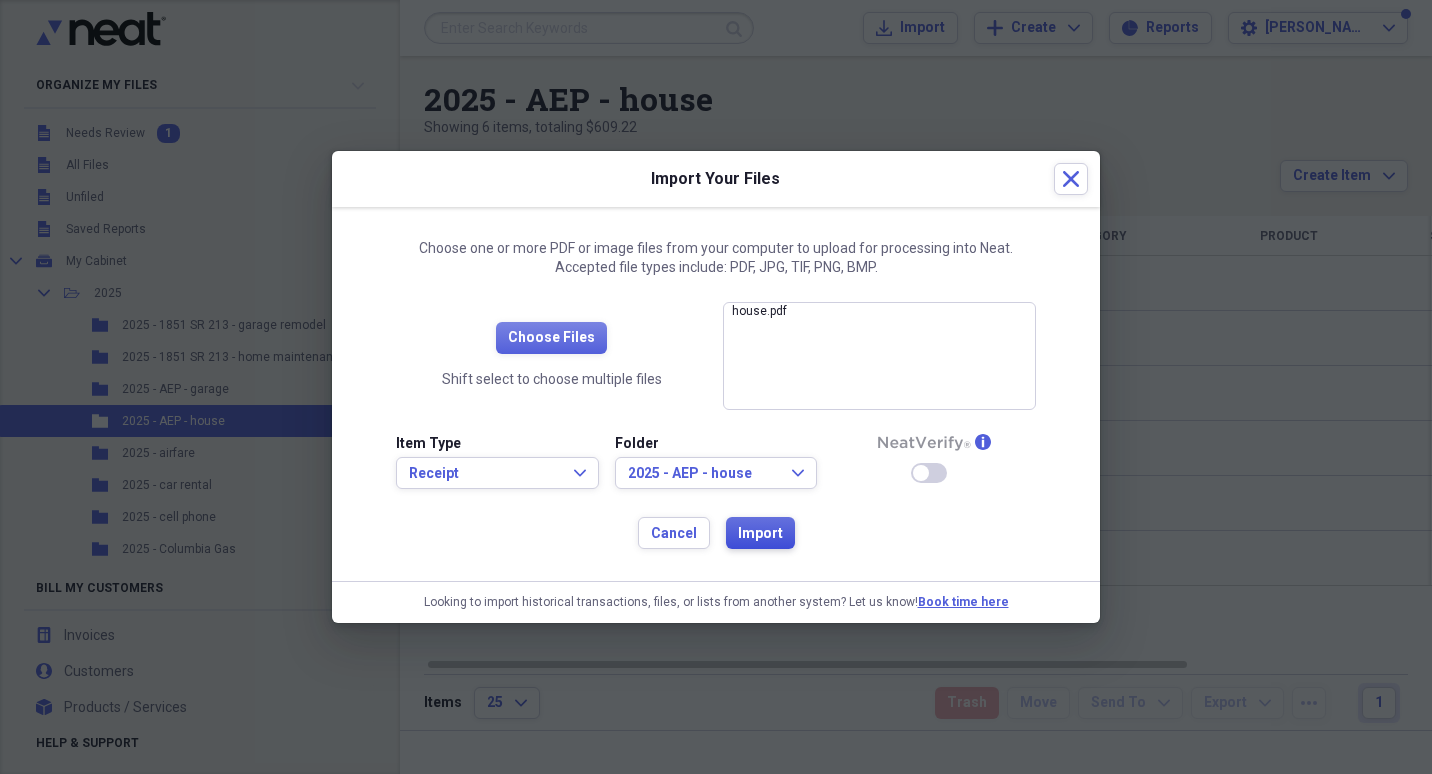 click on "Import" at bounding box center [760, 534] 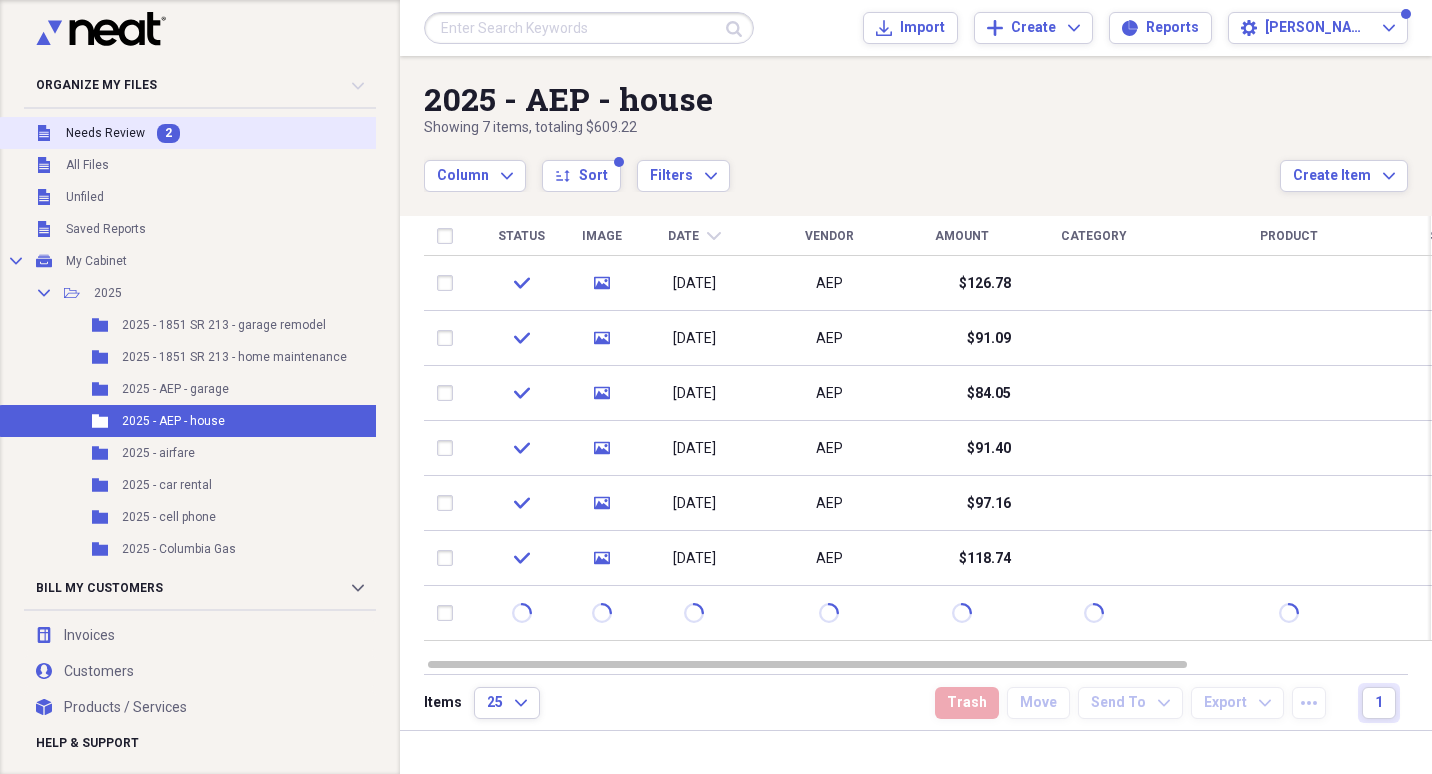 click on "Needs Review" at bounding box center [105, 133] 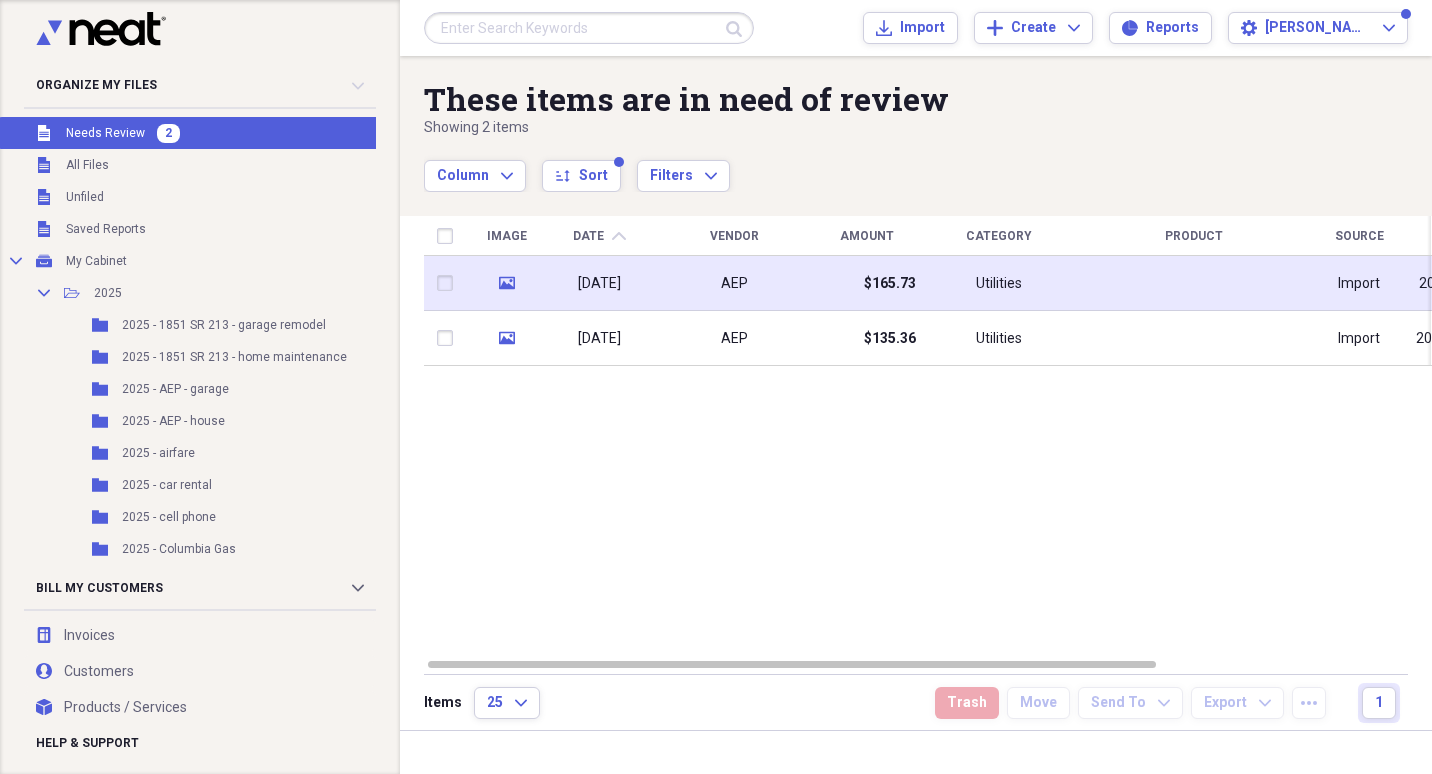 click on "[DATE]" at bounding box center (599, 284) 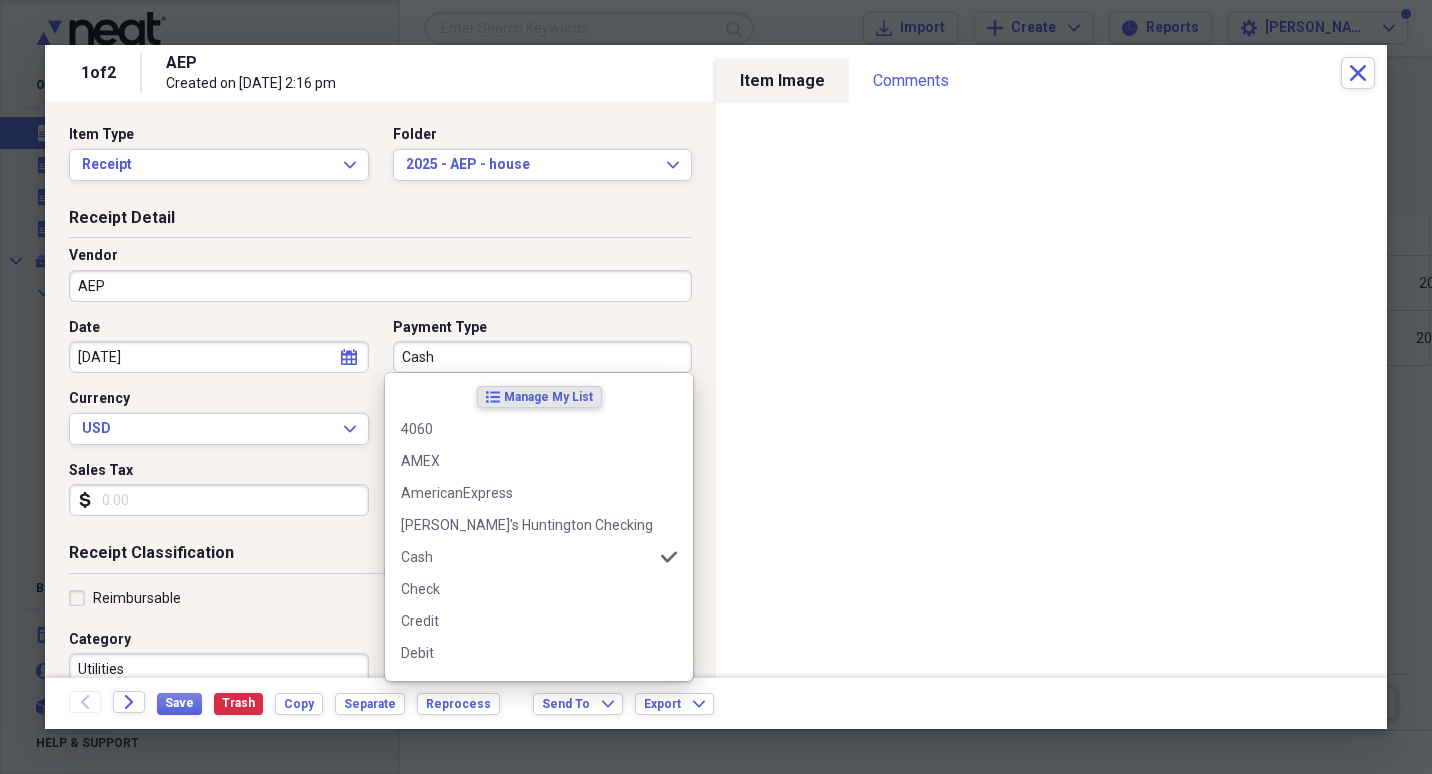 click on "Cash" at bounding box center (543, 357) 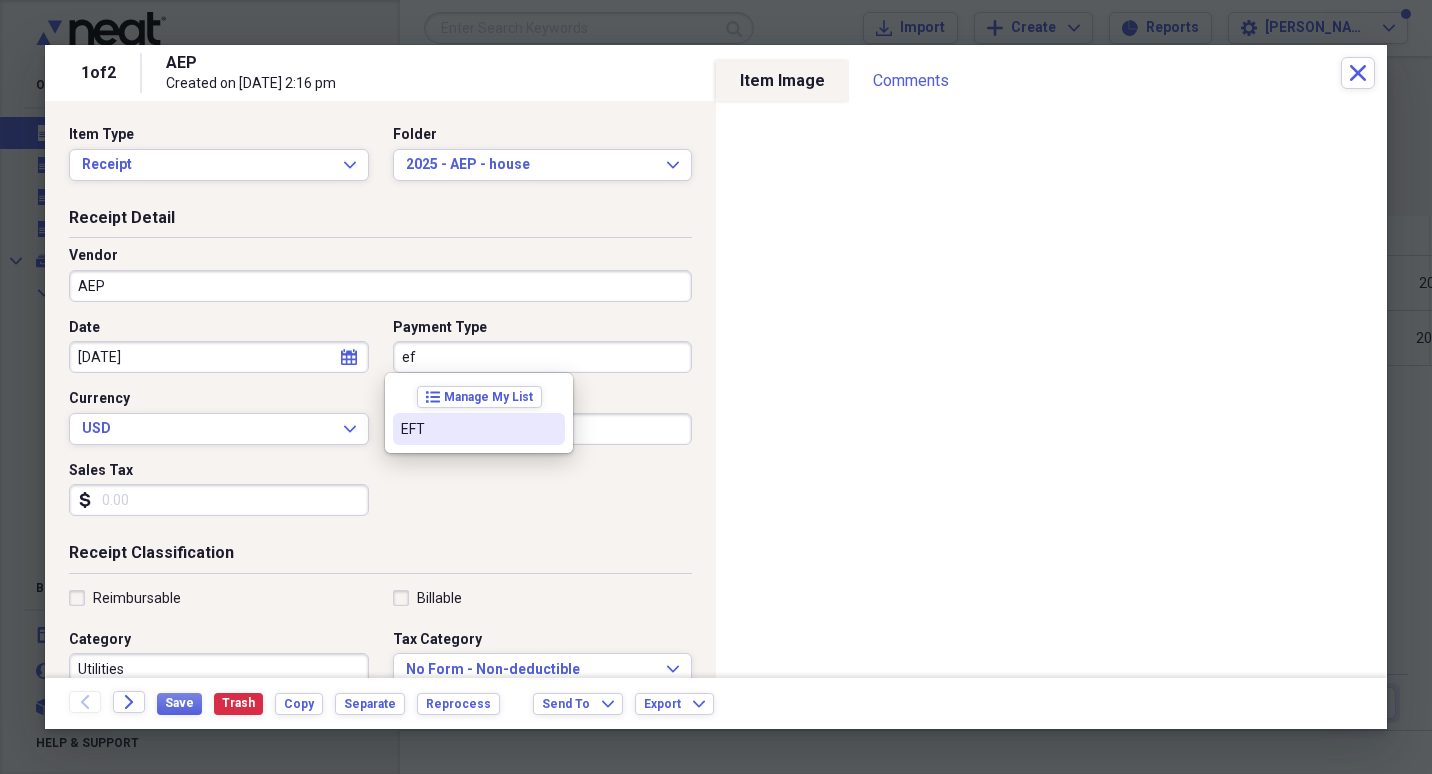 click on "EFT" at bounding box center (467, 429) 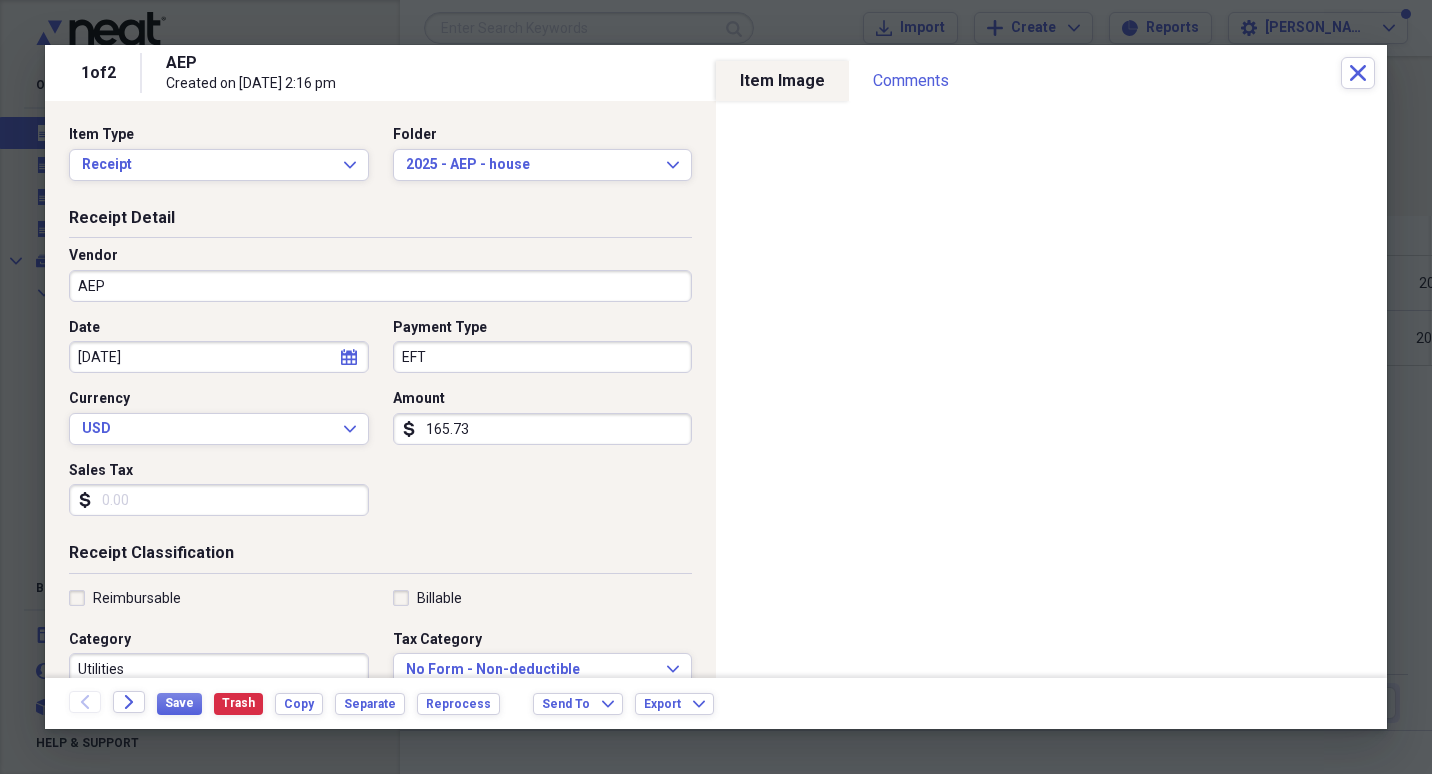 click on "Utilities" at bounding box center (219, 669) 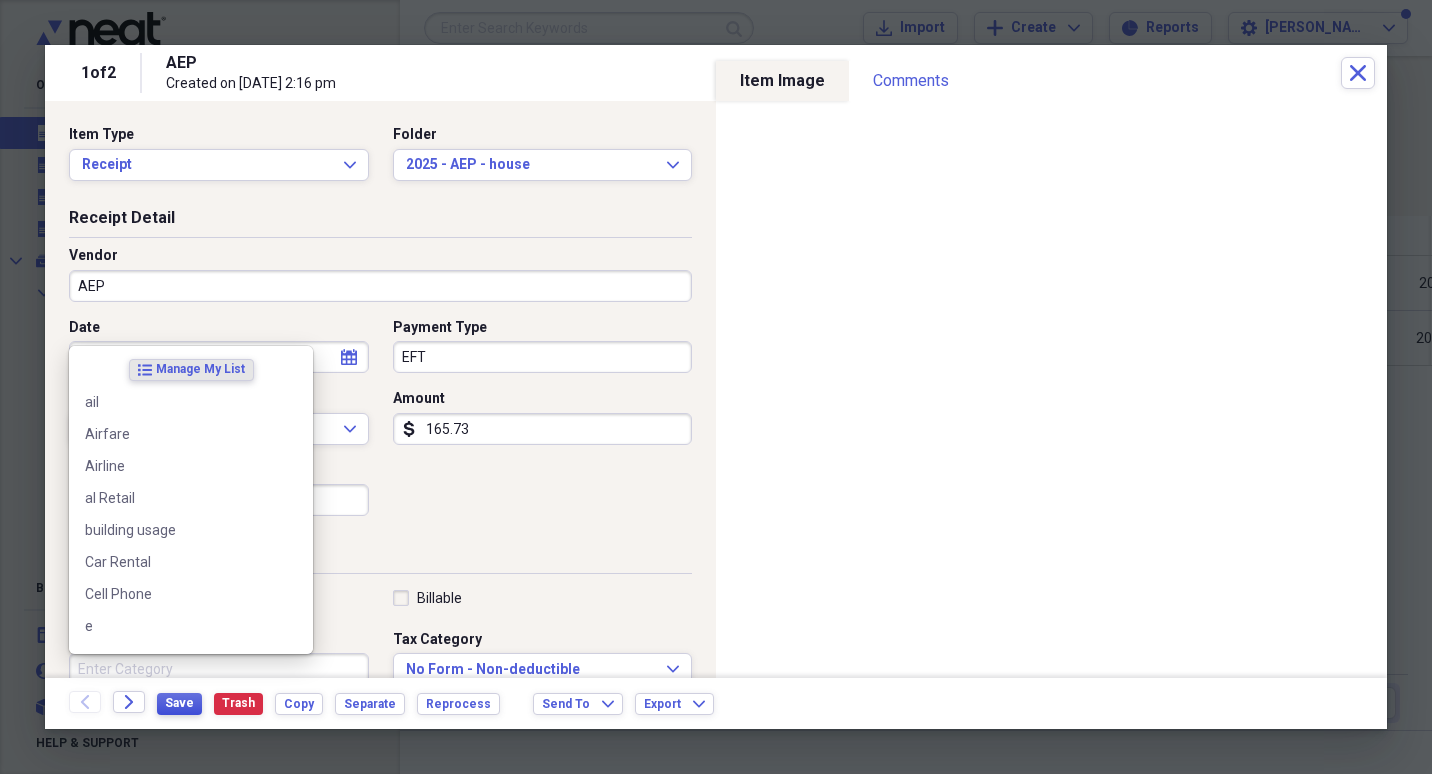 type 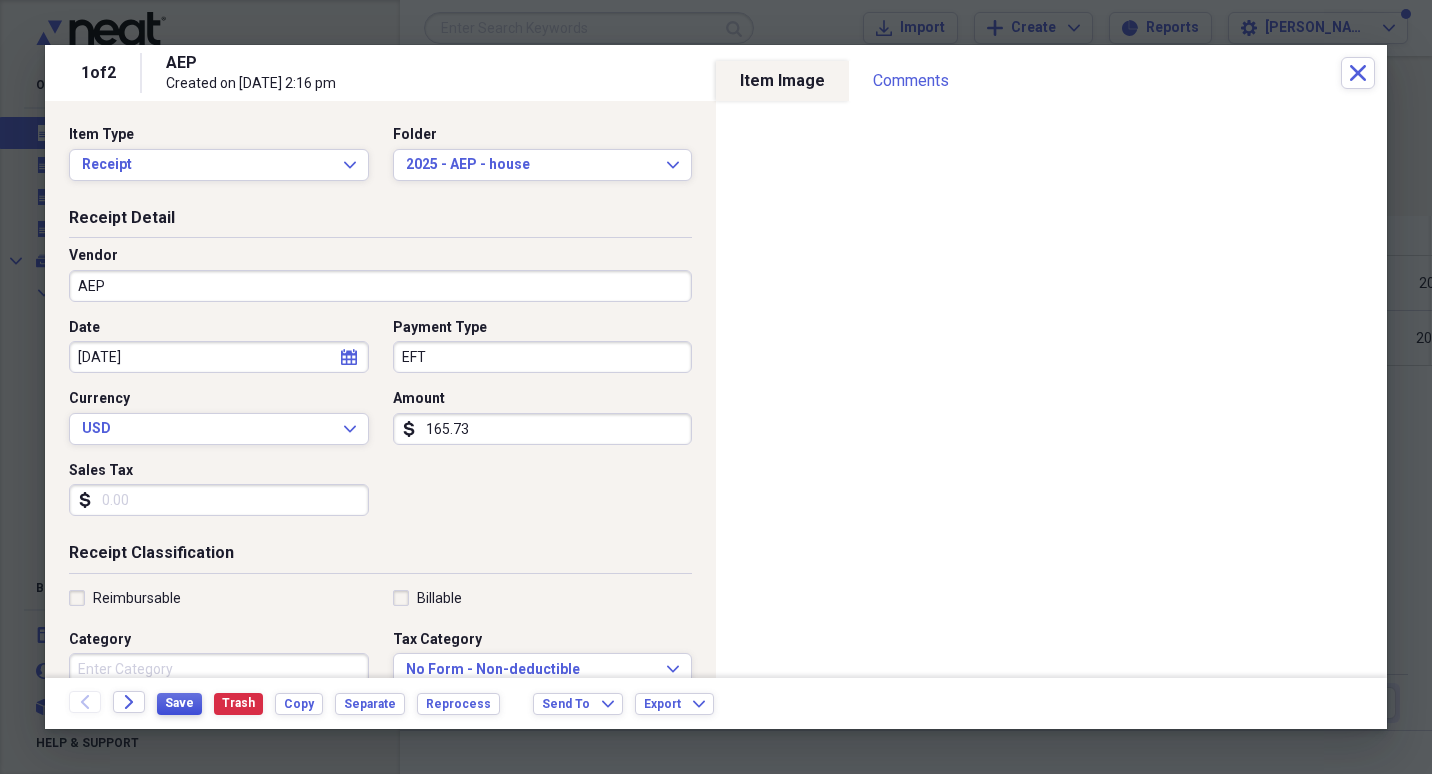 click on "Save" at bounding box center [179, 703] 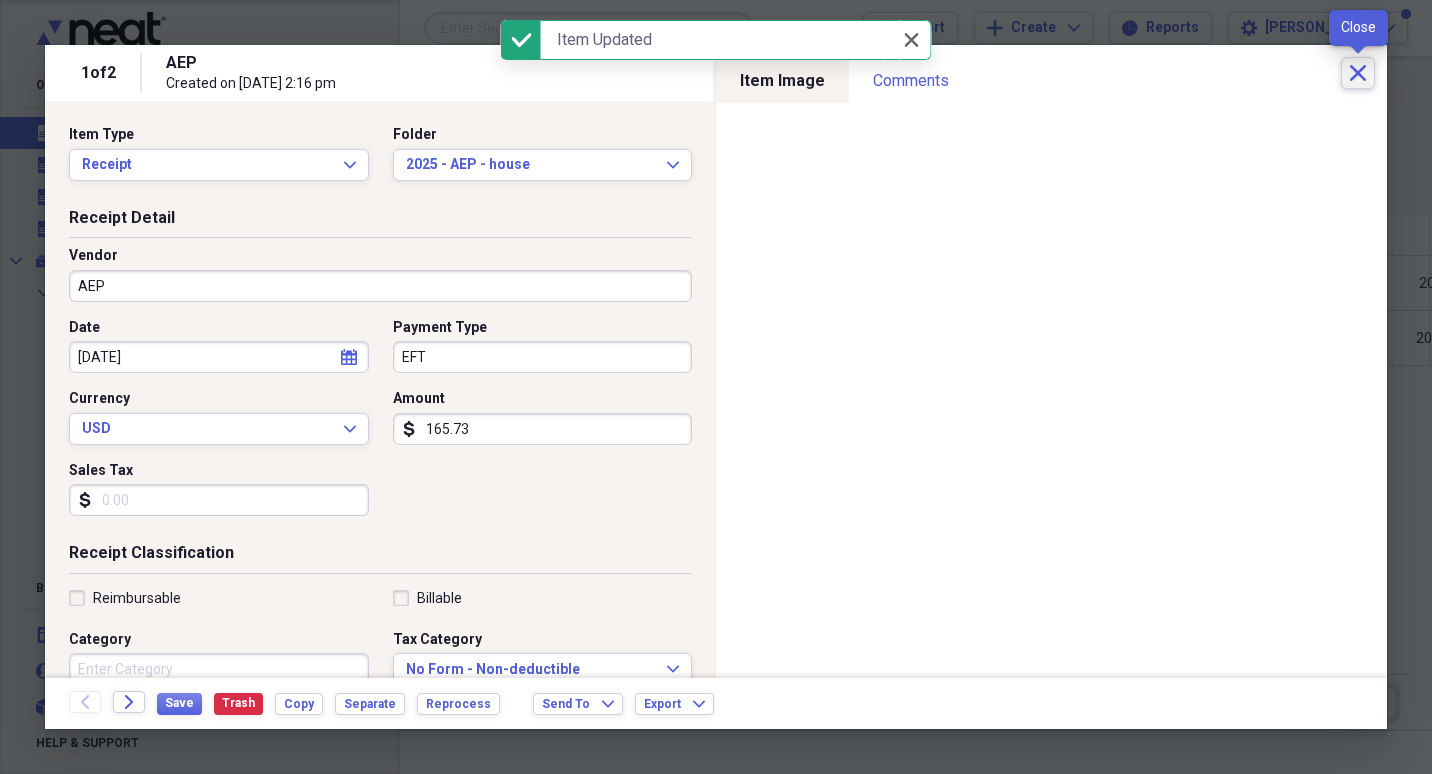 click on "Close" at bounding box center [1358, 73] 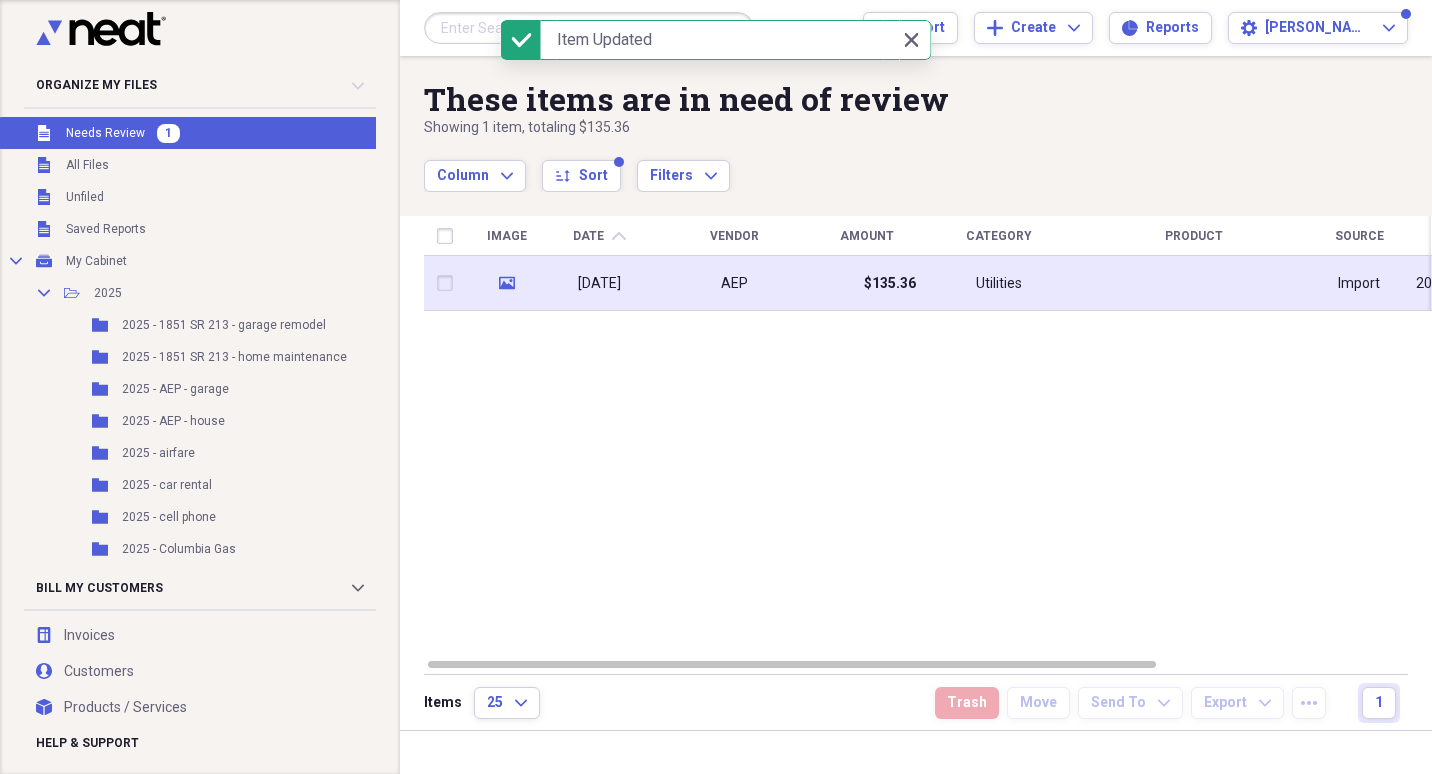 click on "[DATE]" at bounding box center (599, 283) 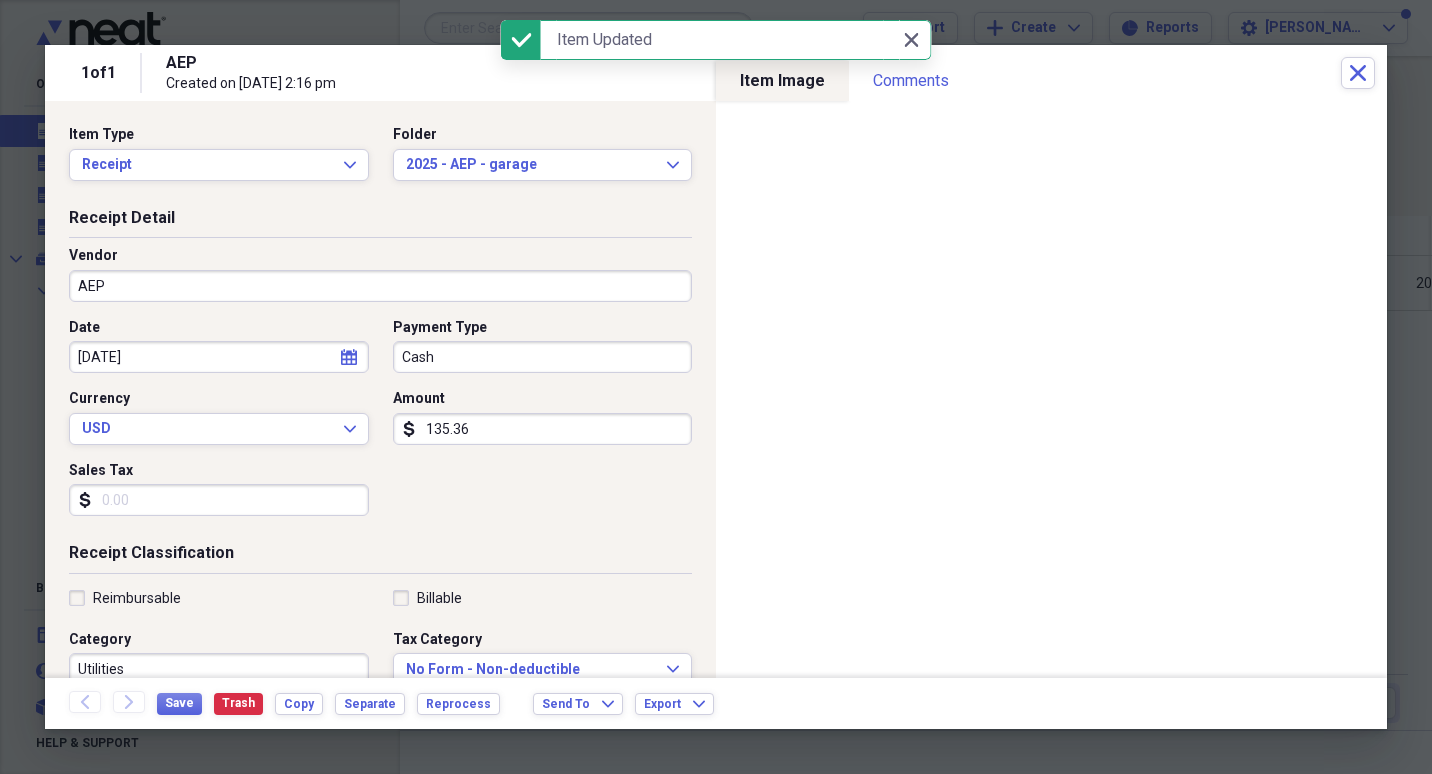 click on "Cash" at bounding box center (543, 357) 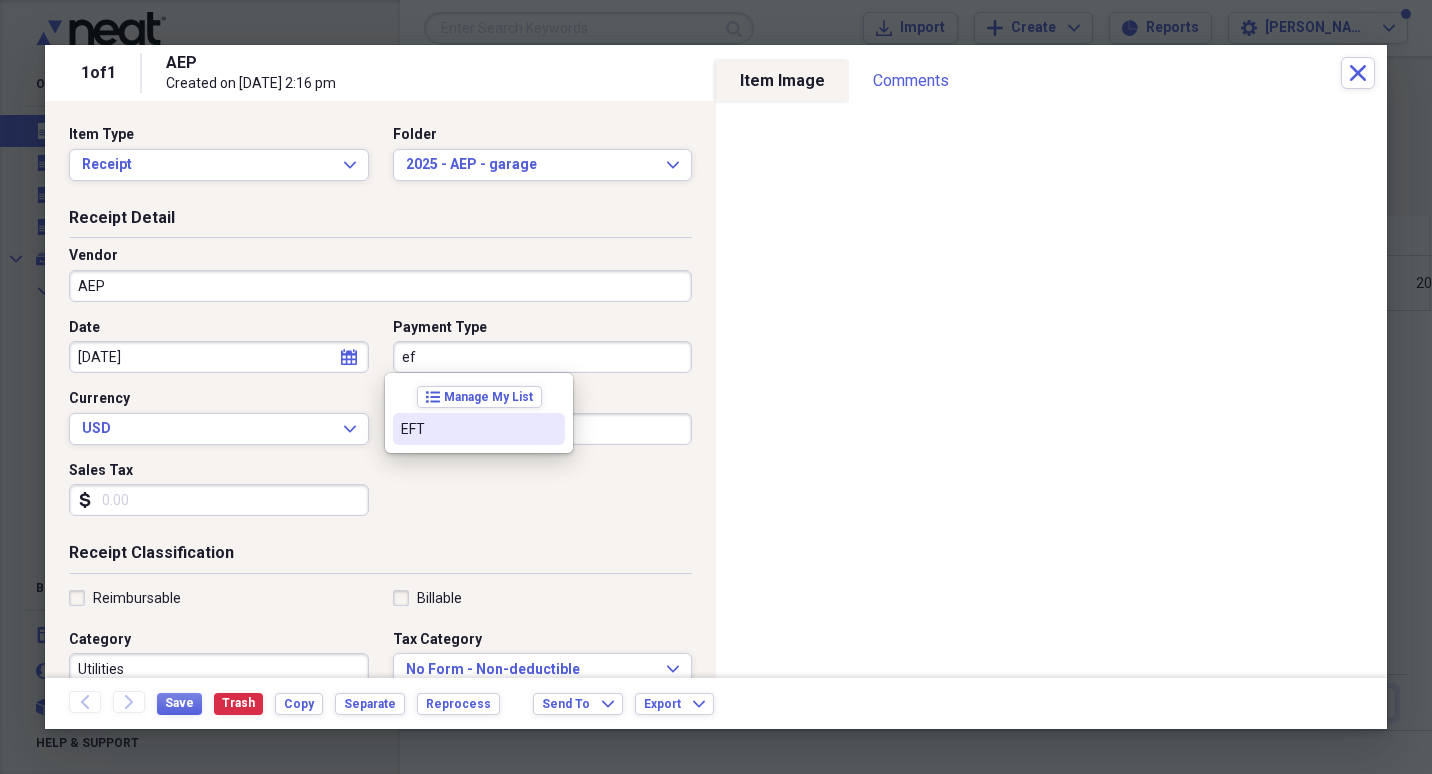 click on "EFT" at bounding box center [467, 429] 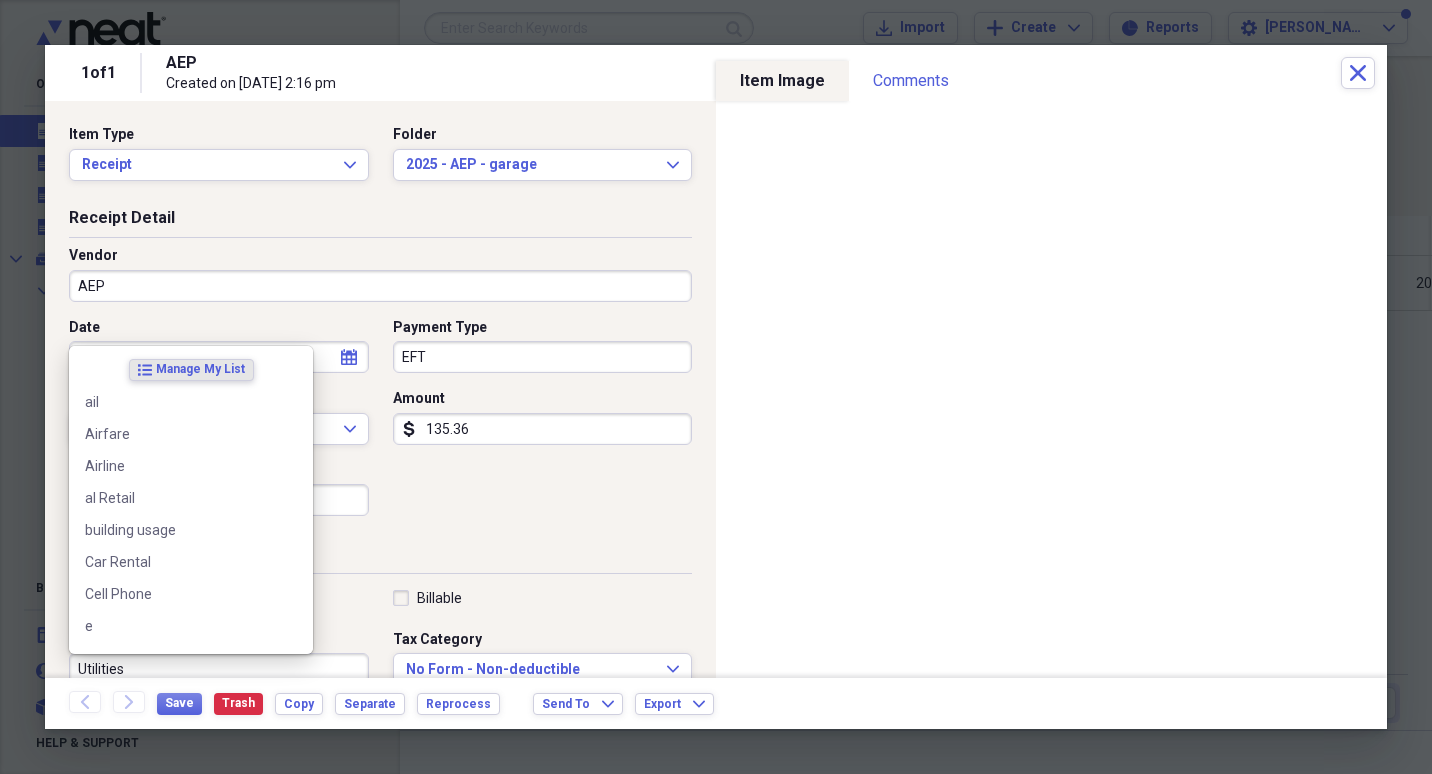 click on "Utilities" at bounding box center (219, 669) 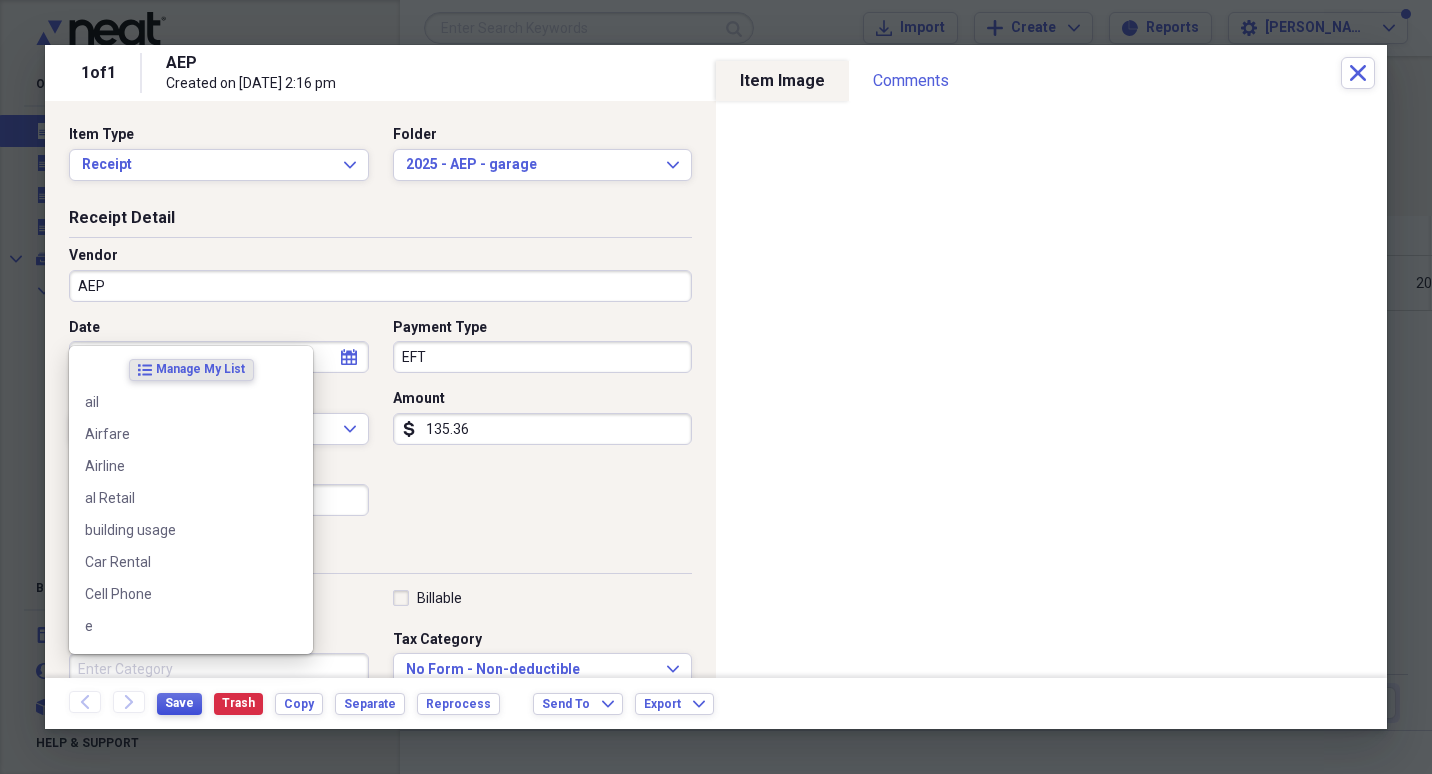 type 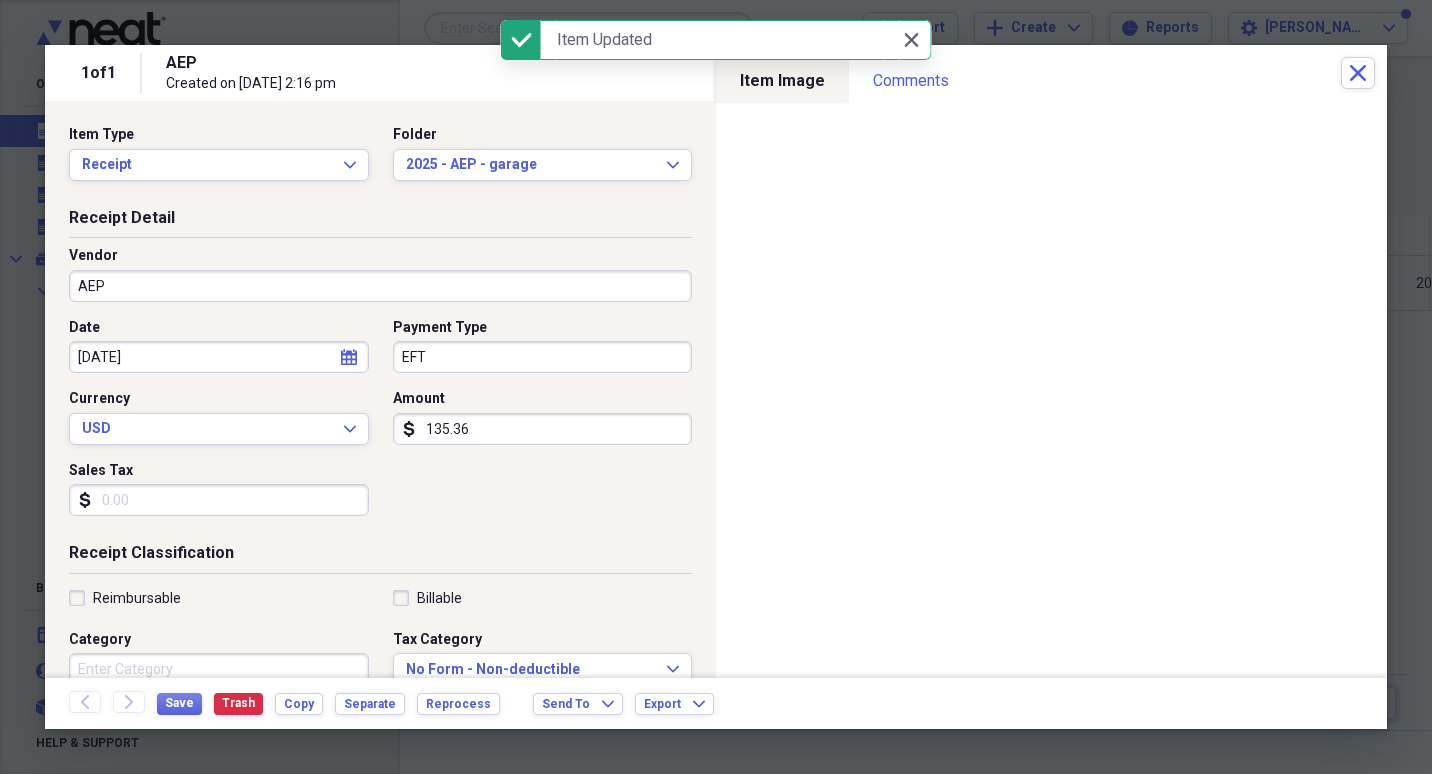 click on "[DATE]" at bounding box center (219, 357) 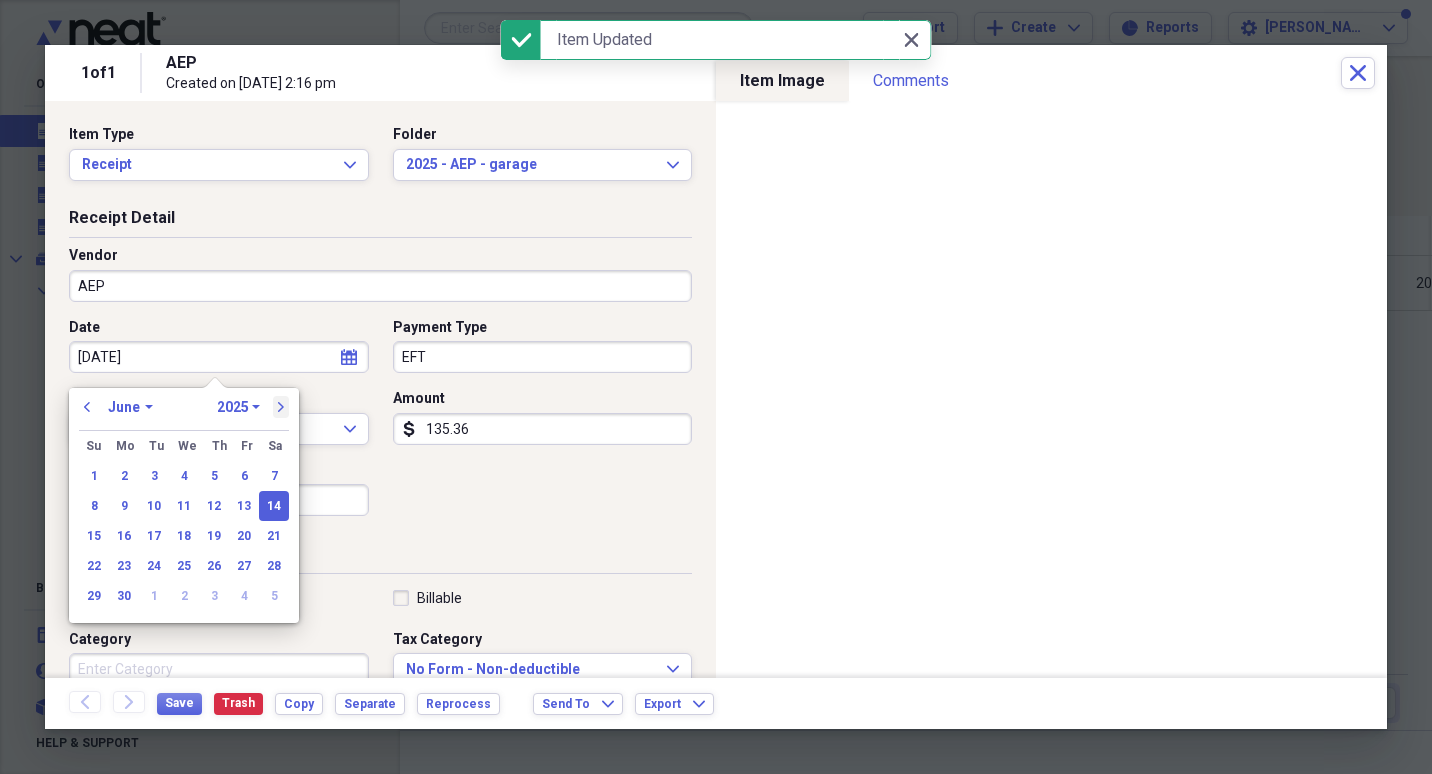 click on "next" at bounding box center (281, 407) 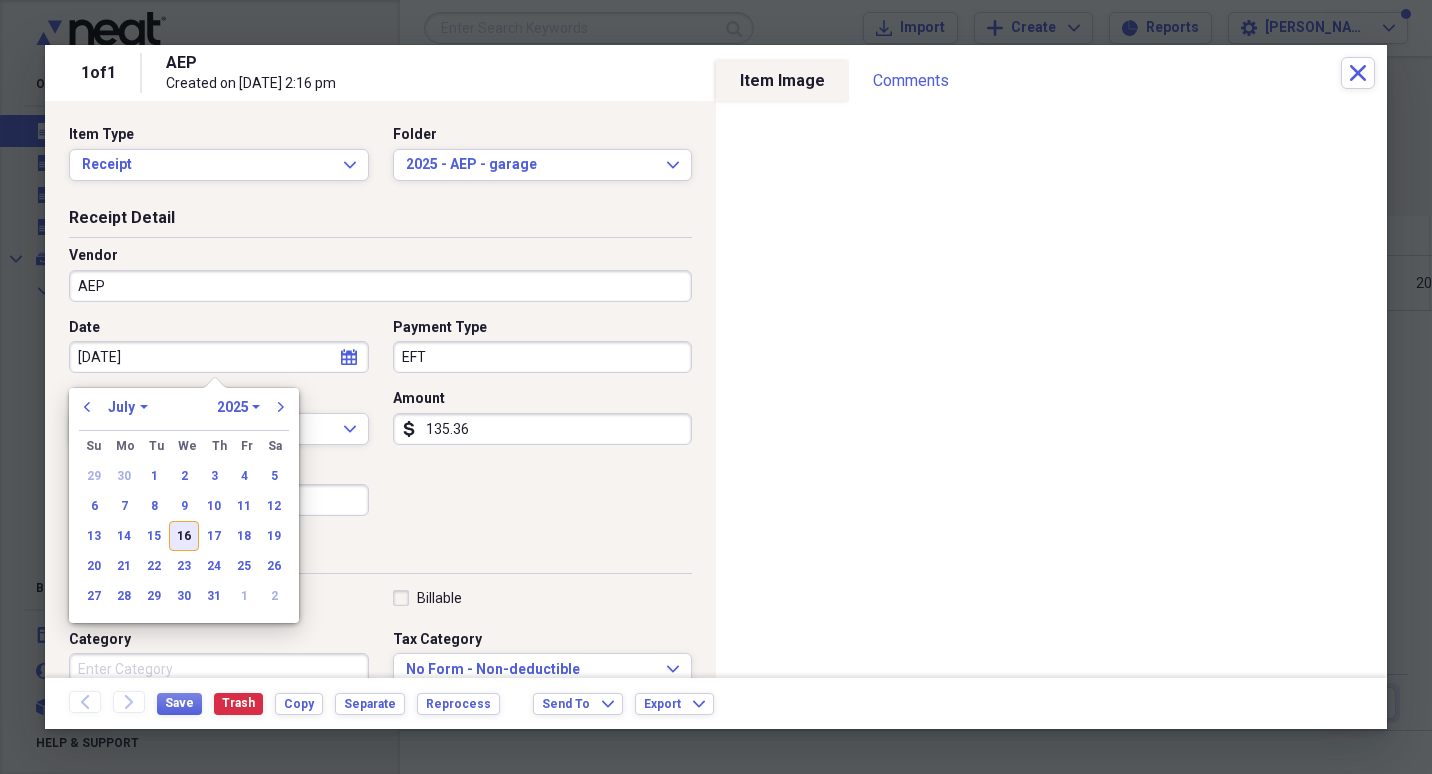 click on "16" at bounding box center [184, 536] 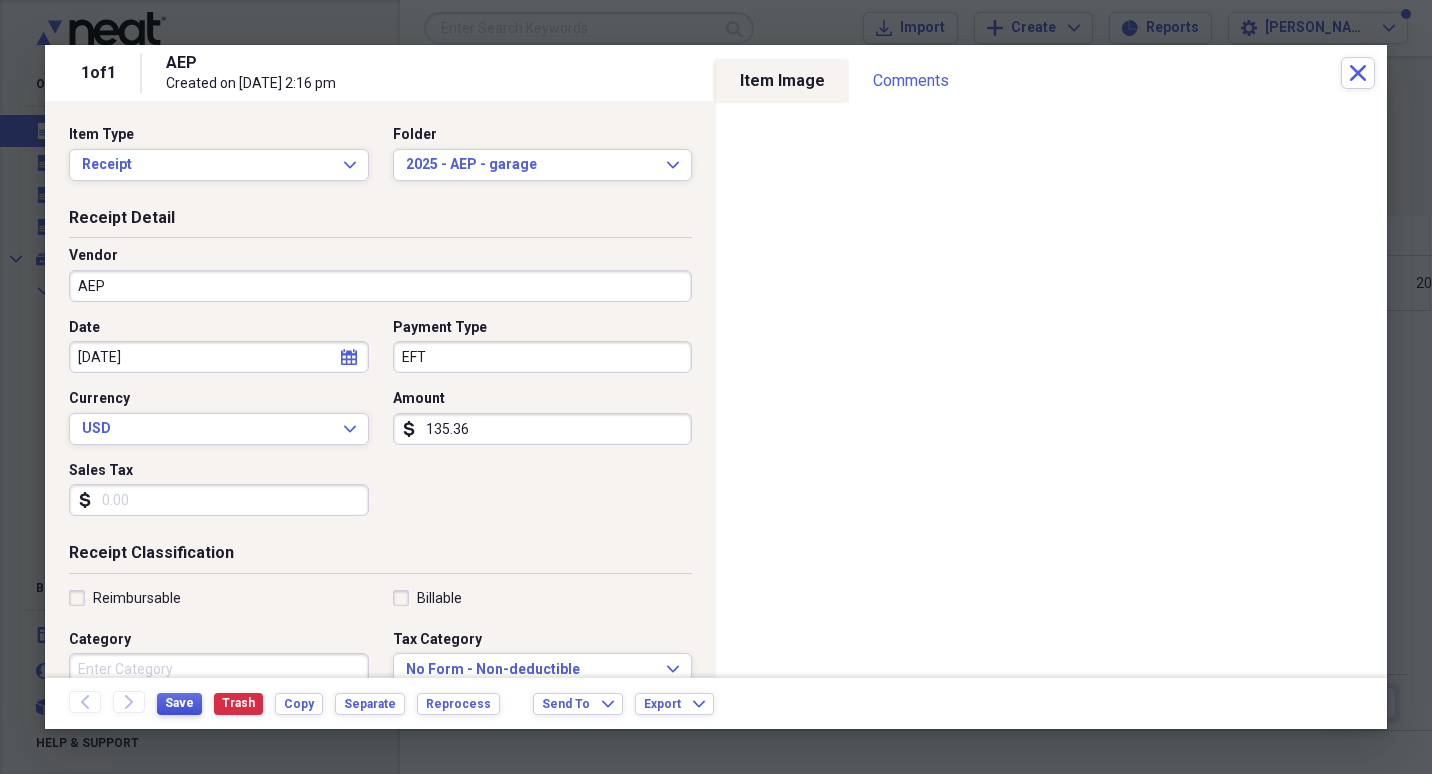 click on "Save" at bounding box center (179, 703) 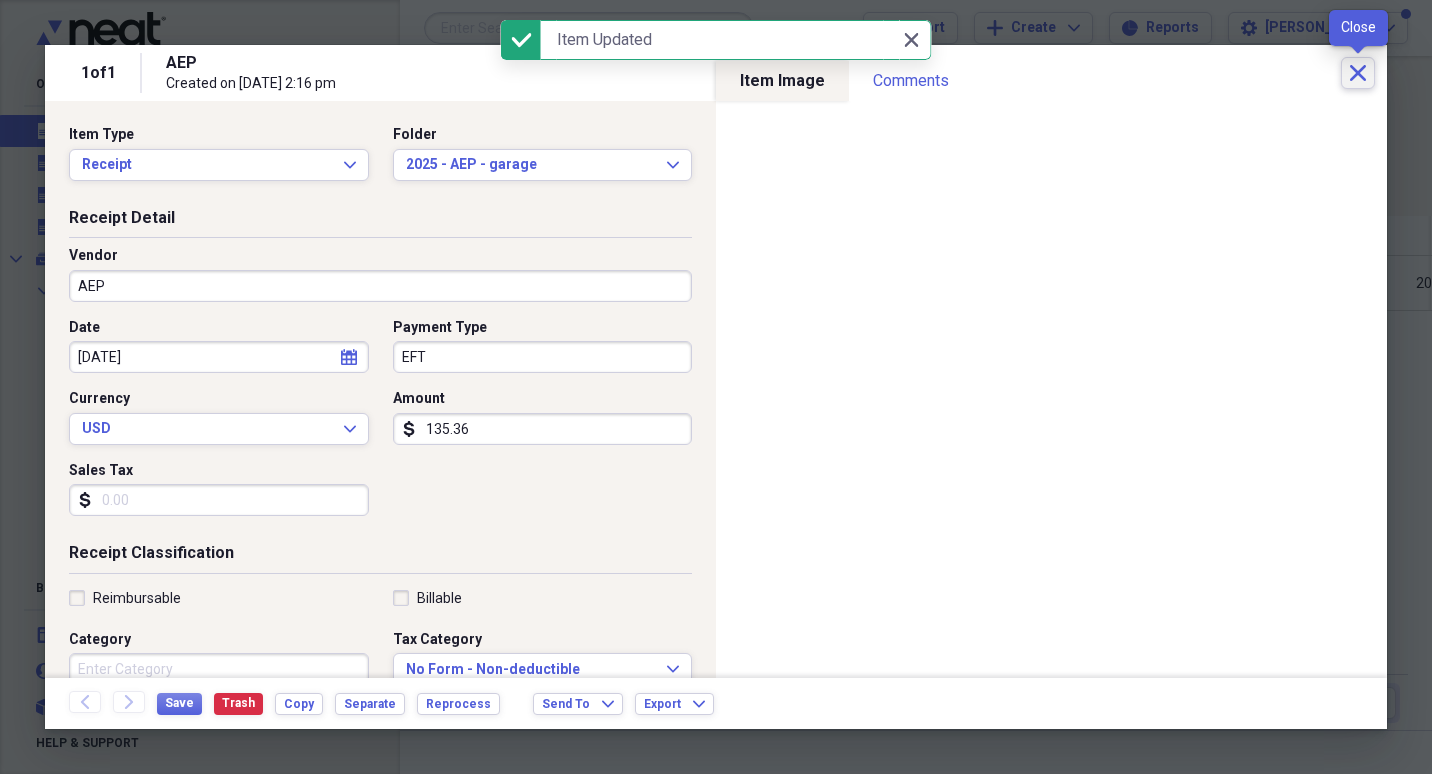 click 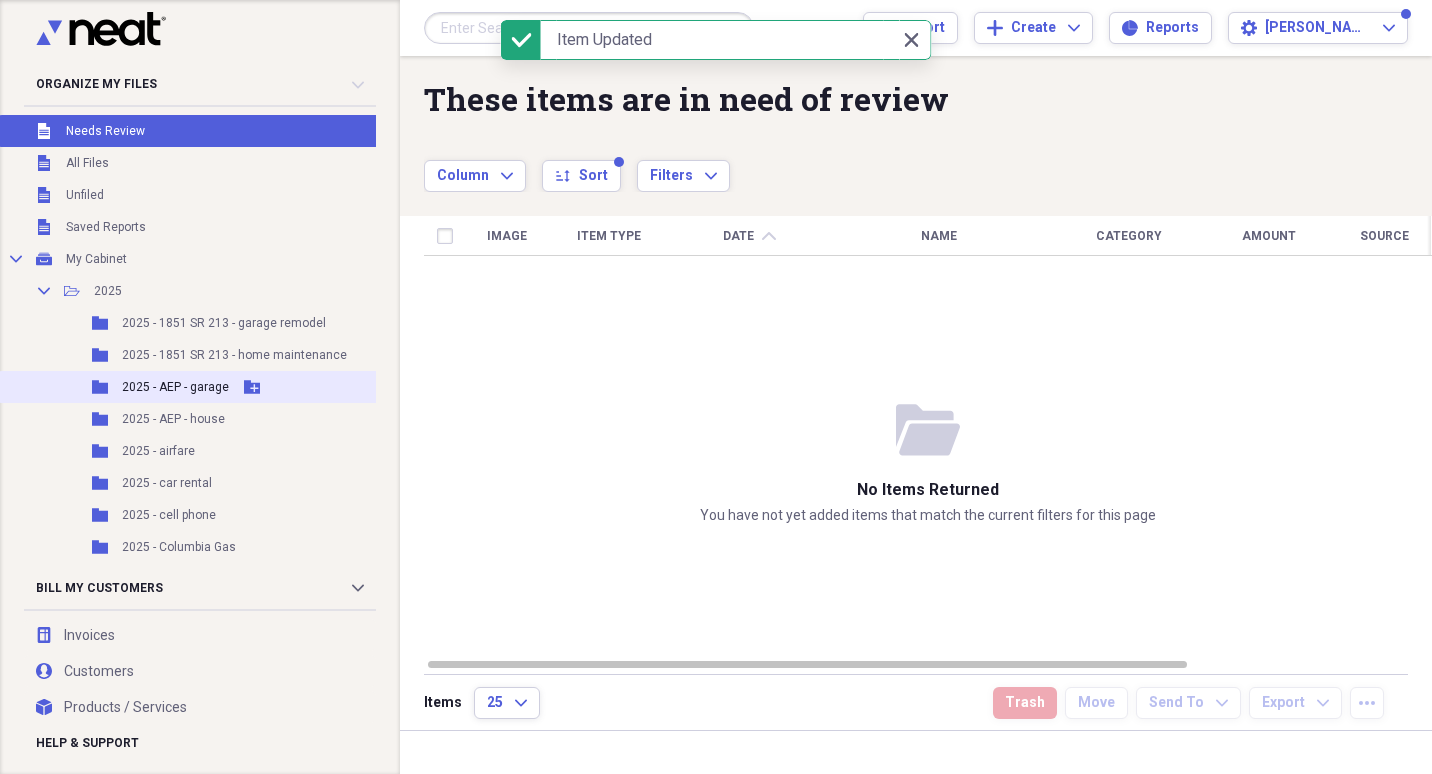 click on "2025 - AEP - garage" at bounding box center (175, 387) 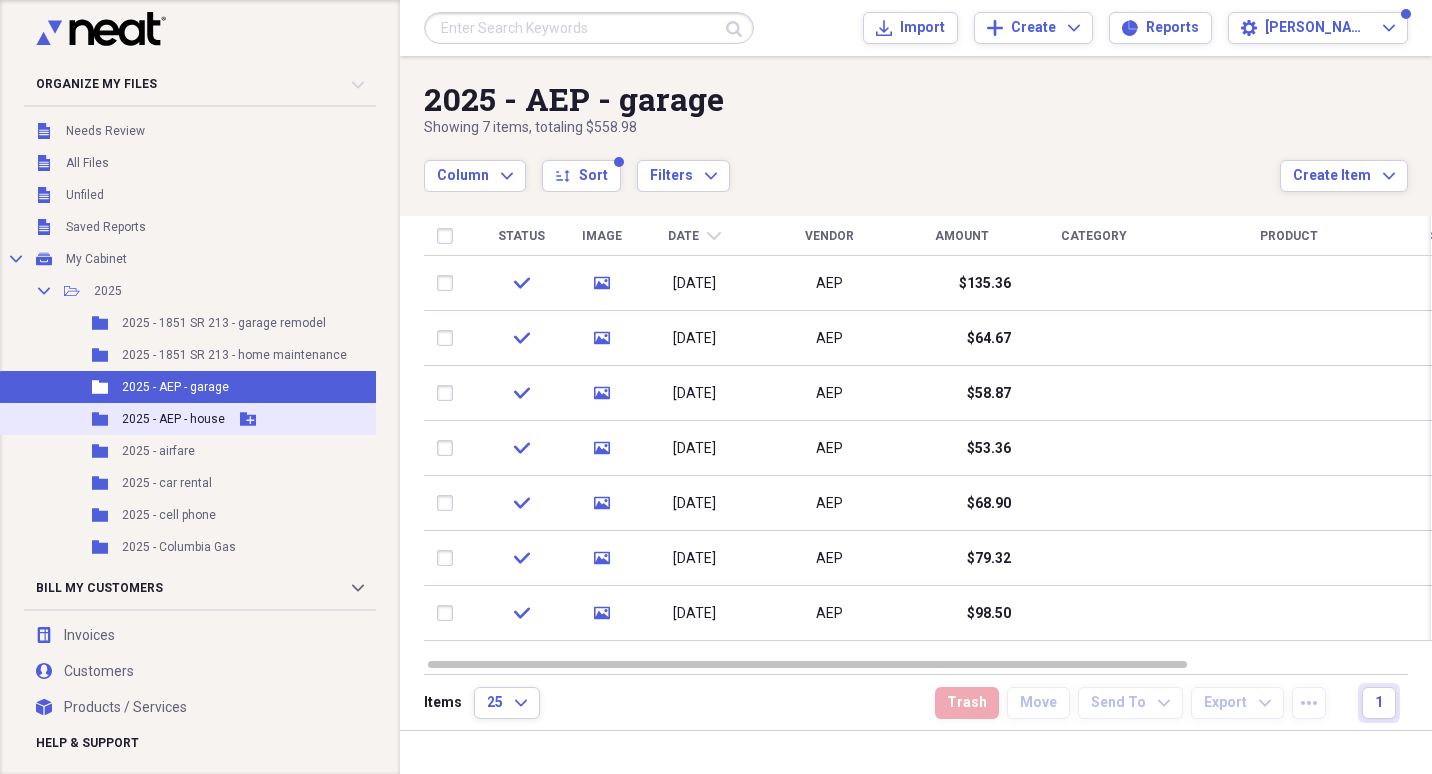 click on "Folder 2025 - AEP - house Add Folder" at bounding box center (216, 419) 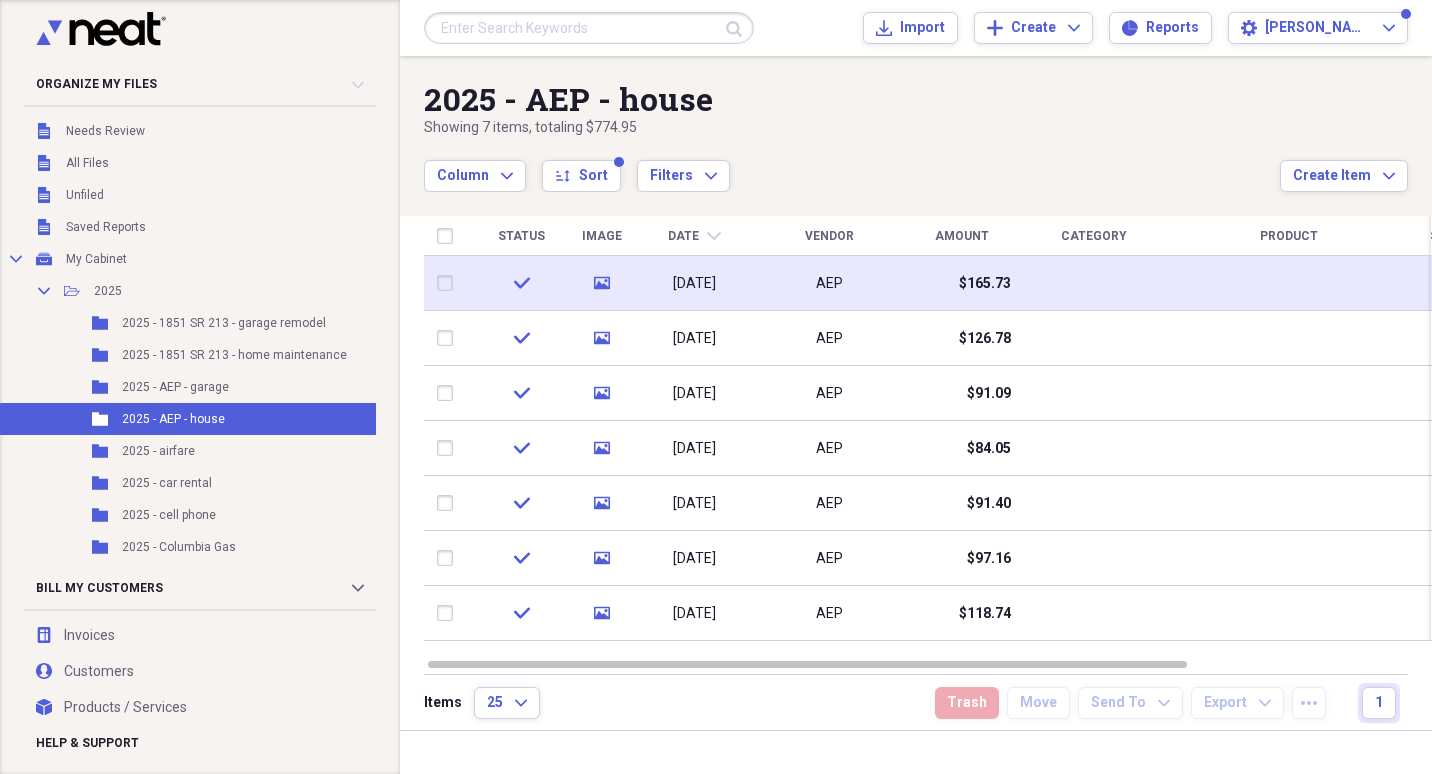 click on "[DATE]" at bounding box center [694, 284] 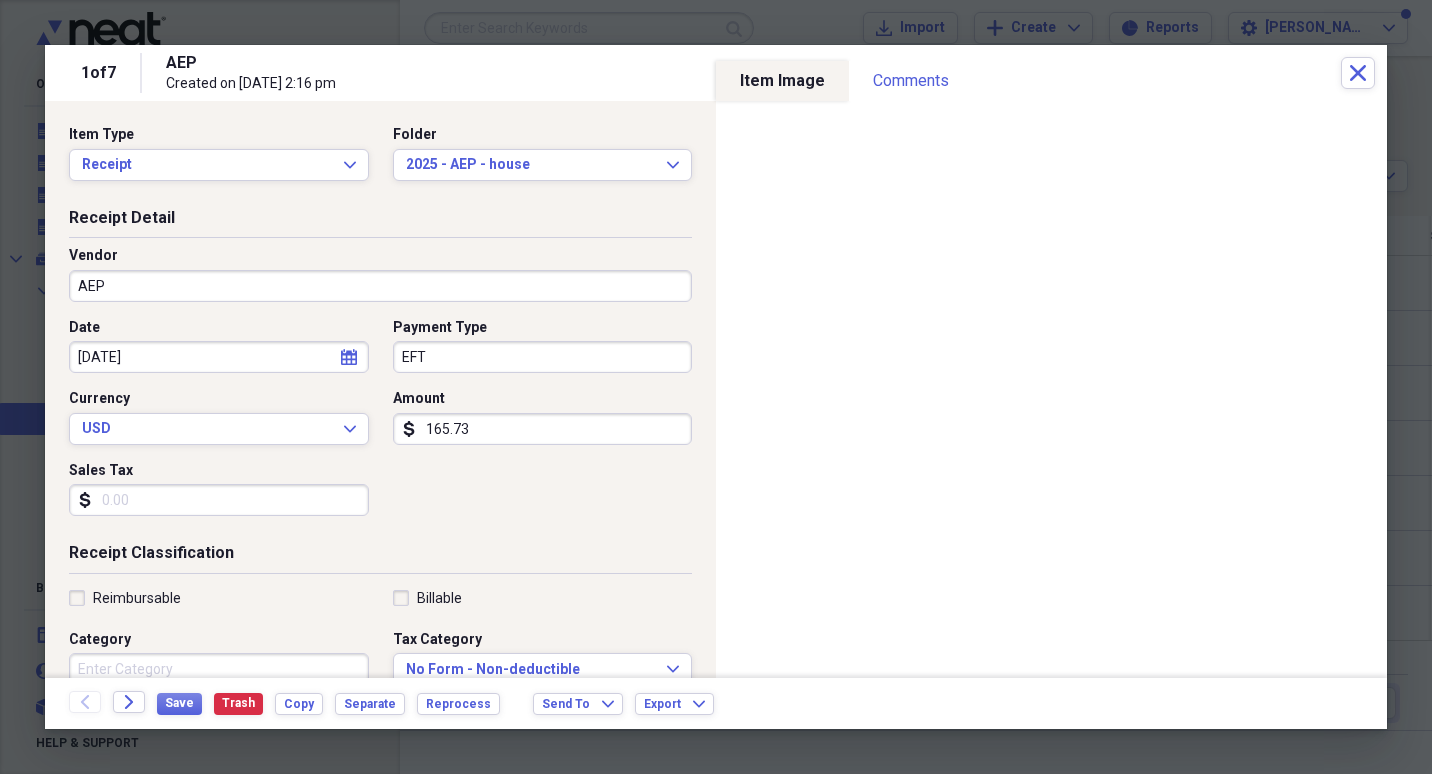 click on "[DATE]" at bounding box center [219, 357] 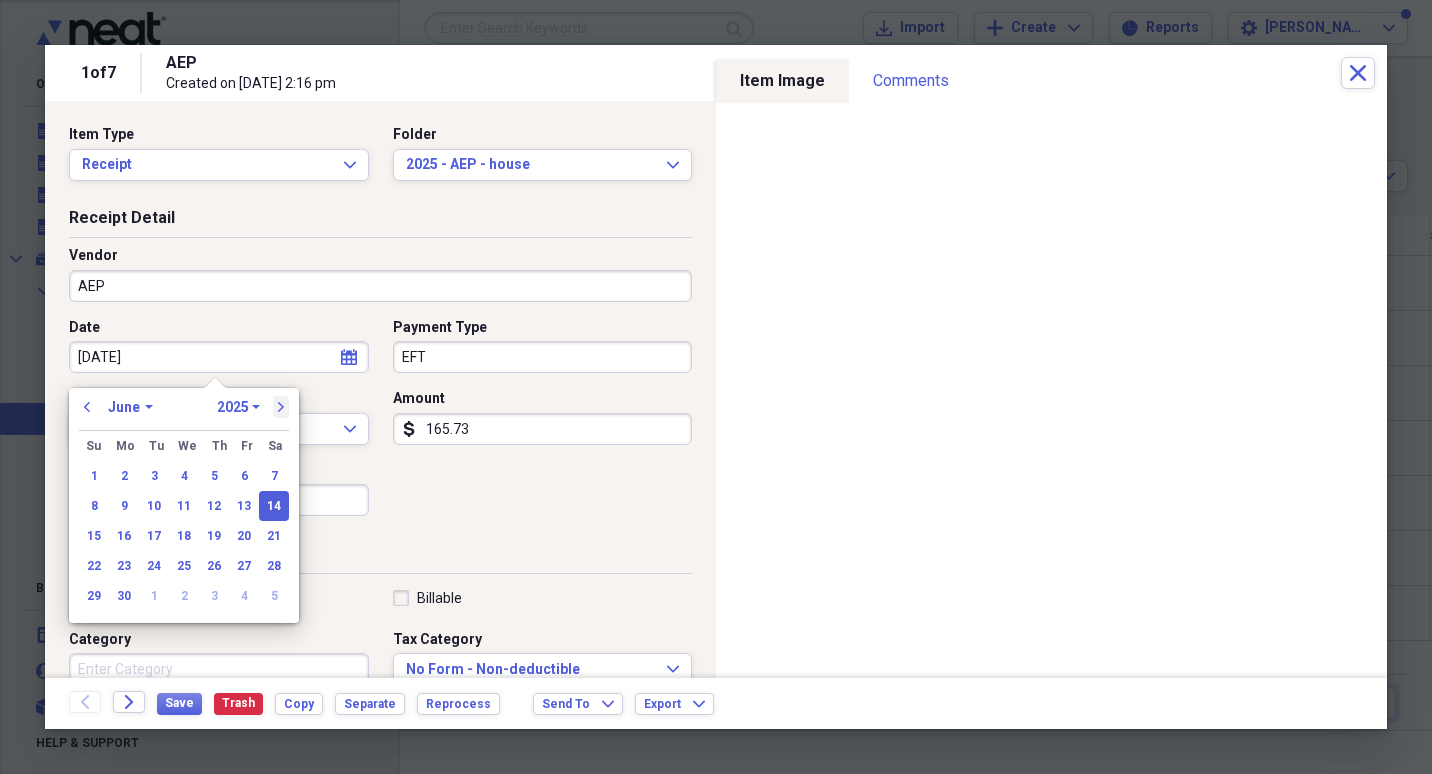 click on "next" at bounding box center (281, 407) 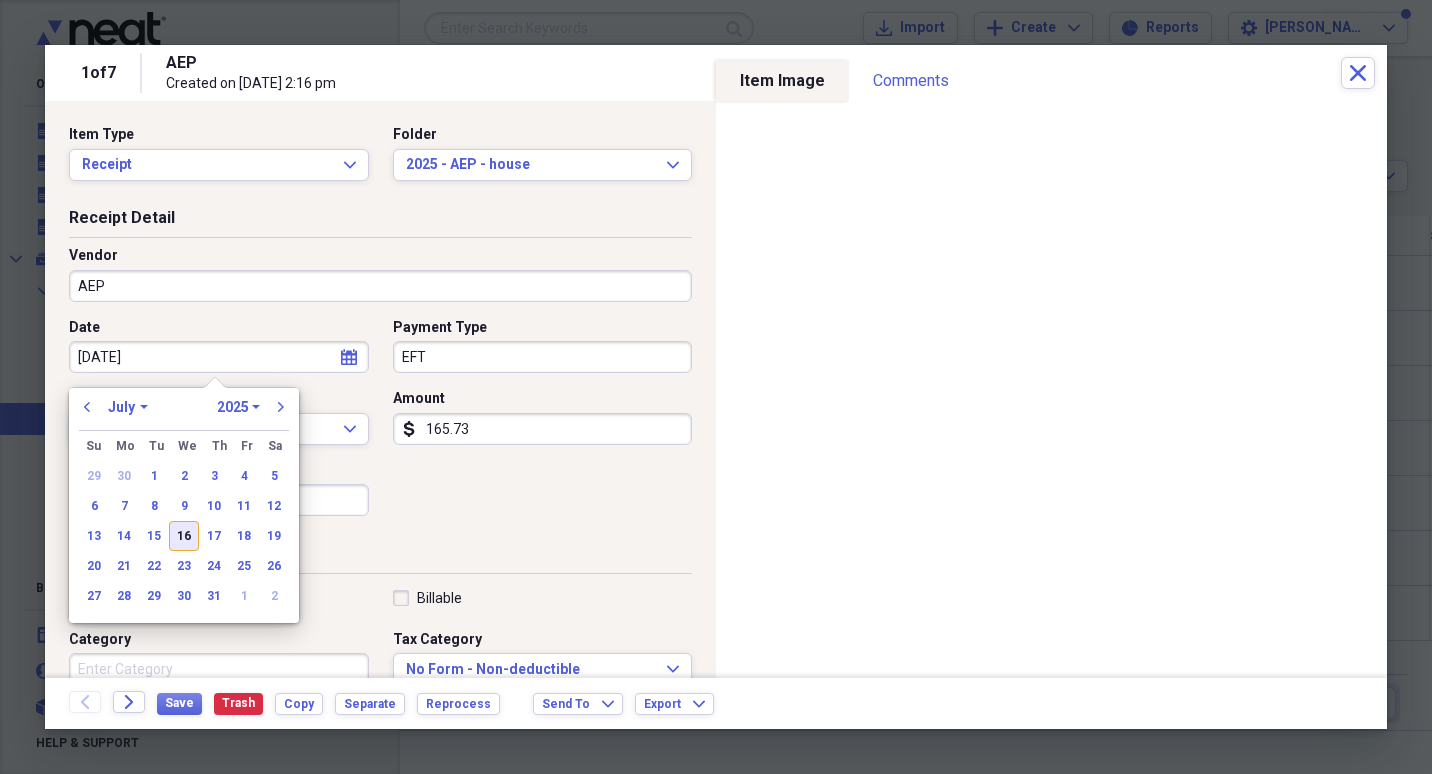 click on "16" at bounding box center [184, 536] 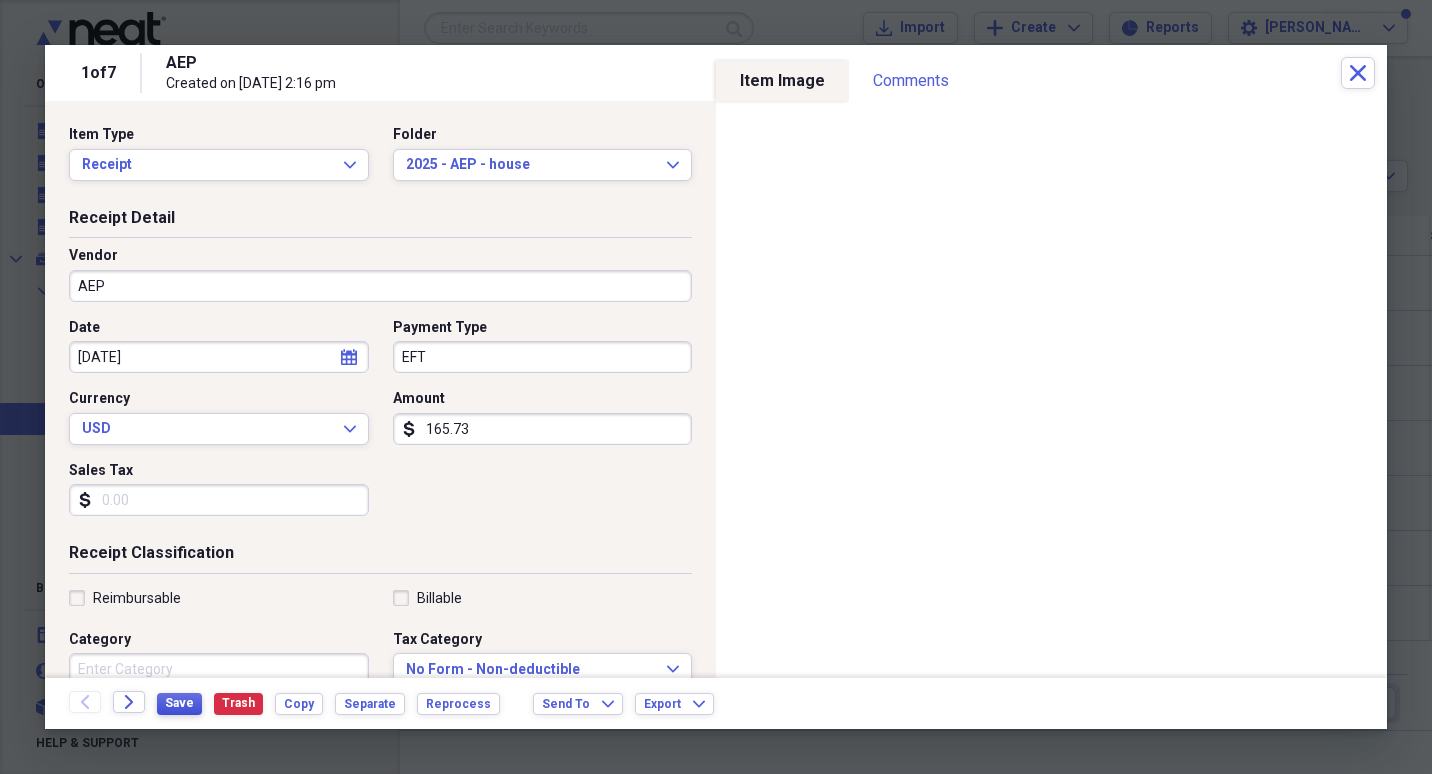 click on "Save" at bounding box center (179, 703) 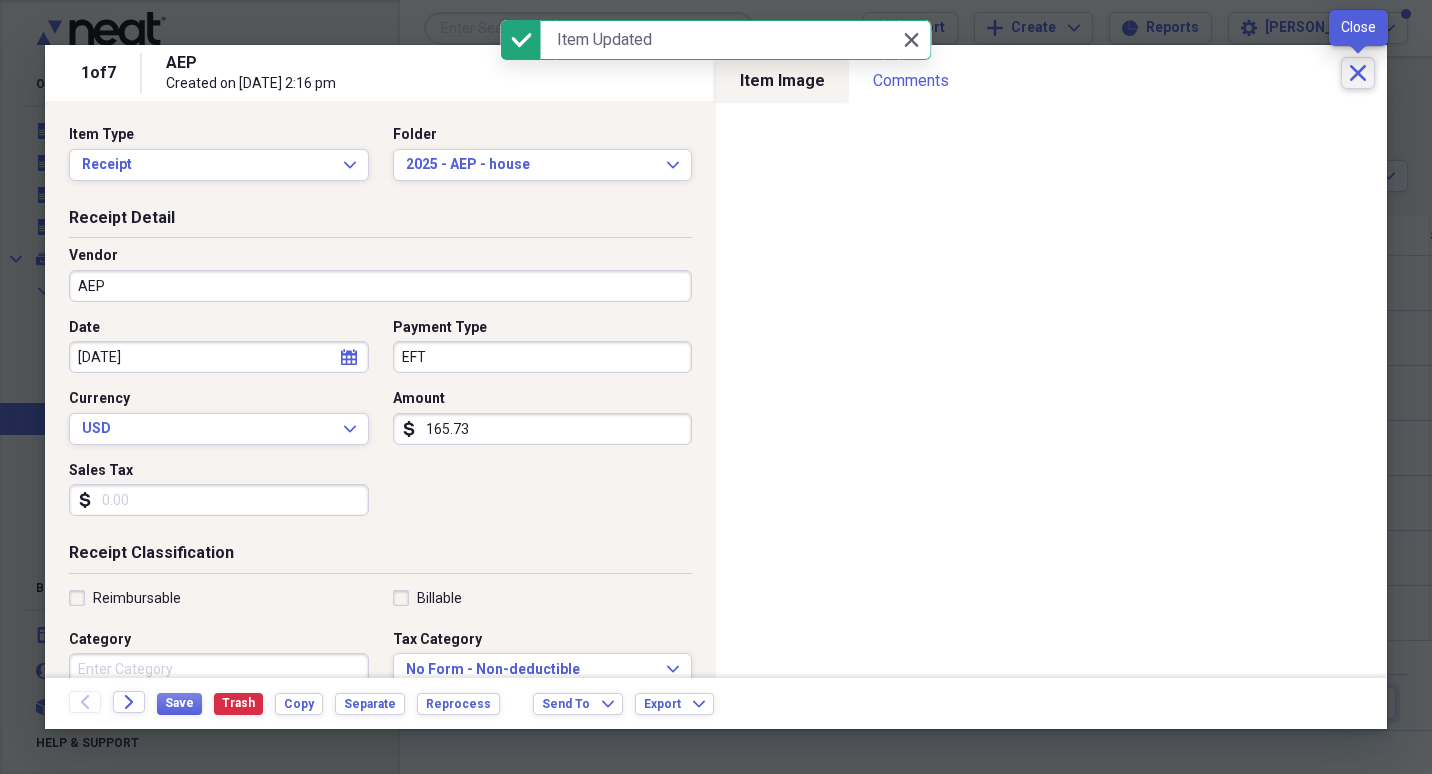 click 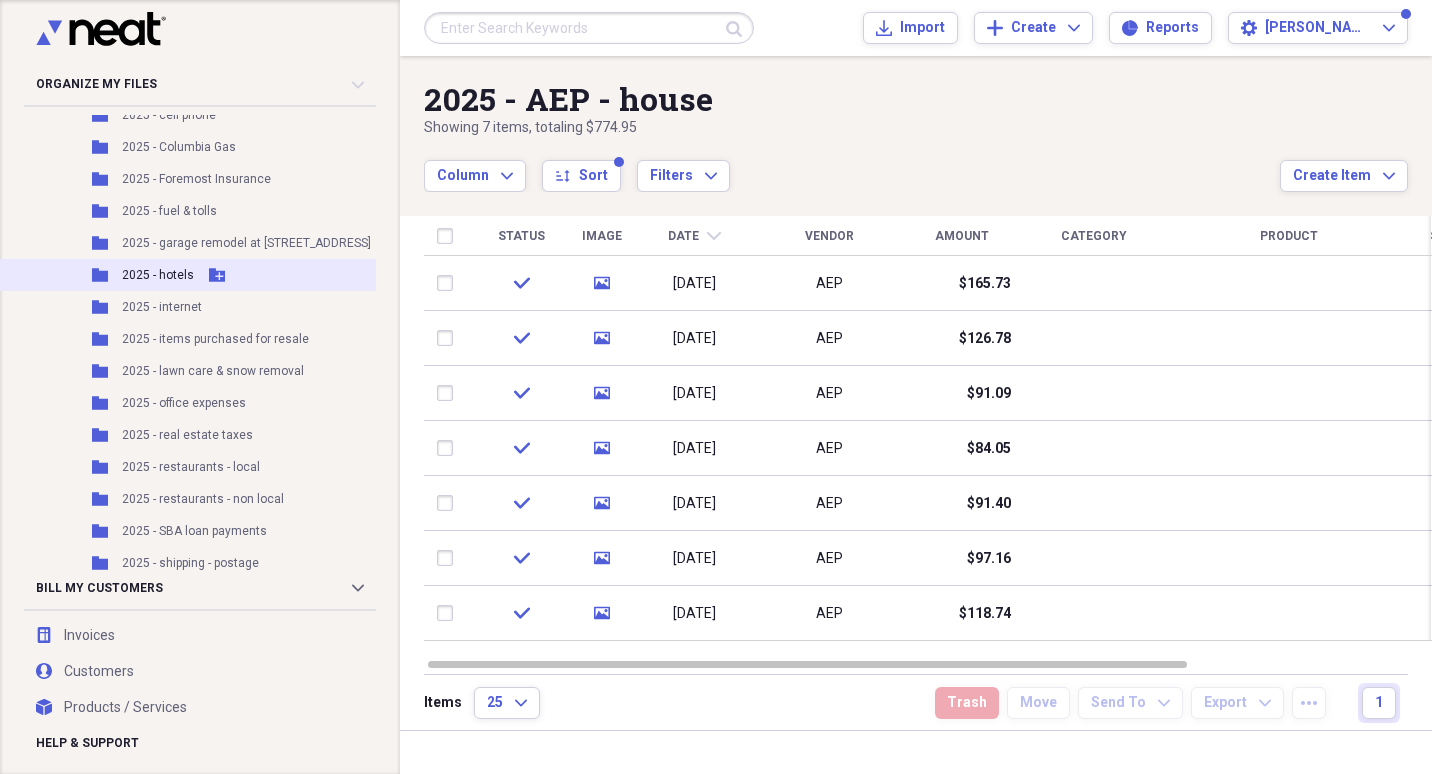 scroll, scrollTop: 300, scrollLeft: 0, axis: vertical 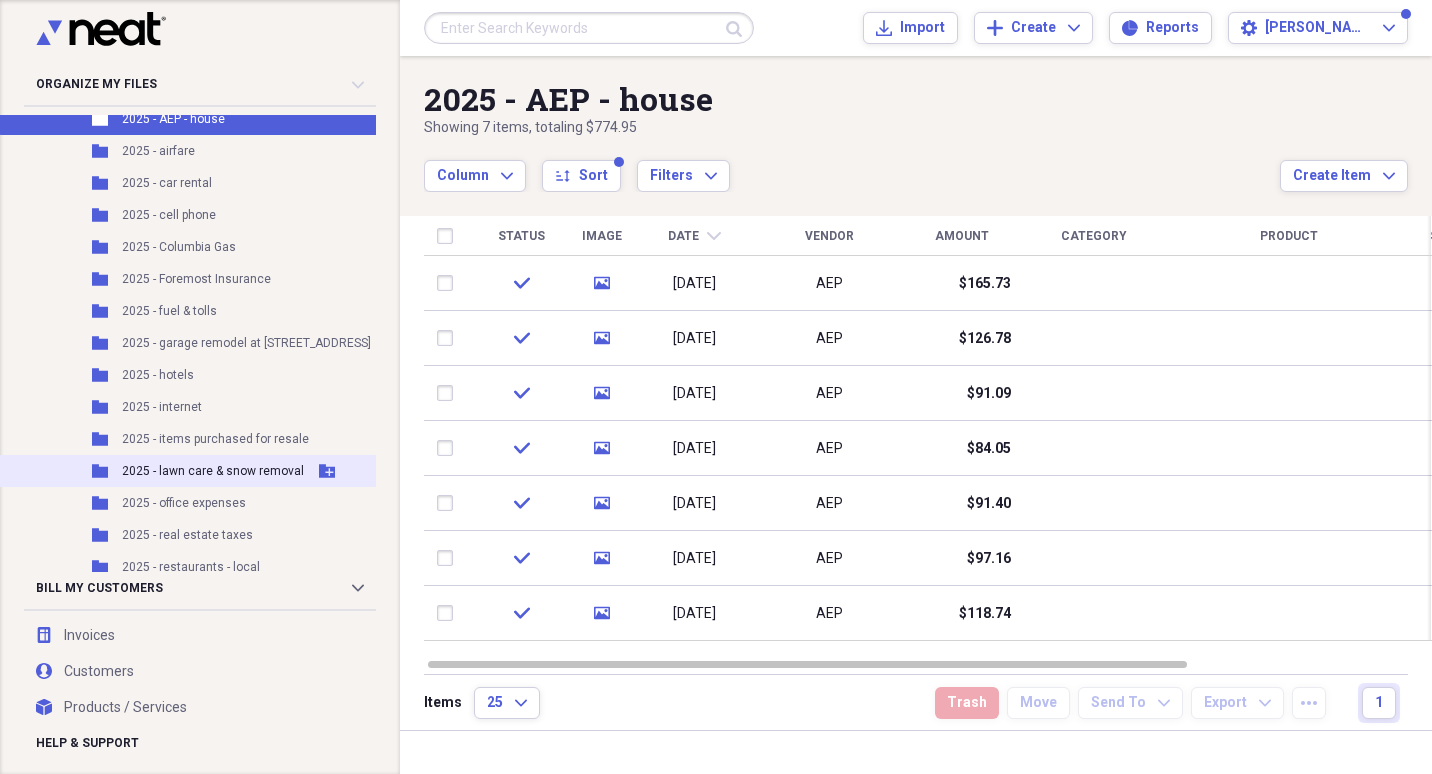 click on "Folder 2025 - lawn care & snow removal Add Folder" at bounding box center [216, 471] 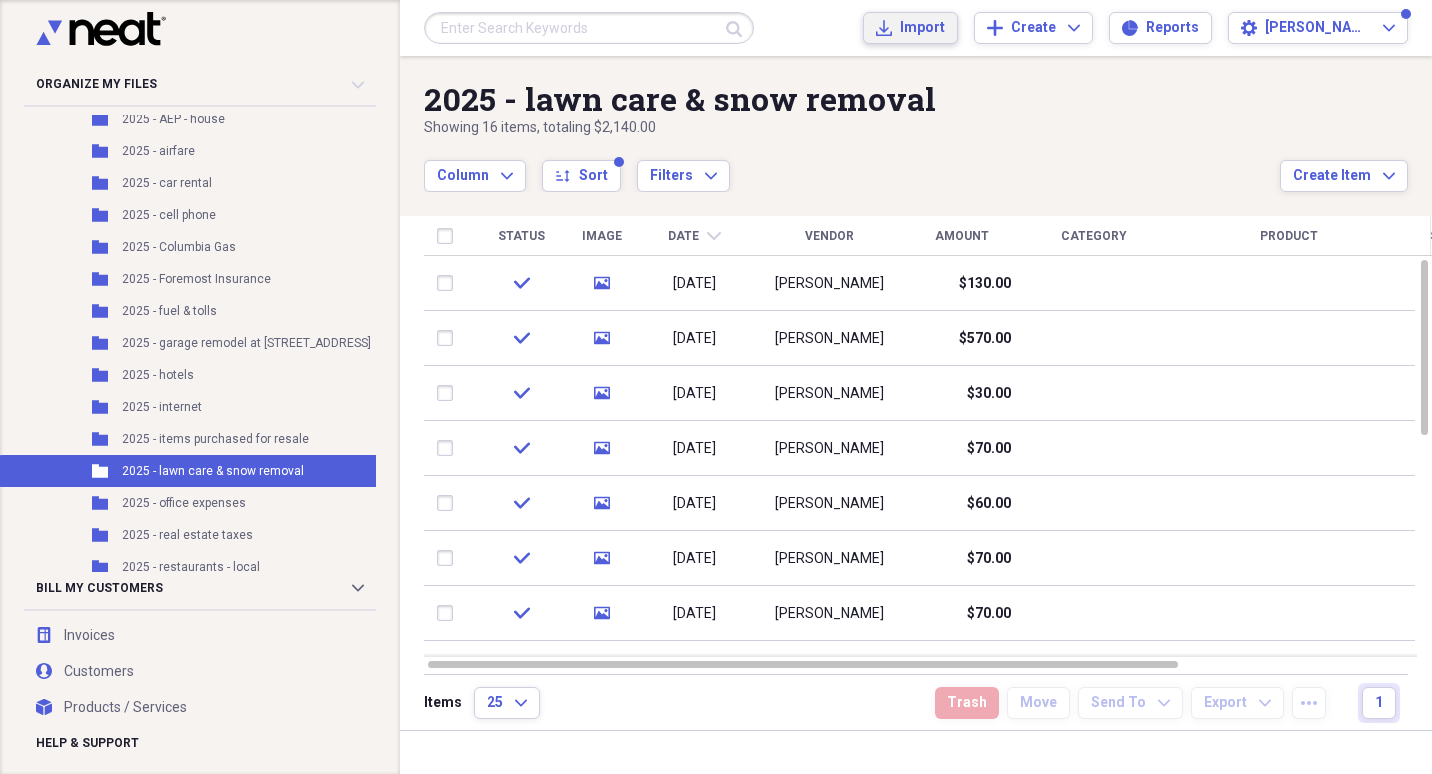 click on "Import" at bounding box center [922, 28] 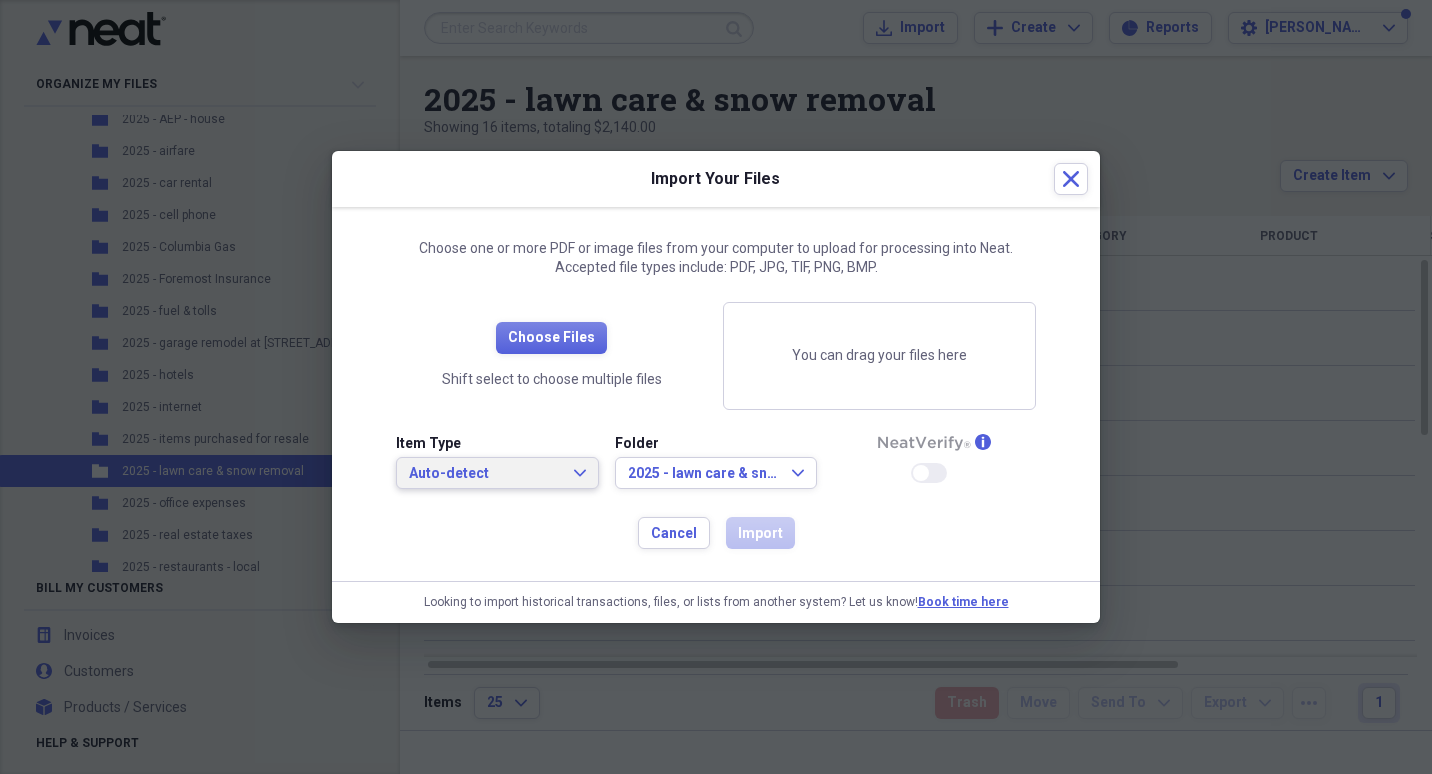 click on "Auto-detect" at bounding box center [485, 474] 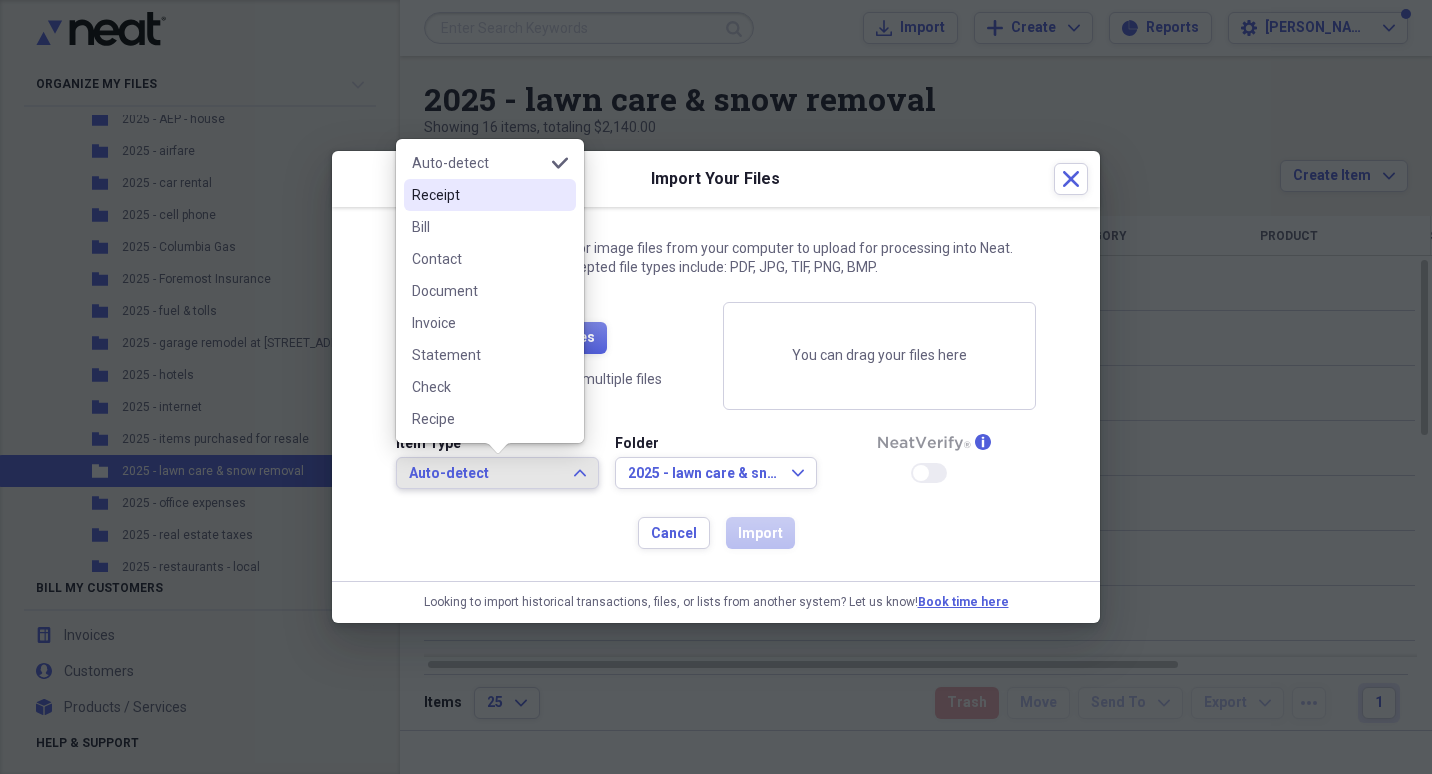 click on "Receipt" at bounding box center (478, 195) 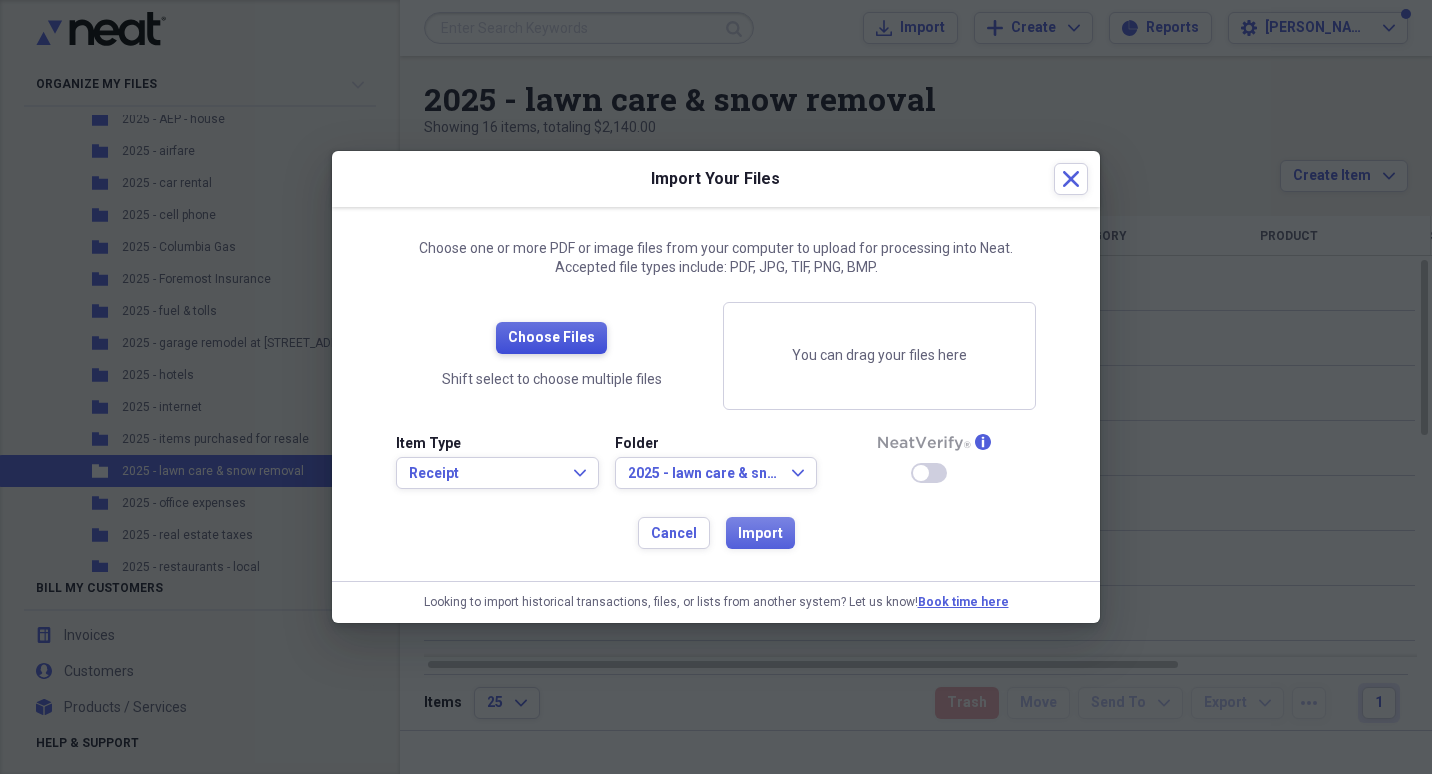 click on "Choose Files" at bounding box center [551, 338] 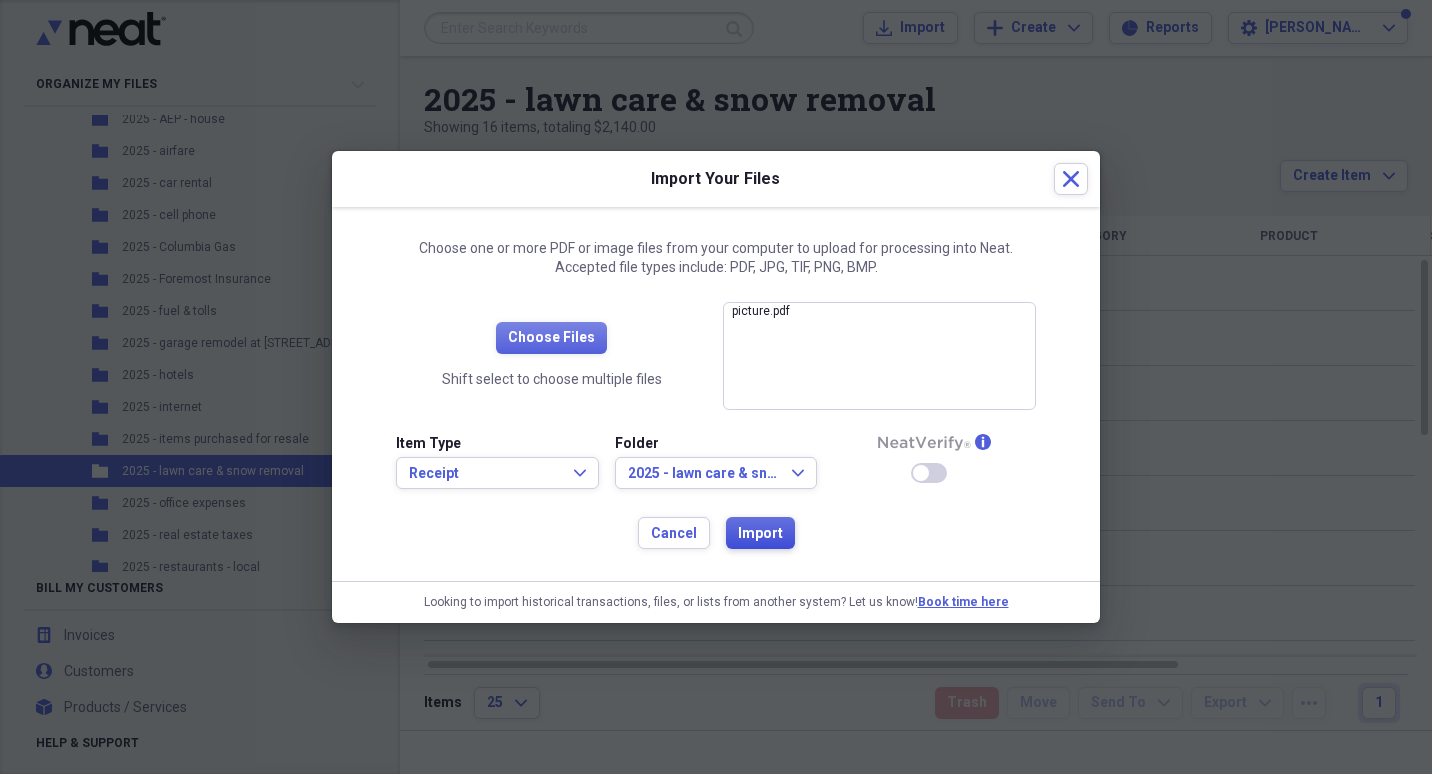 click on "Import" at bounding box center (760, 534) 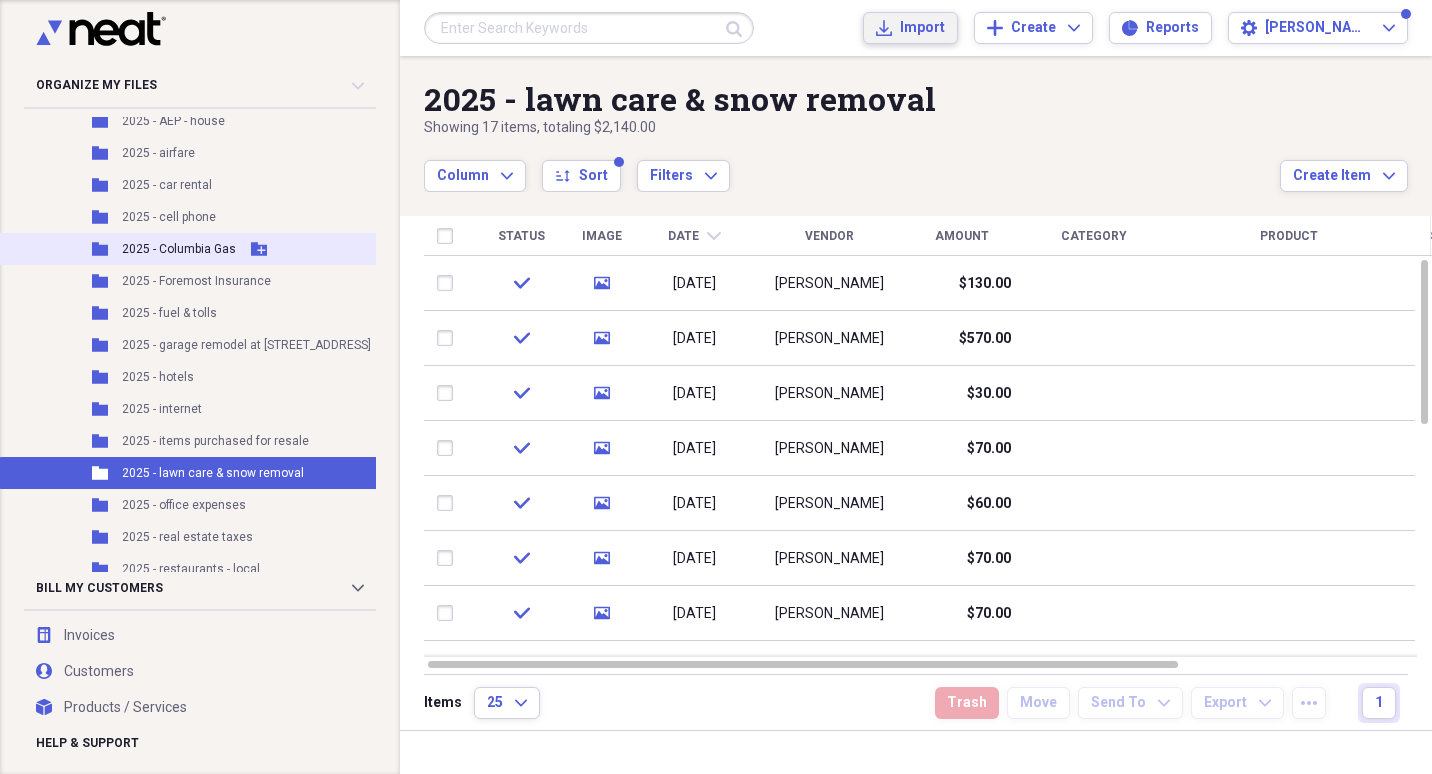scroll, scrollTop: 0, scrollLeft: 0, axis: both 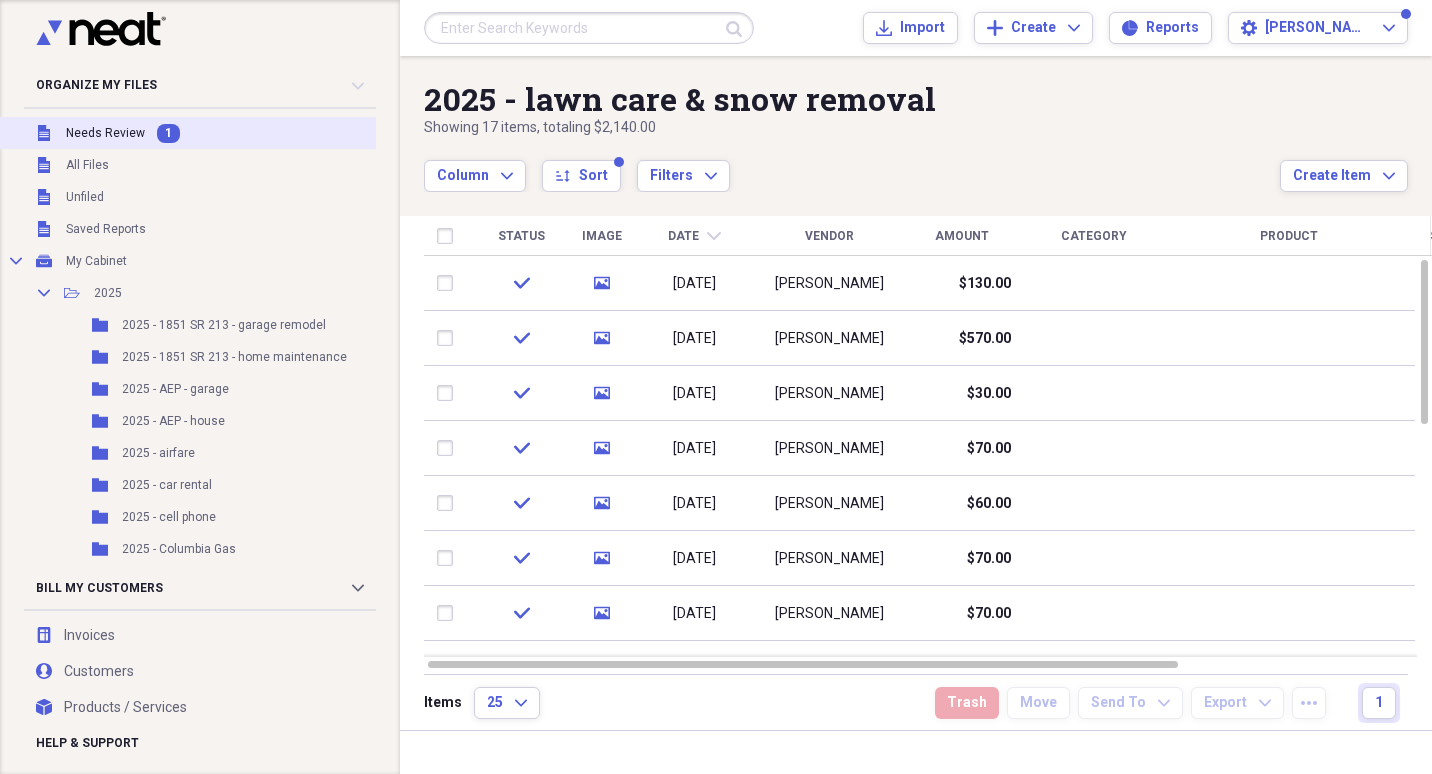 click on "Needs Review" at bounding box center [105, 133] 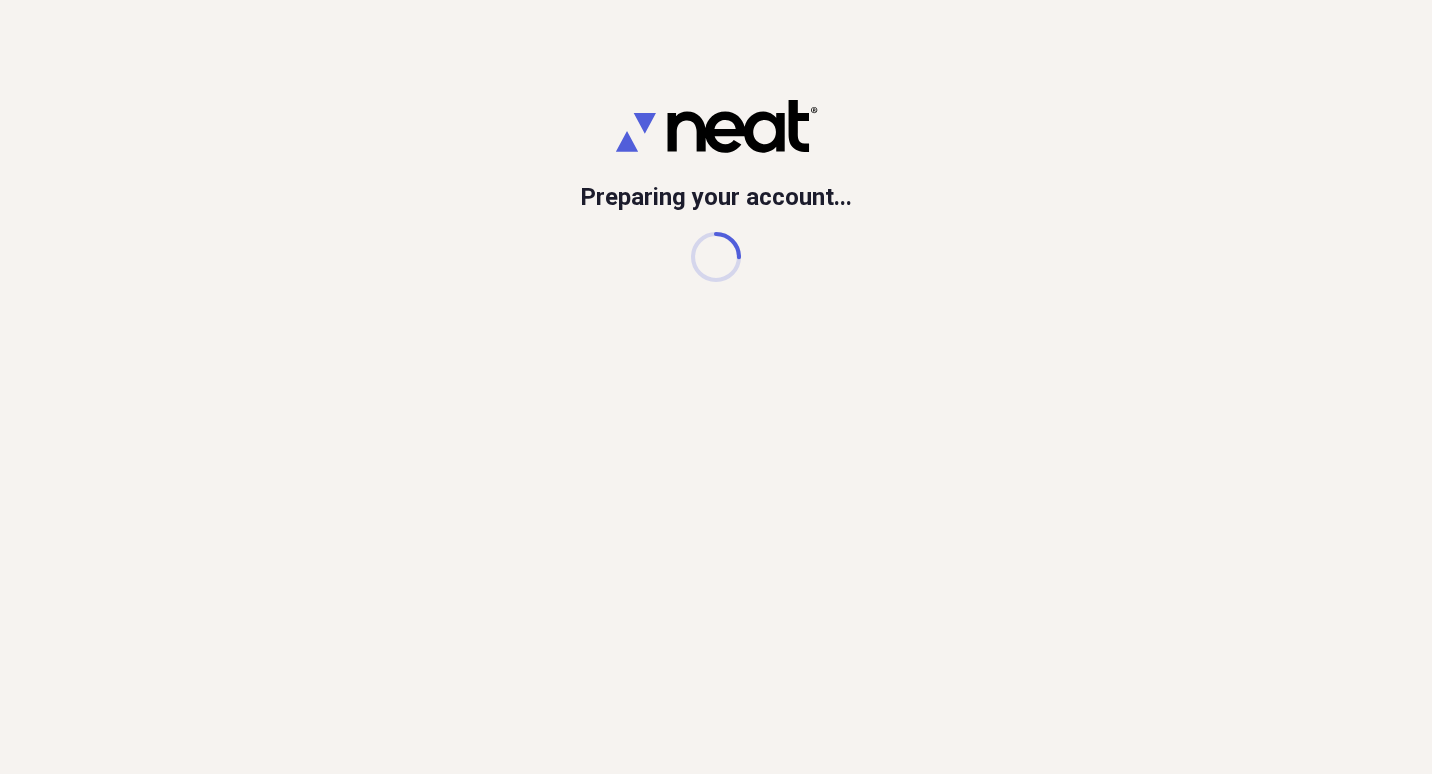 scroll, scrollTop: 0, scrollLeft: 0, axis: both 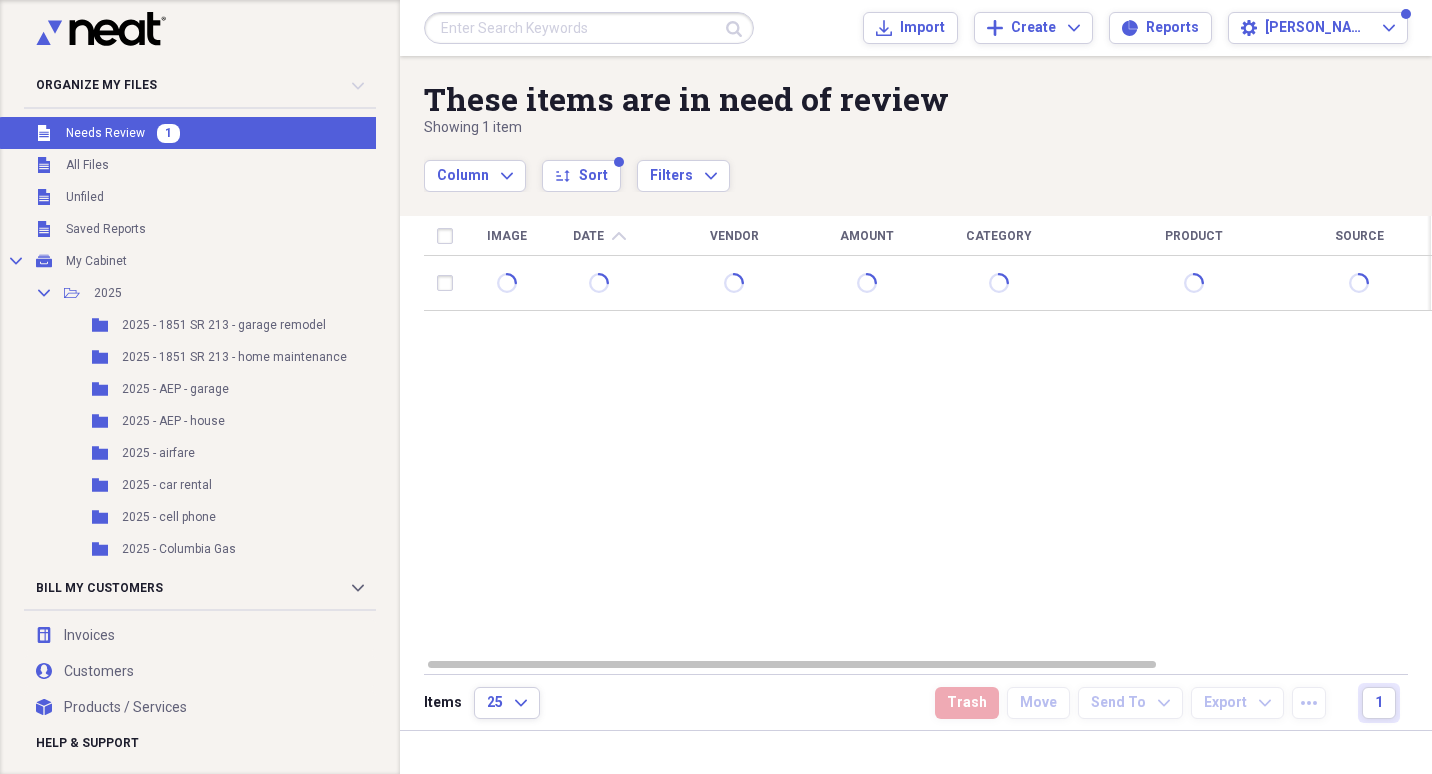 click on "Image Date chevron-up Vendor Amount Category Product Source Folder Billable Reimbursable" at bounding box center (928, 436) 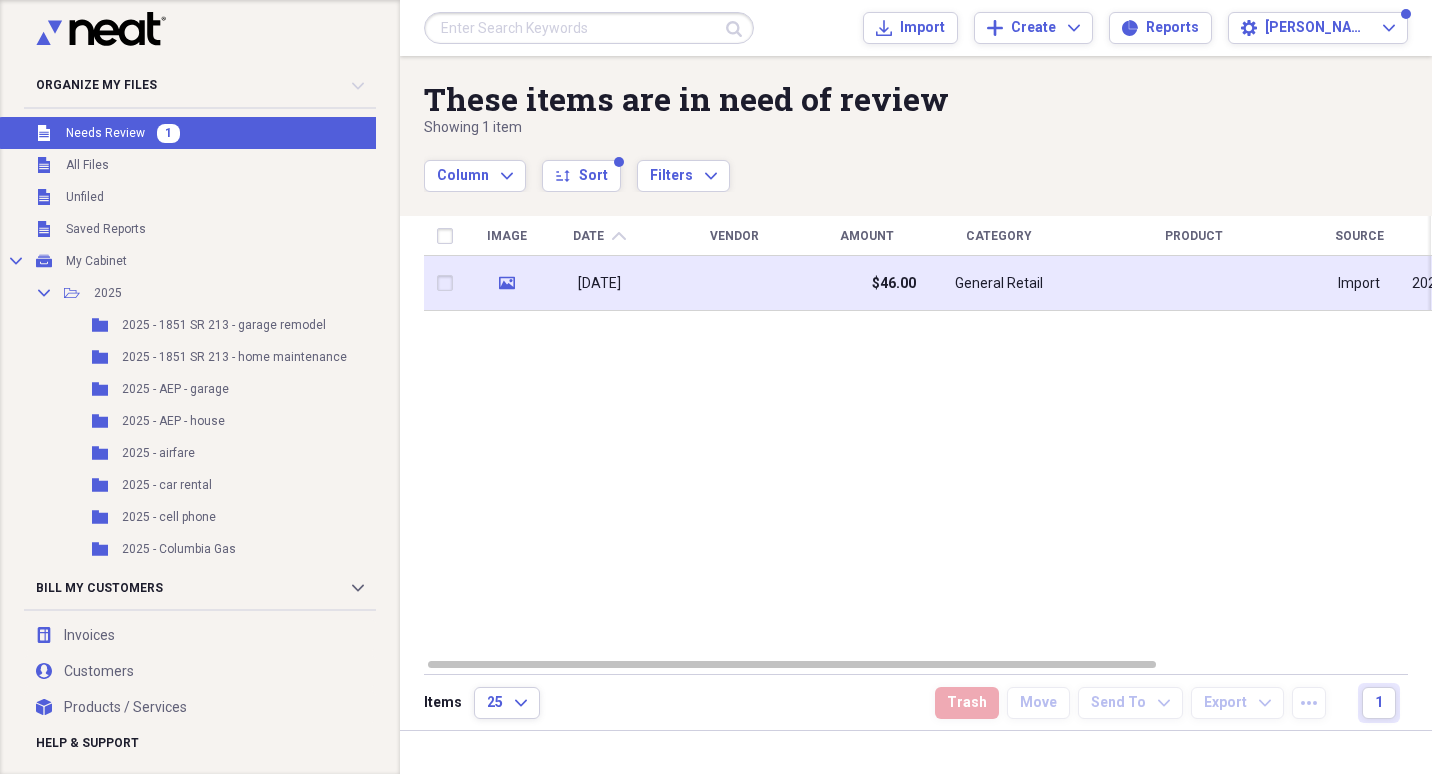 click on "[DATE]" at bounding box center [599, 283] 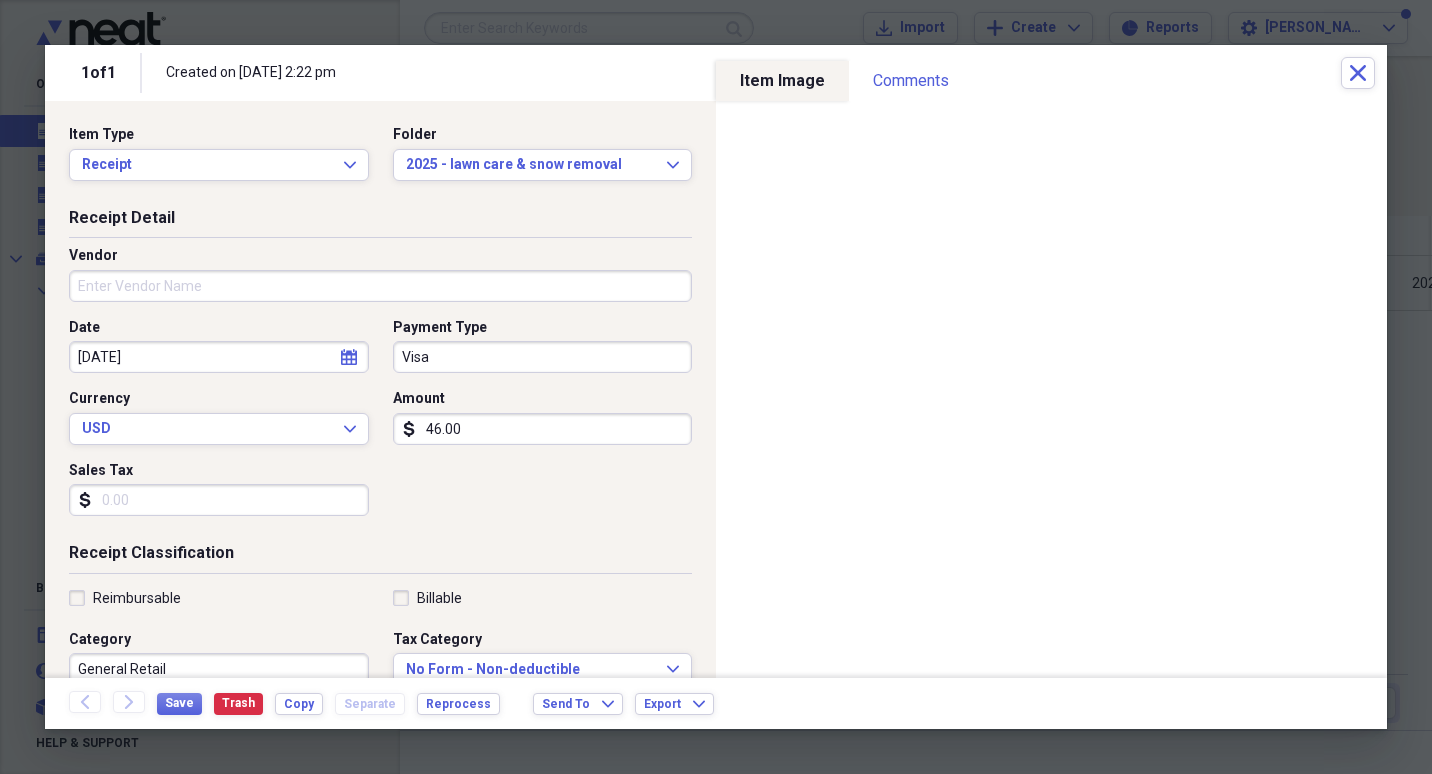 click on "Vendor" at bounding box center [380, 286] 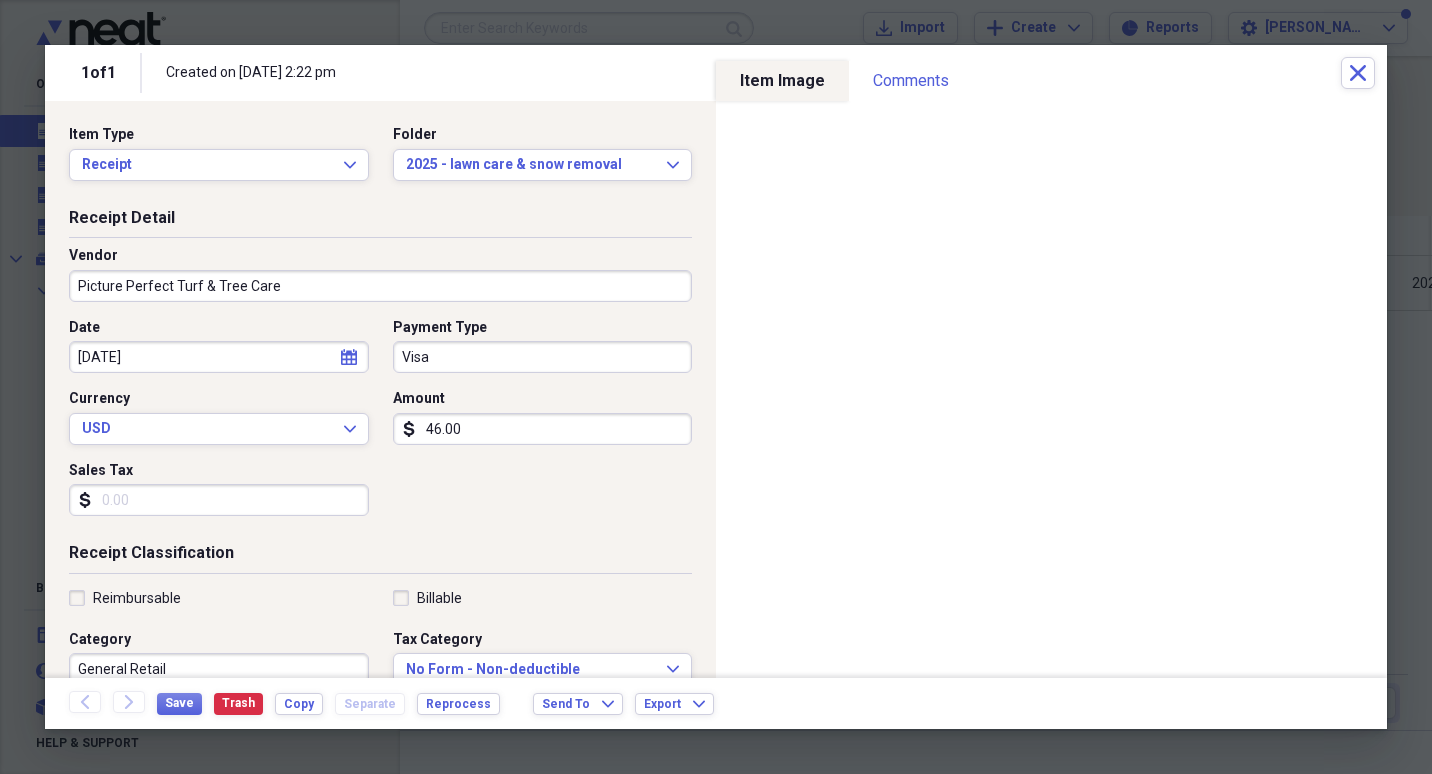 type on "Picture Perfect Turf & Tree Care" 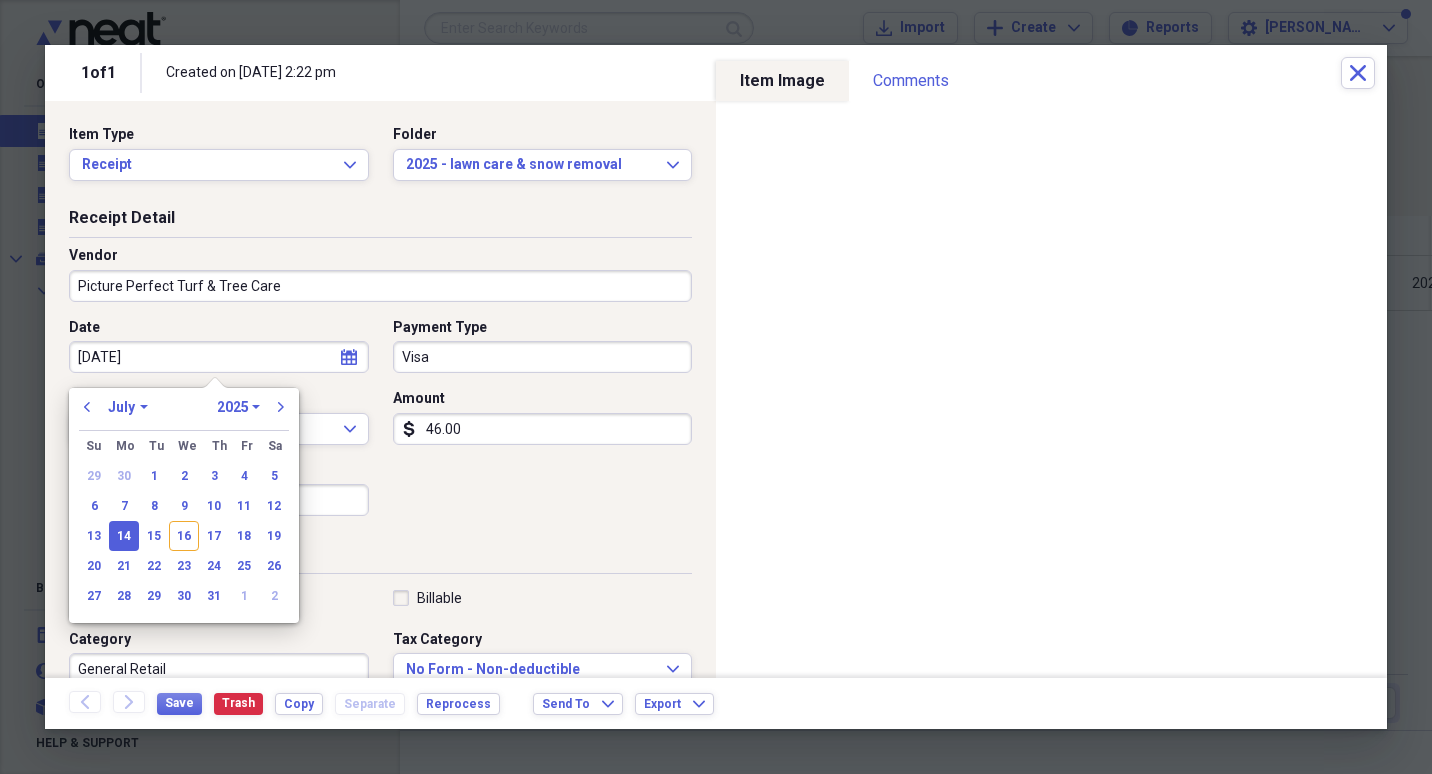 click on "[DATE]" at bounding box center [219, 357] 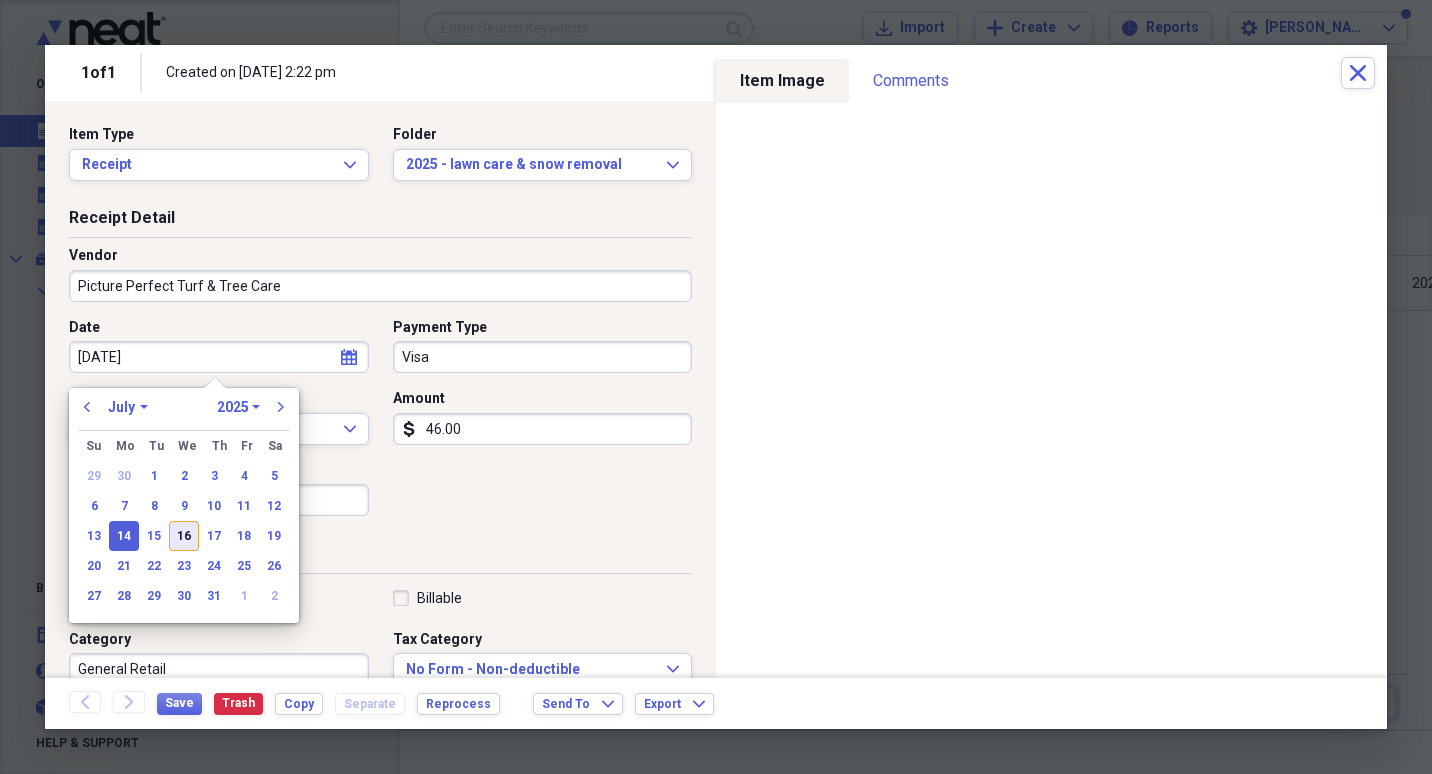 click on "16" at bounding box center [184, 536] 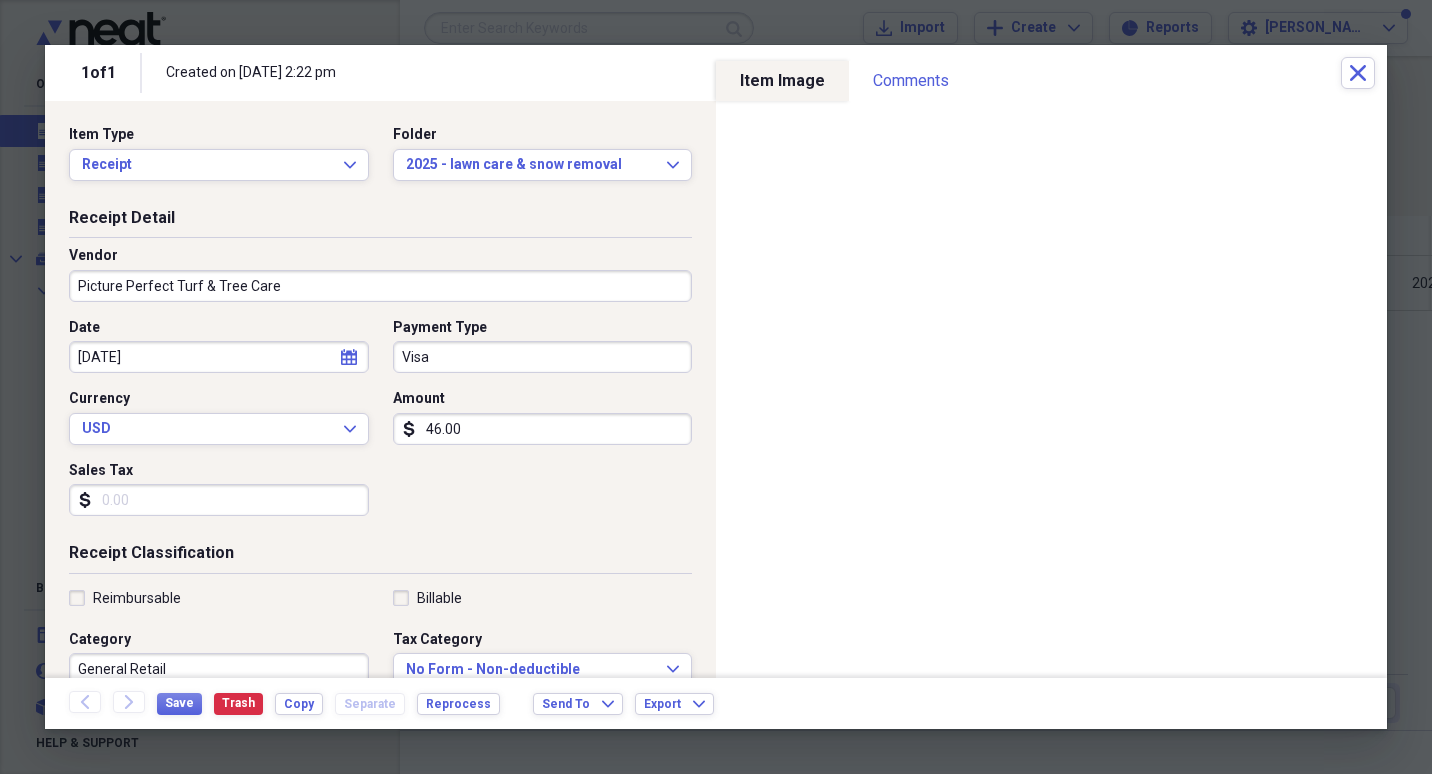 click on "Visa" at bounding box center [543, 357] 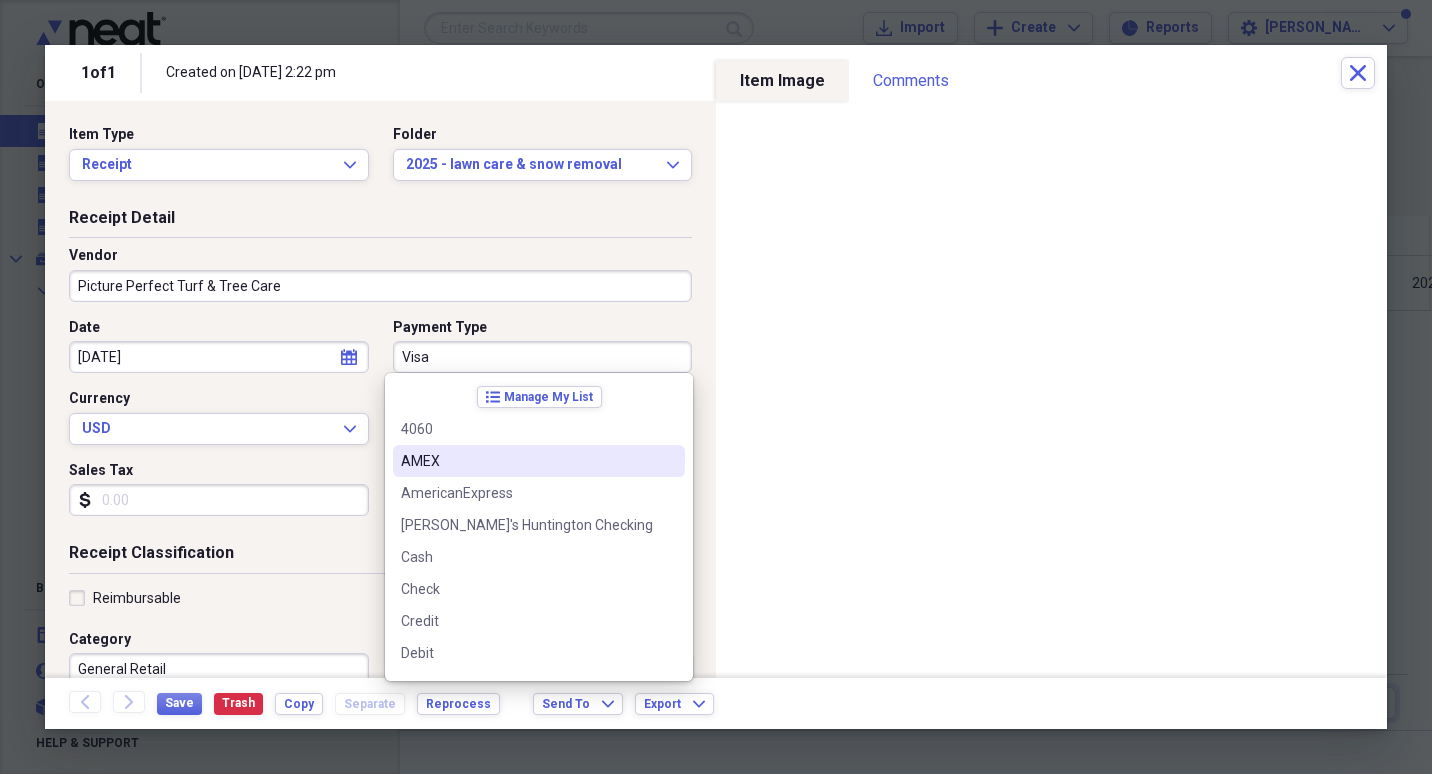 click on "AMEX" at bounding box center [527, 461] 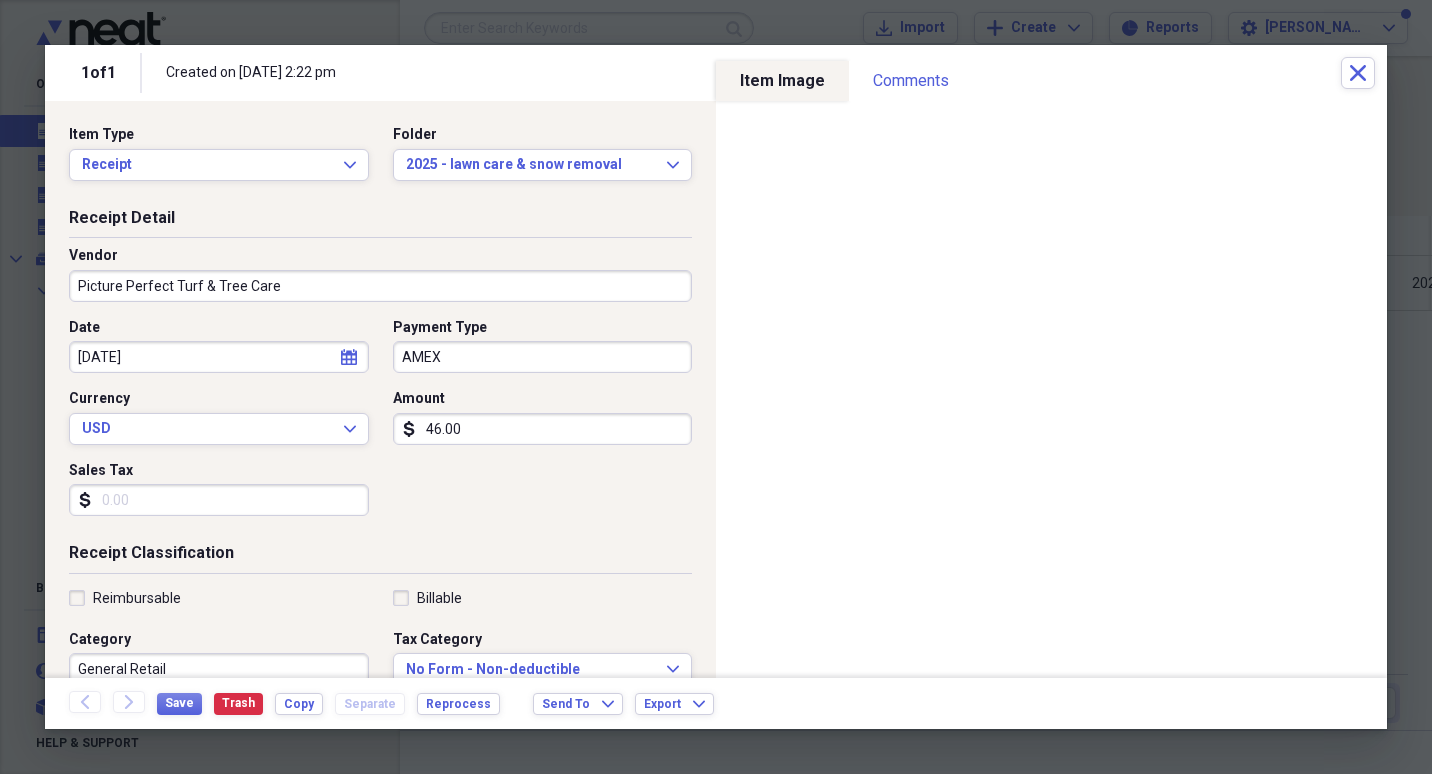 click on "General Retail" at bounding box center (219, 669) 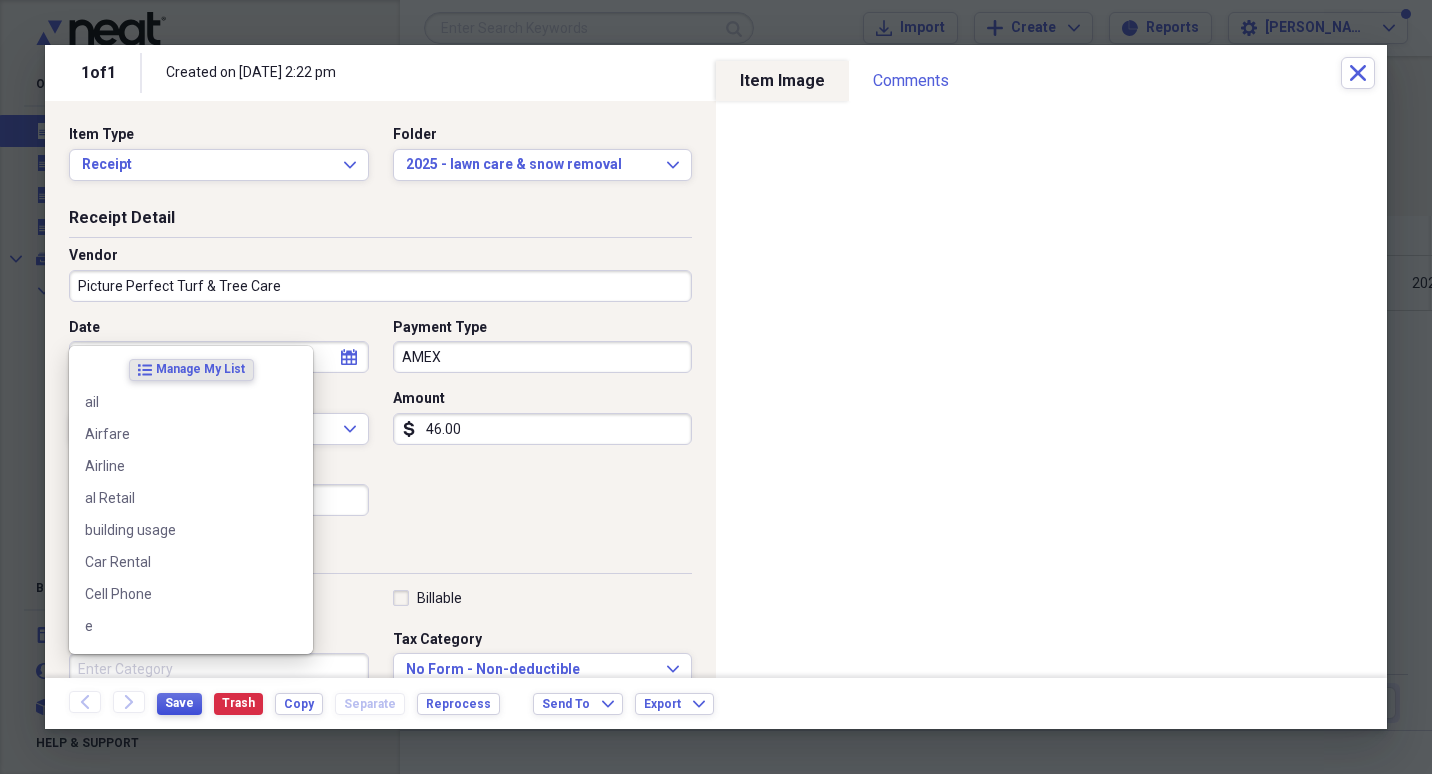type 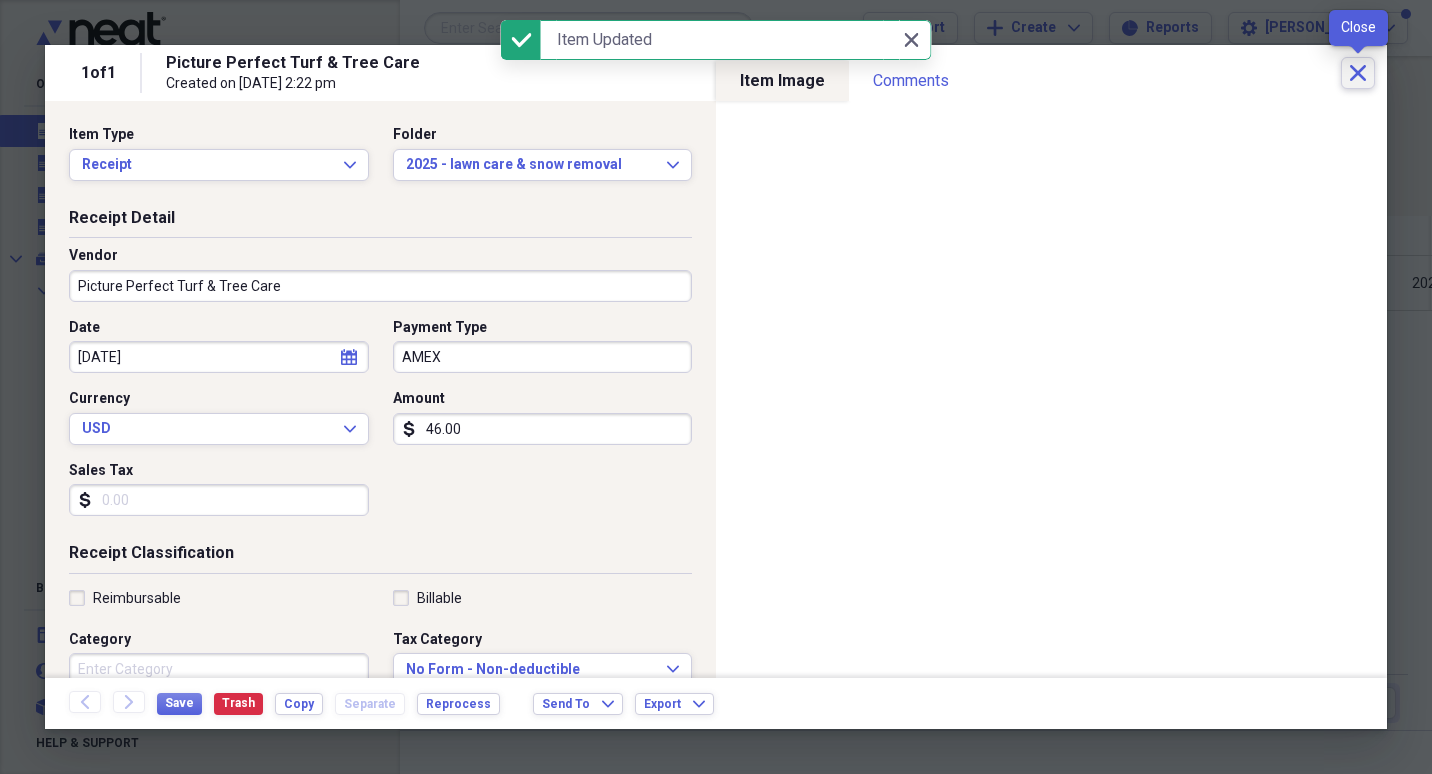 click on "Close" at bounding box center [1358, 73] 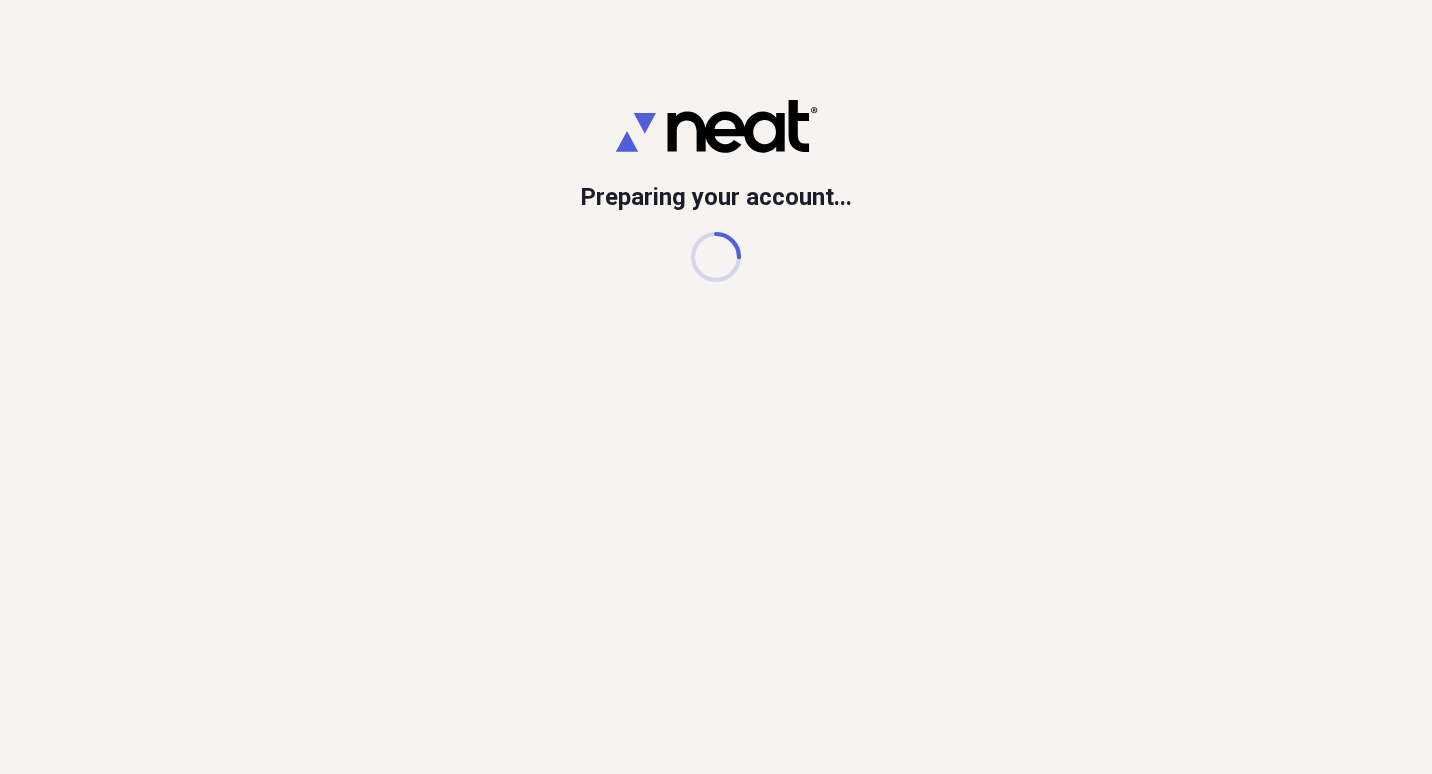 scroll, scrollTop: 0, scrollLeft: 0, axis: both 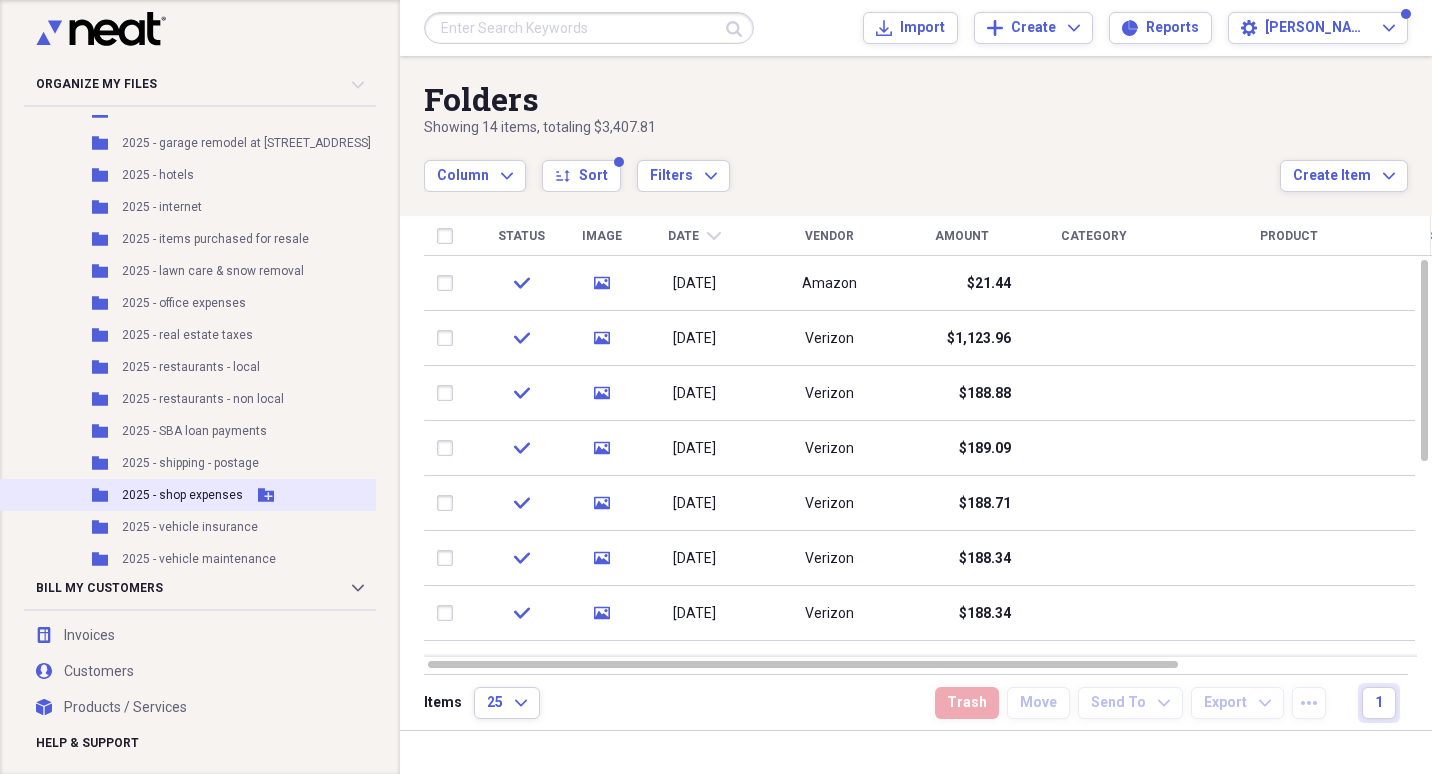 click on "2025 - shop expenses" at bounding box center (182, 495) 